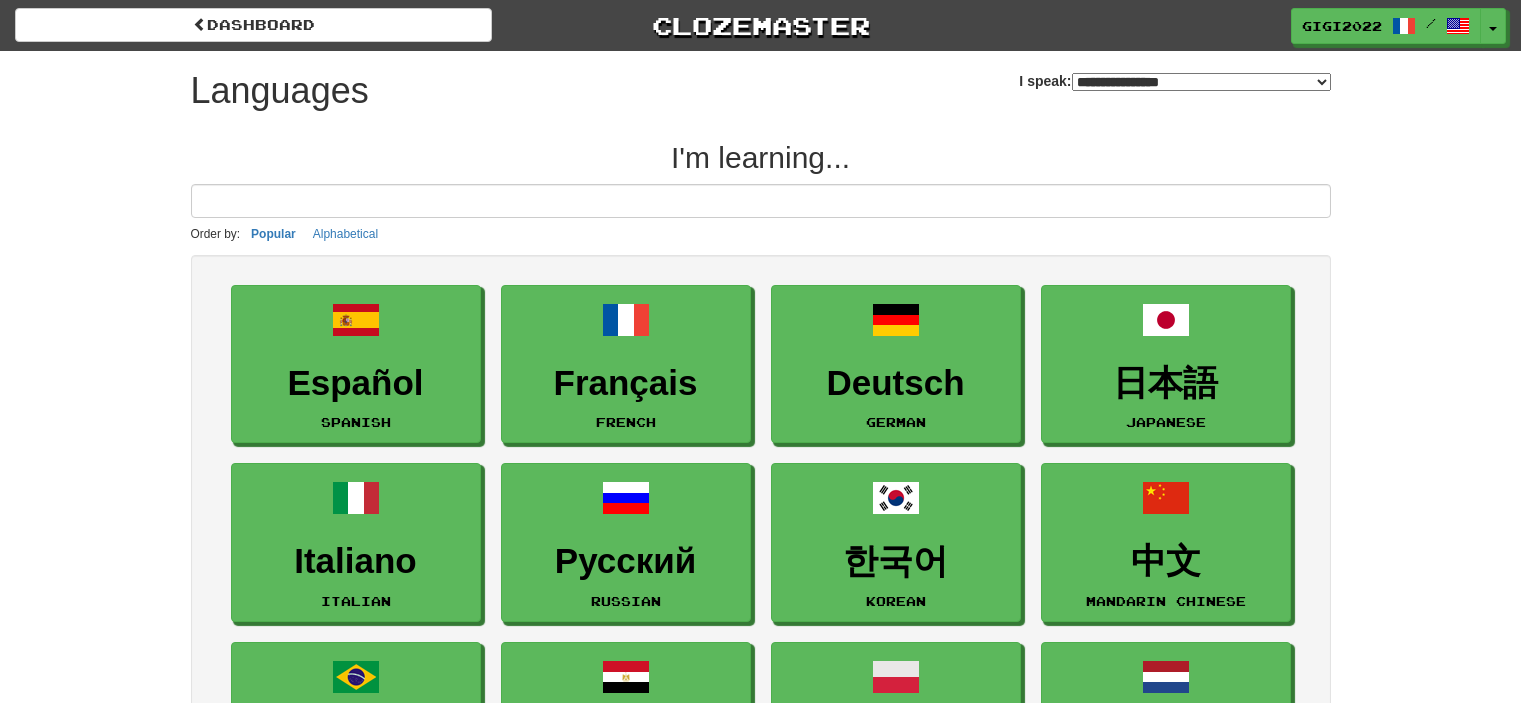 select on "*******" 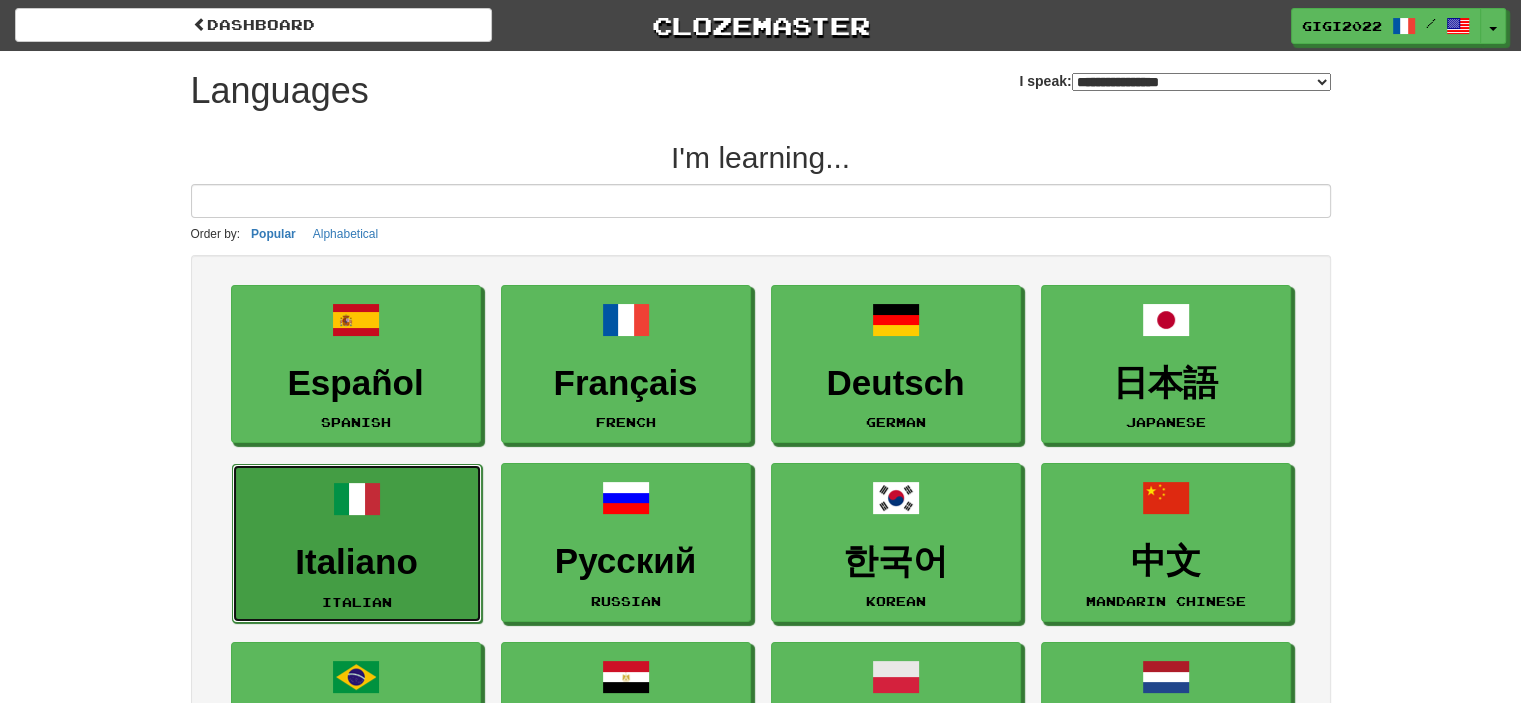 click on "Italiano Italian" at bounding box center (357, 543) 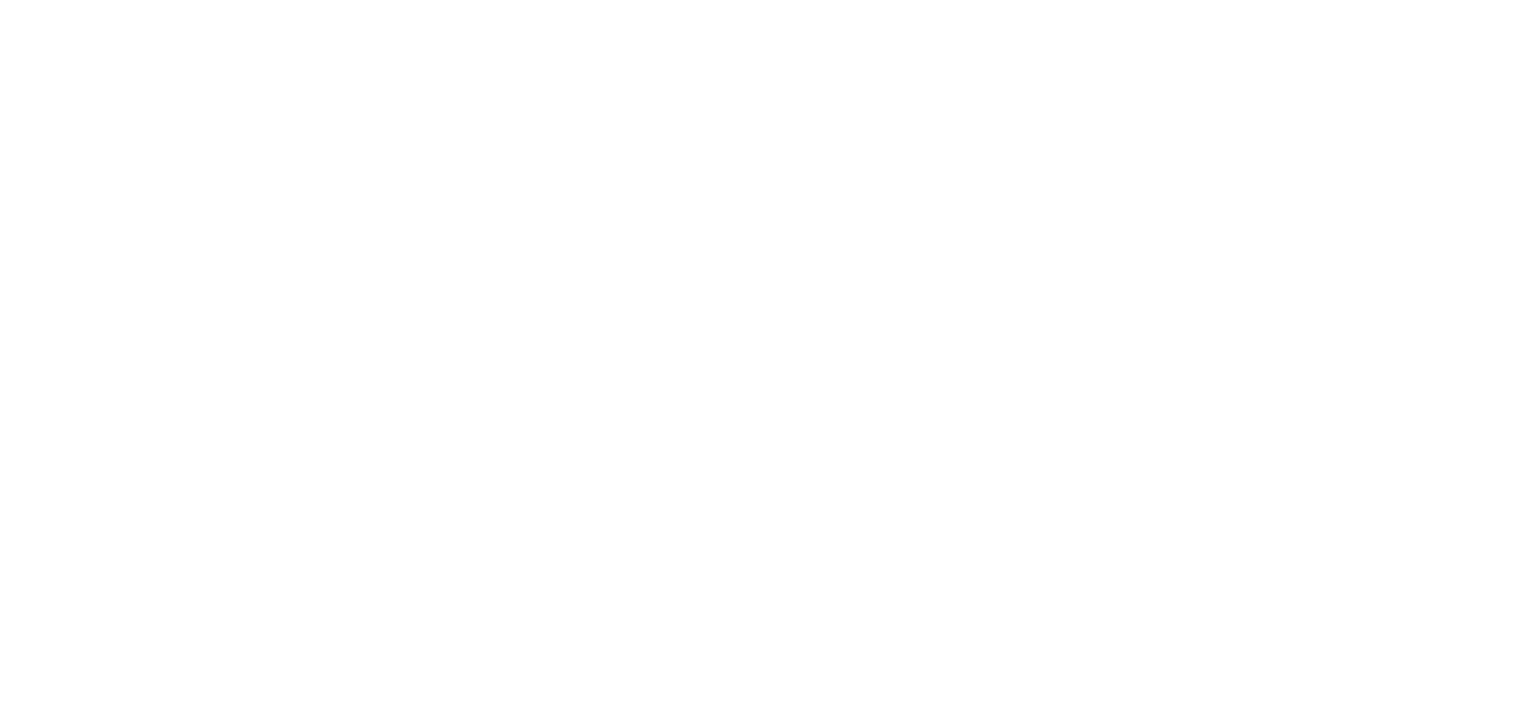 scroll, scrollTop: 0, scrollLeft: 0, axis: both 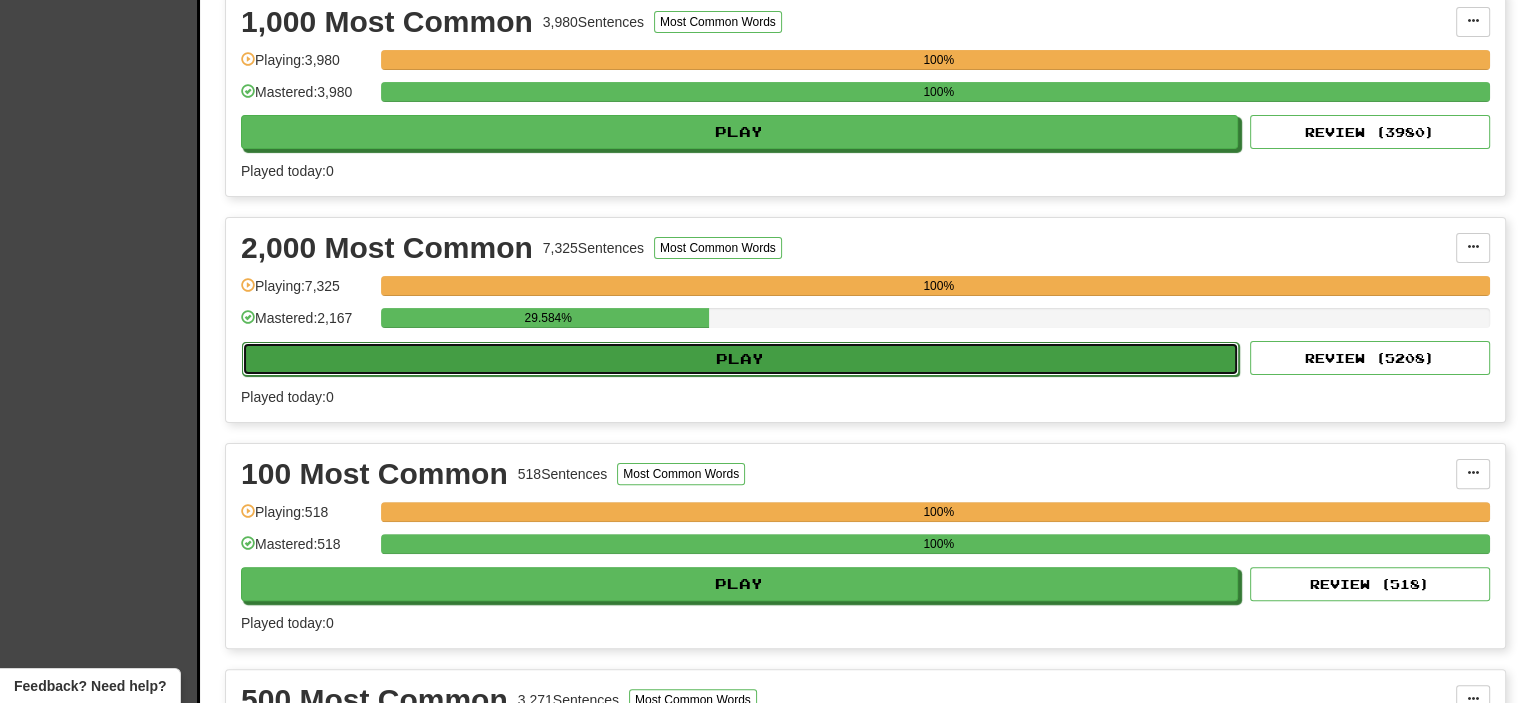 click on "Play" at bounding box center (740, 359) 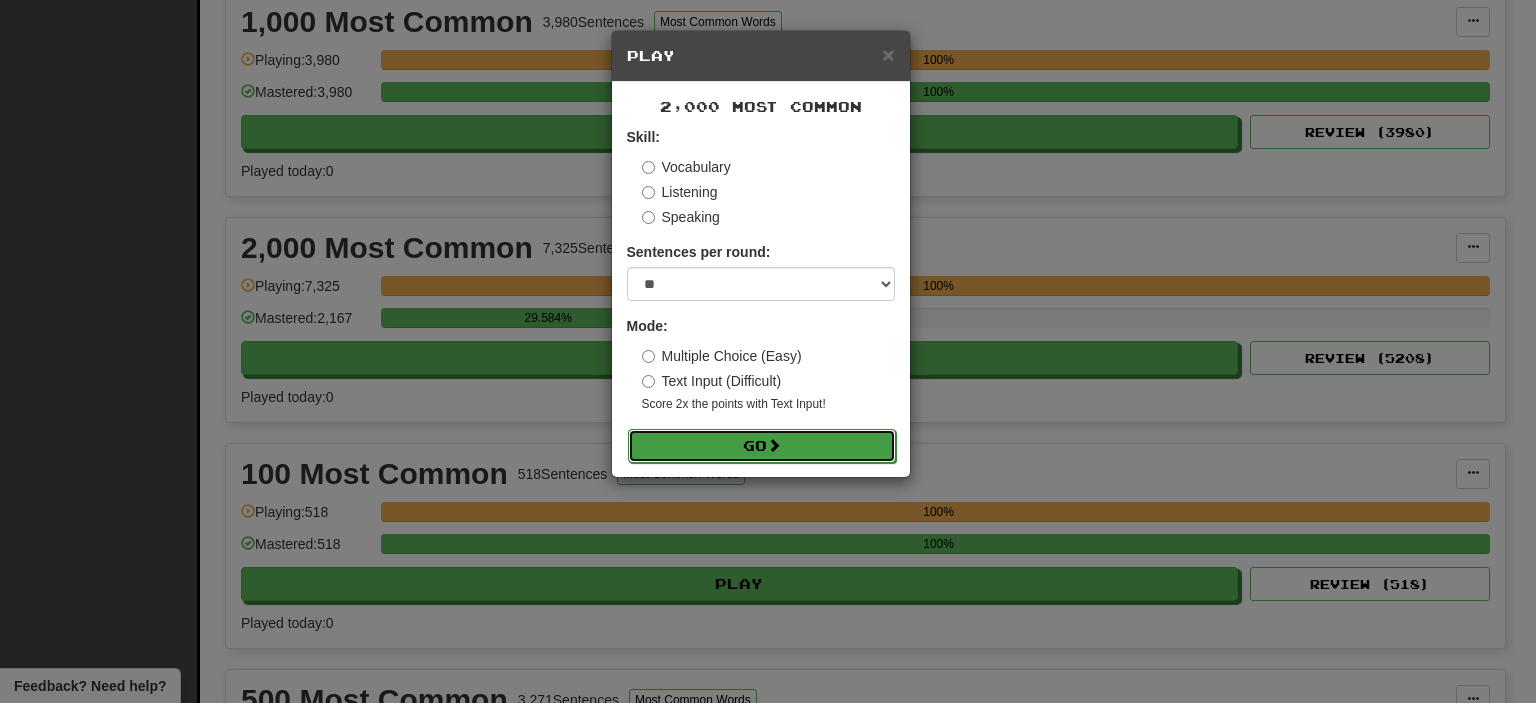 click on "Go" at bounding box center [762, 446] 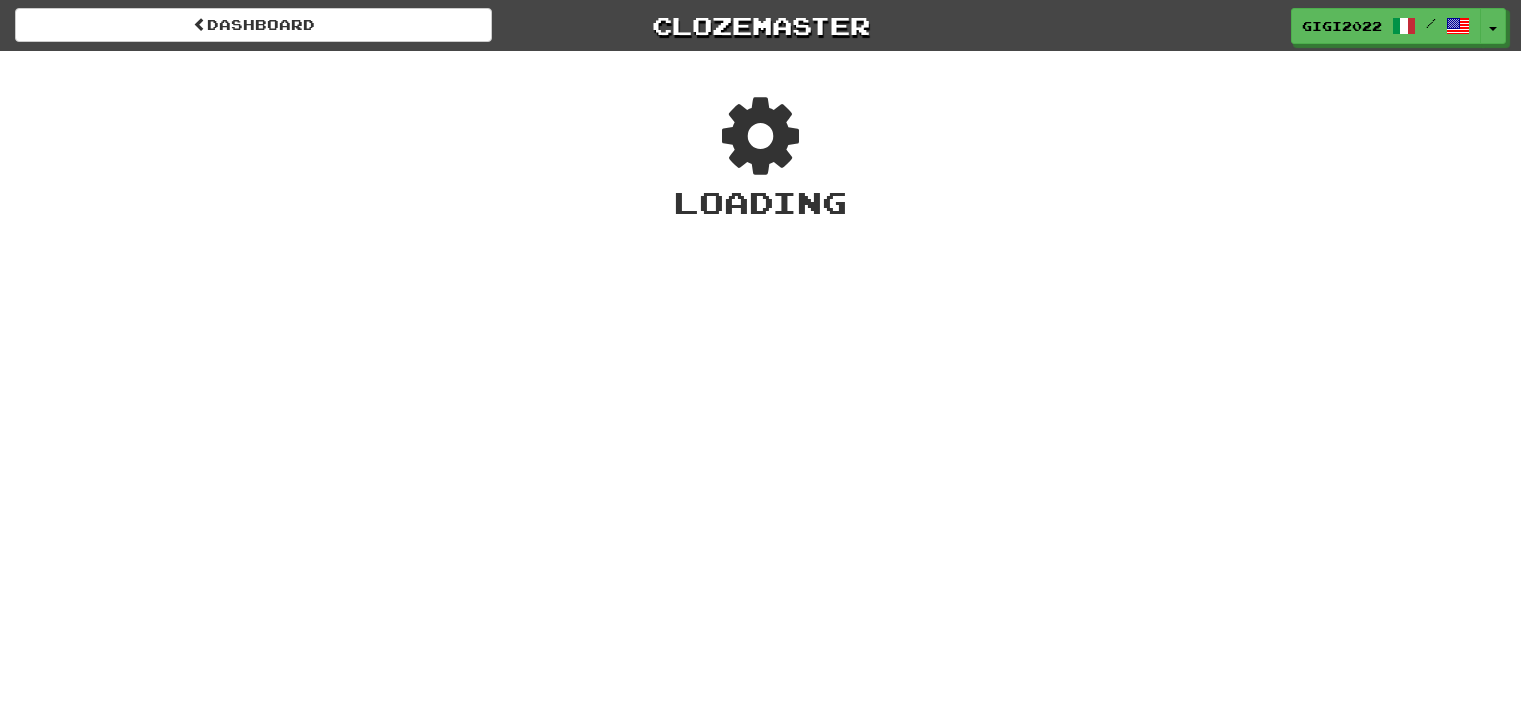 scroll, scrollTop: 0, scrollLeft: 0, axis: both 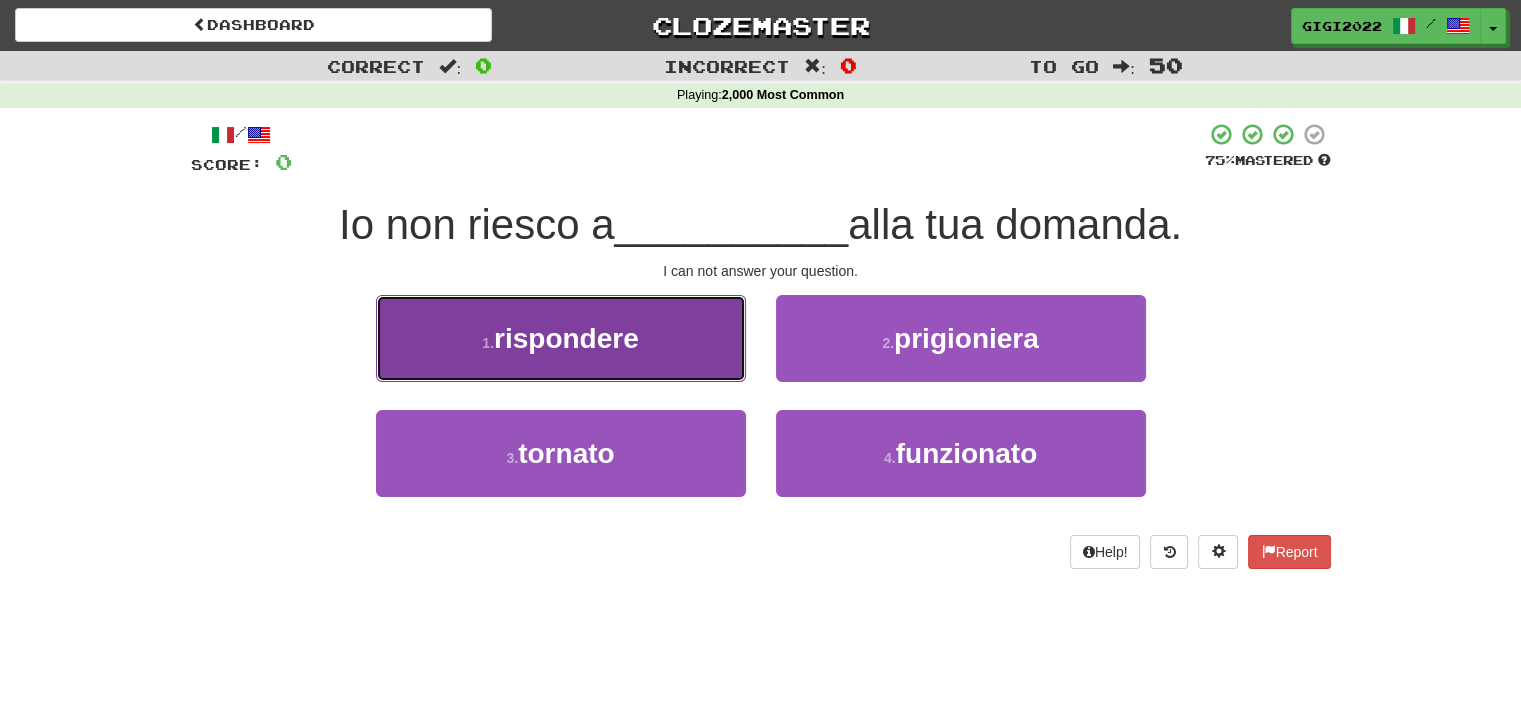 click on "1 .  rispondere" at bounding box center (561, 338) 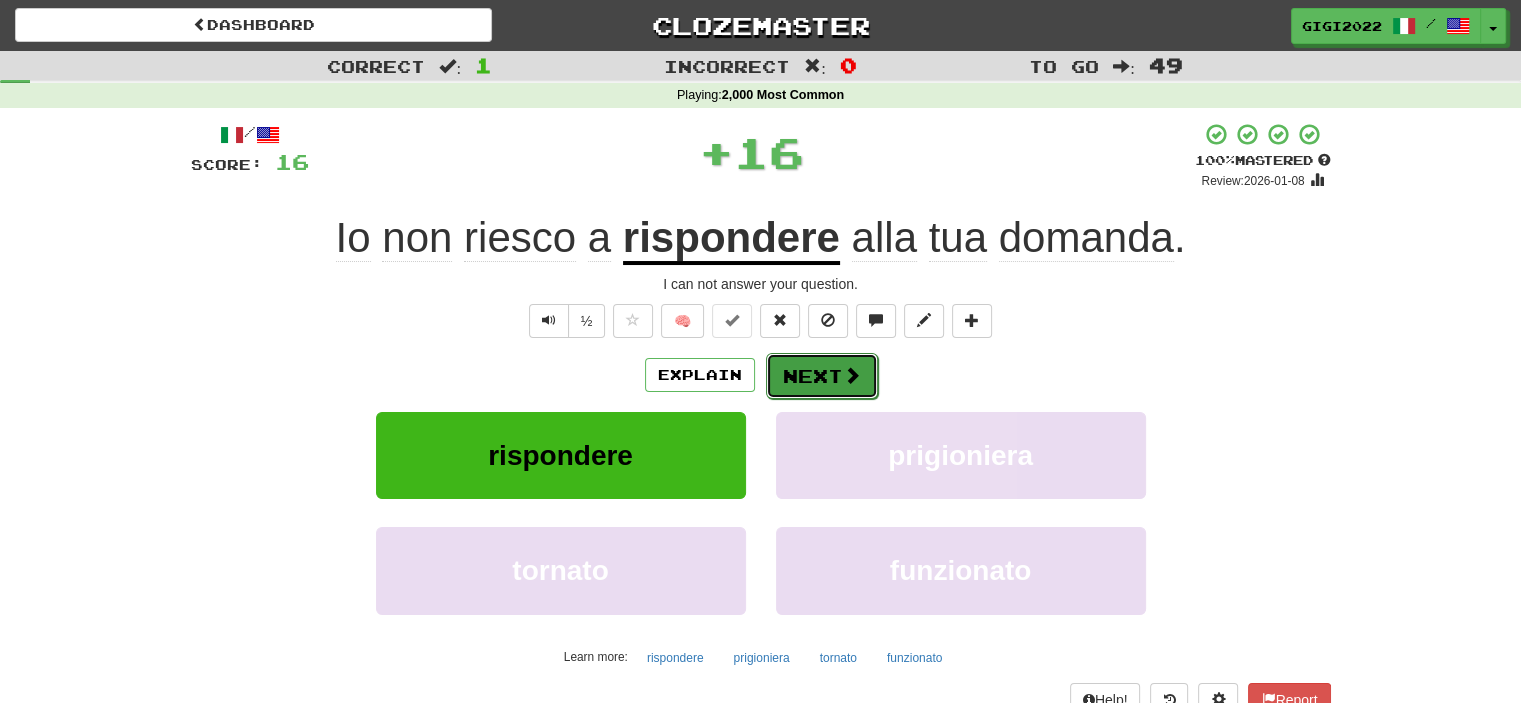 click on "Next" at bounding box center [822, 376] 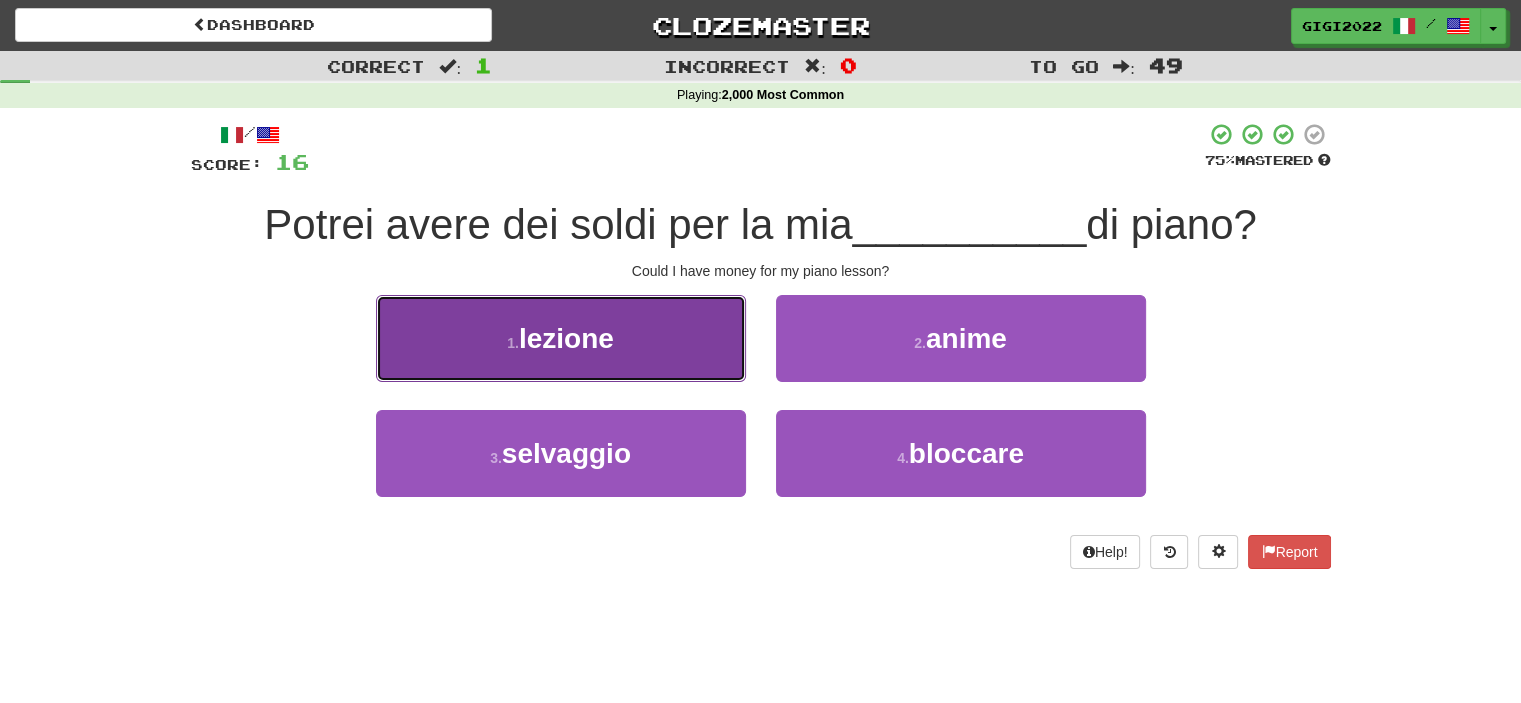 click on "1 .  lezione" at bounding box center [561, 338] 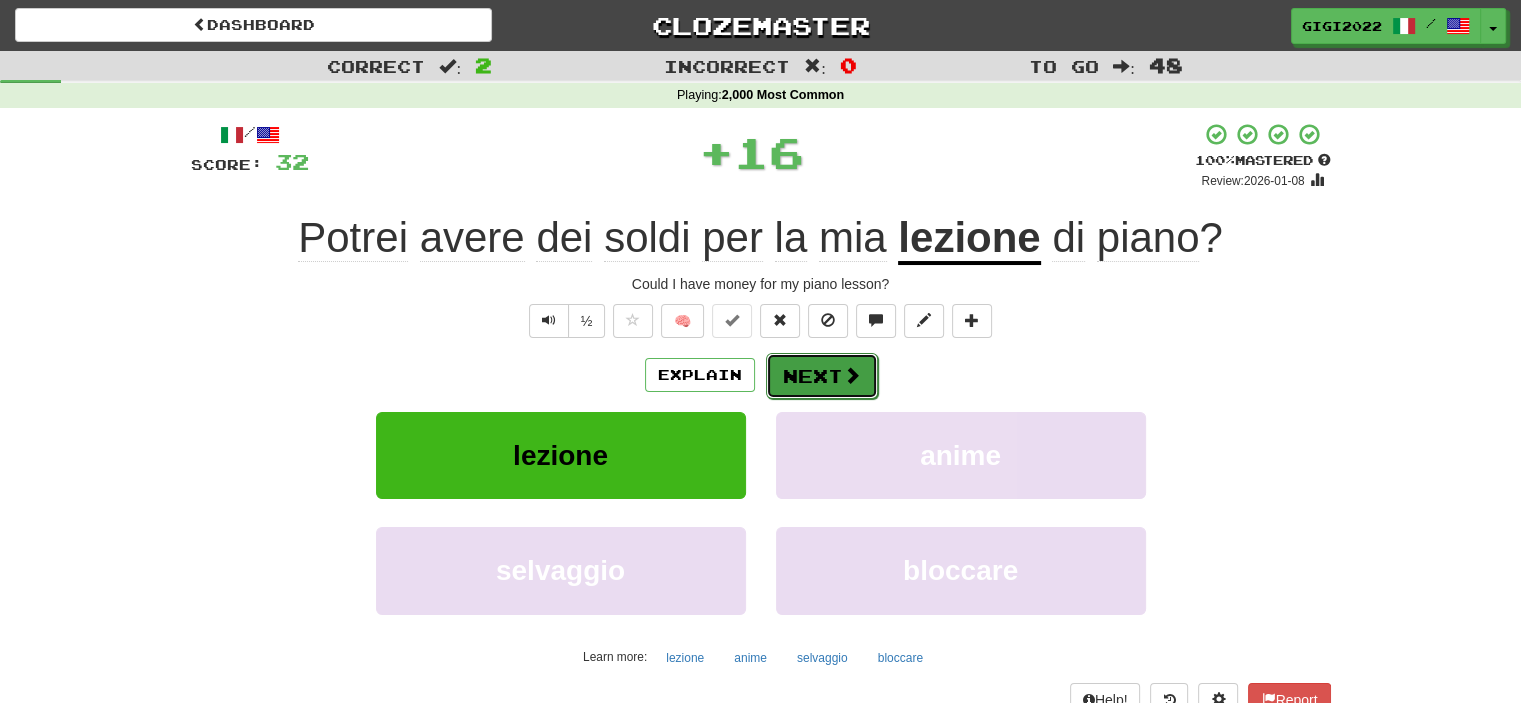 click on "Next" at bounding box center [822, 376] 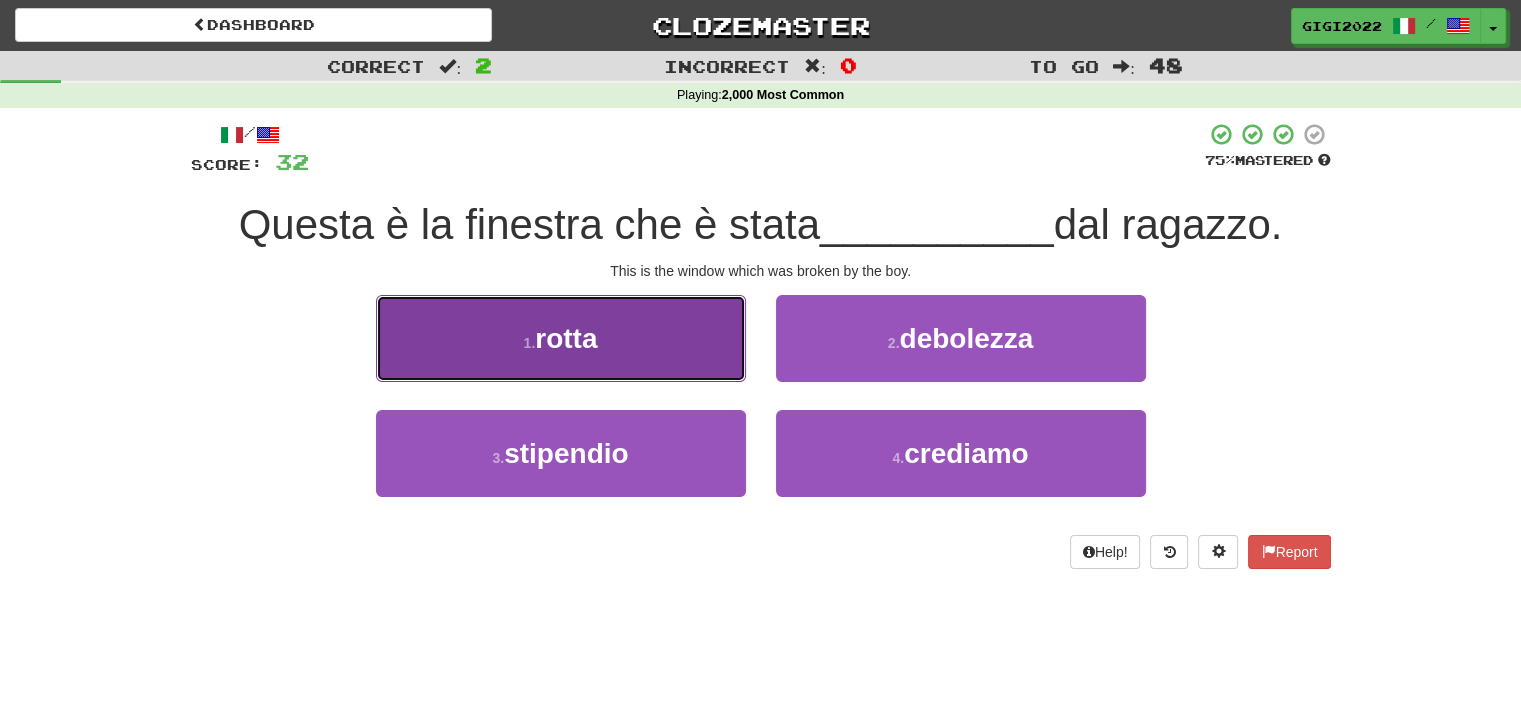 click on "1 .  rotta" at bounding box center [561, 338] 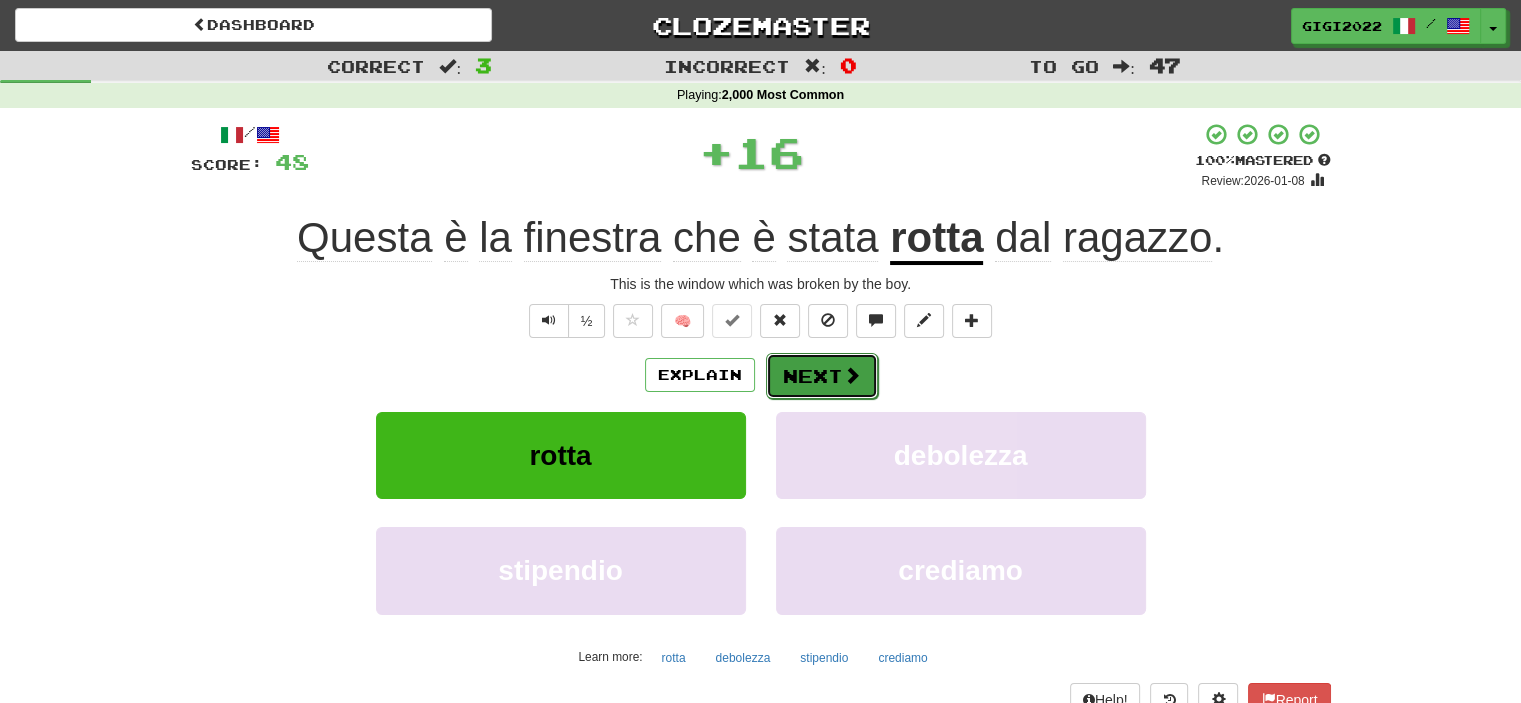 click on "Next" at bounding box center (822, 376) 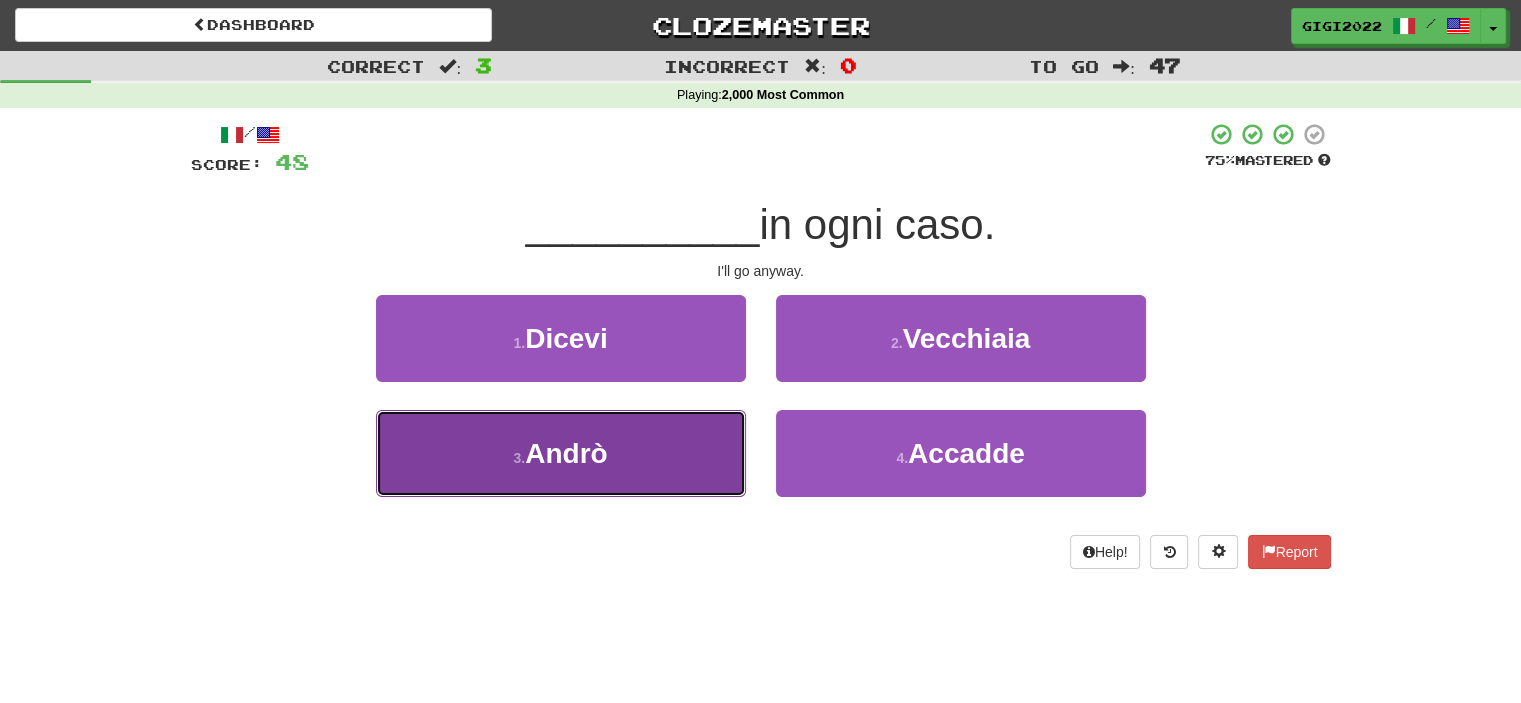 click on "3 .  Andrò" at bounding box center [561, 453] 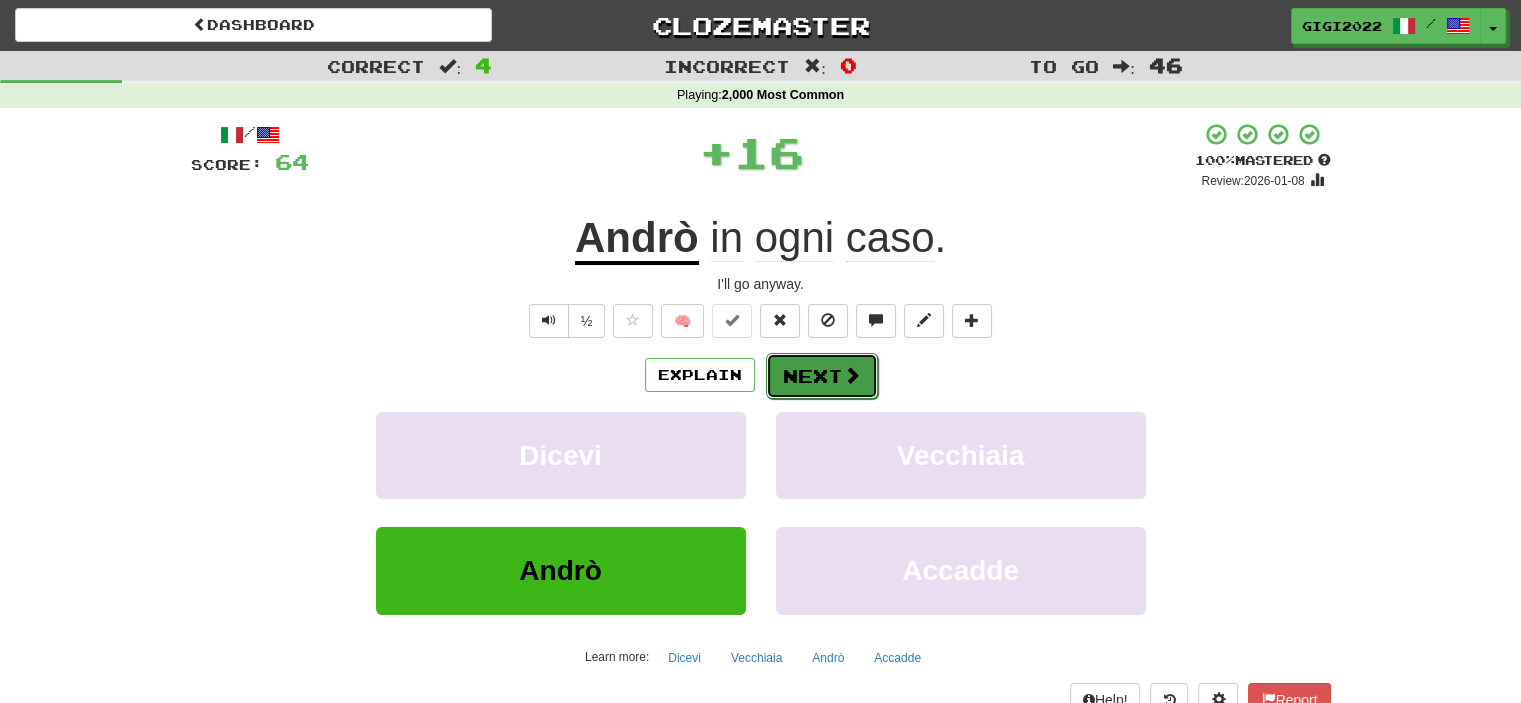 click on "Next" at bounding box center [822, 376] 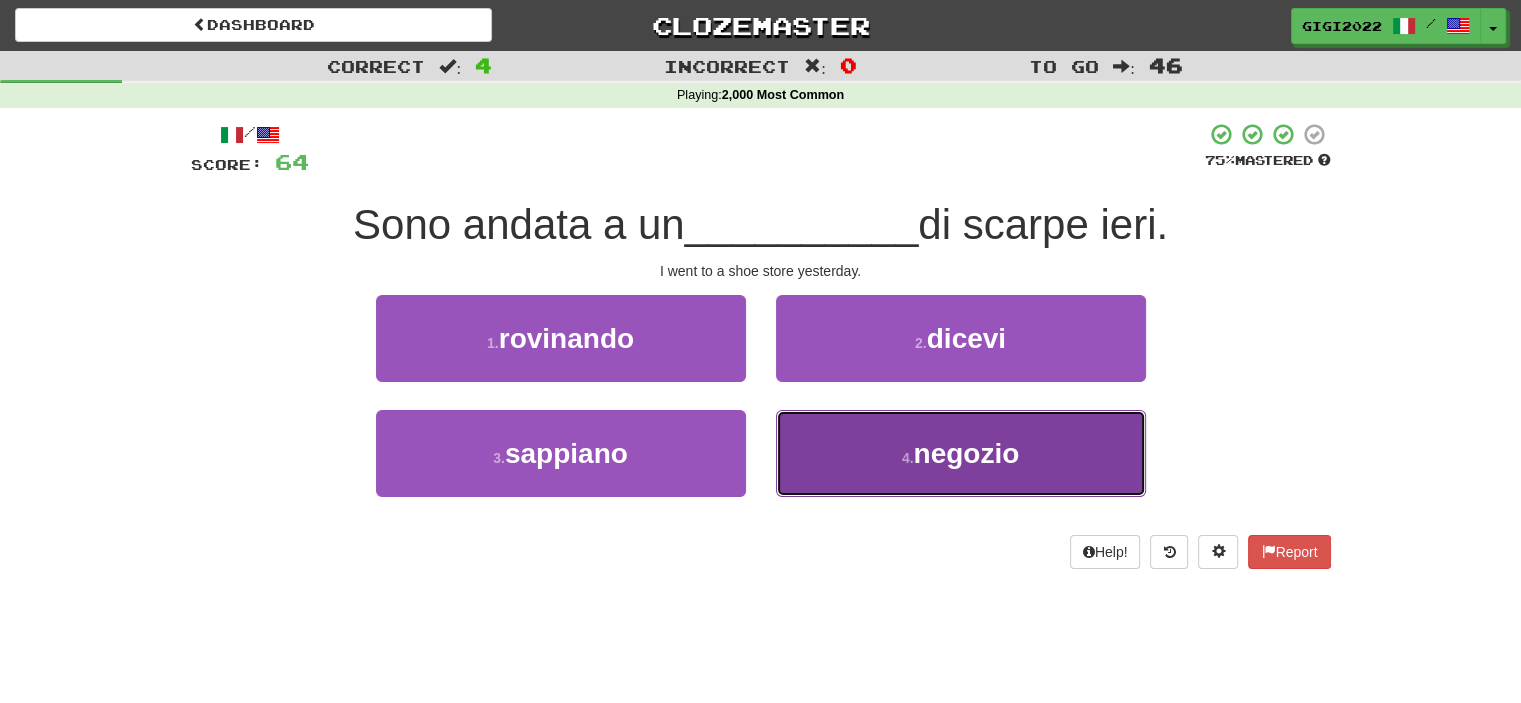 click on "4 .  negozio" at bounding box center [961, 453] 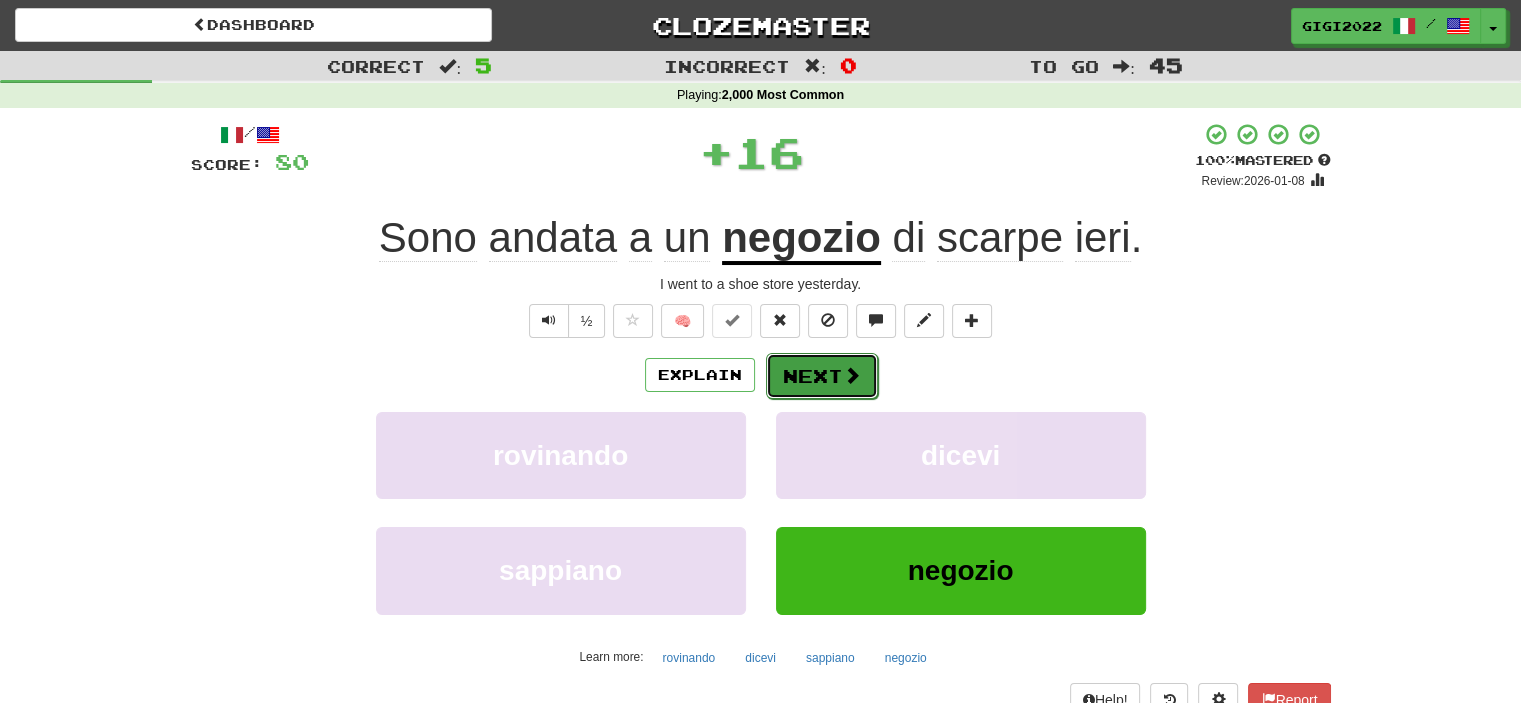 click on "Next" at bounding box center [822, 376] 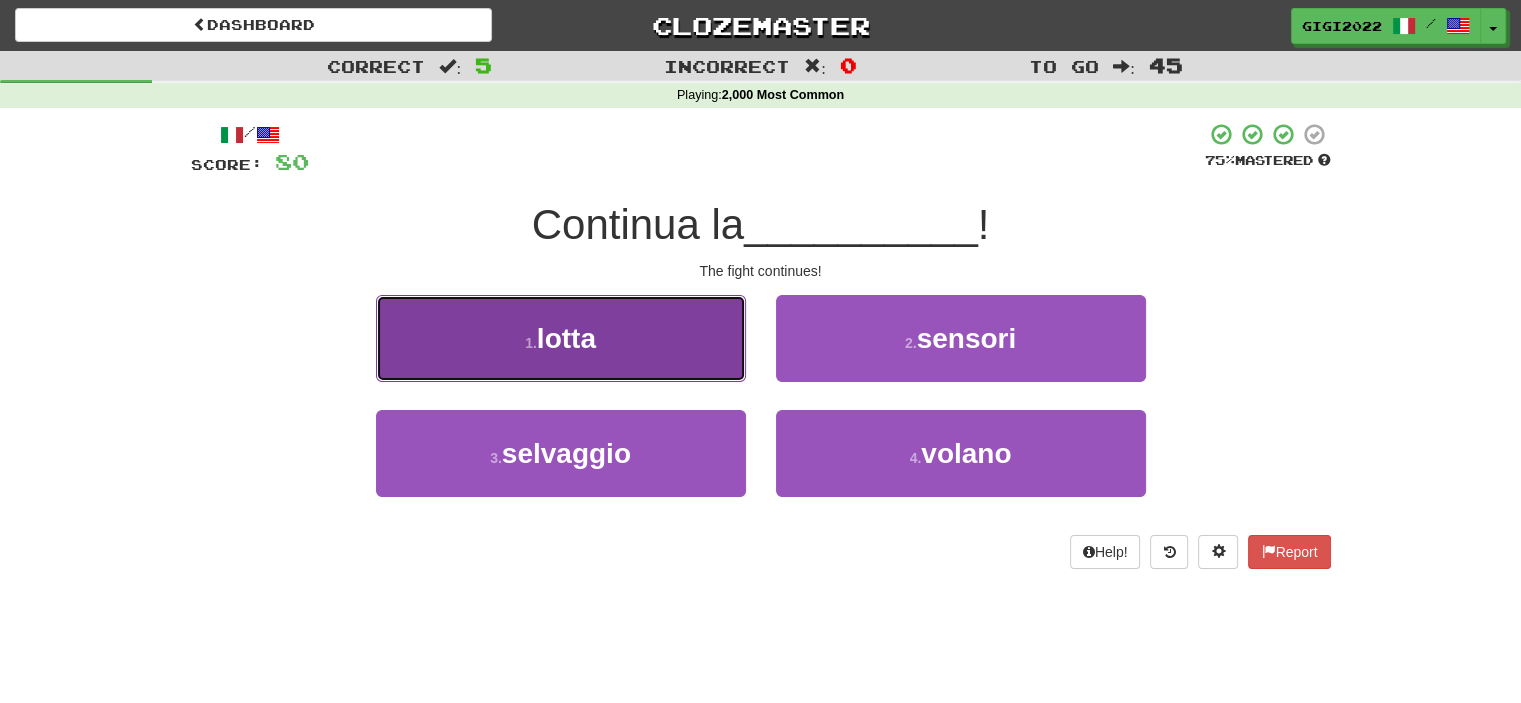 click on "1 .  lotta" at bounding box center (561, 338) 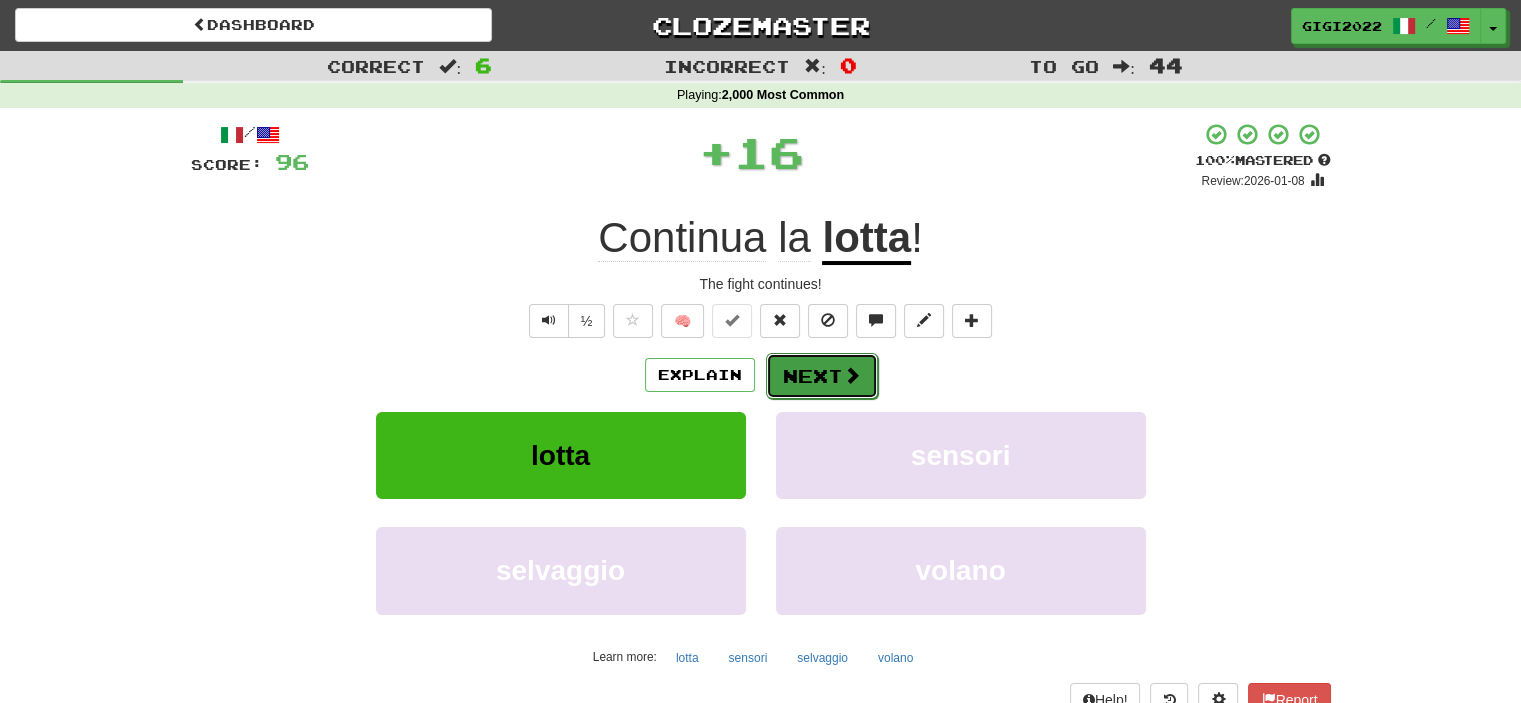click on "Next" at bounding box center [822, 376] 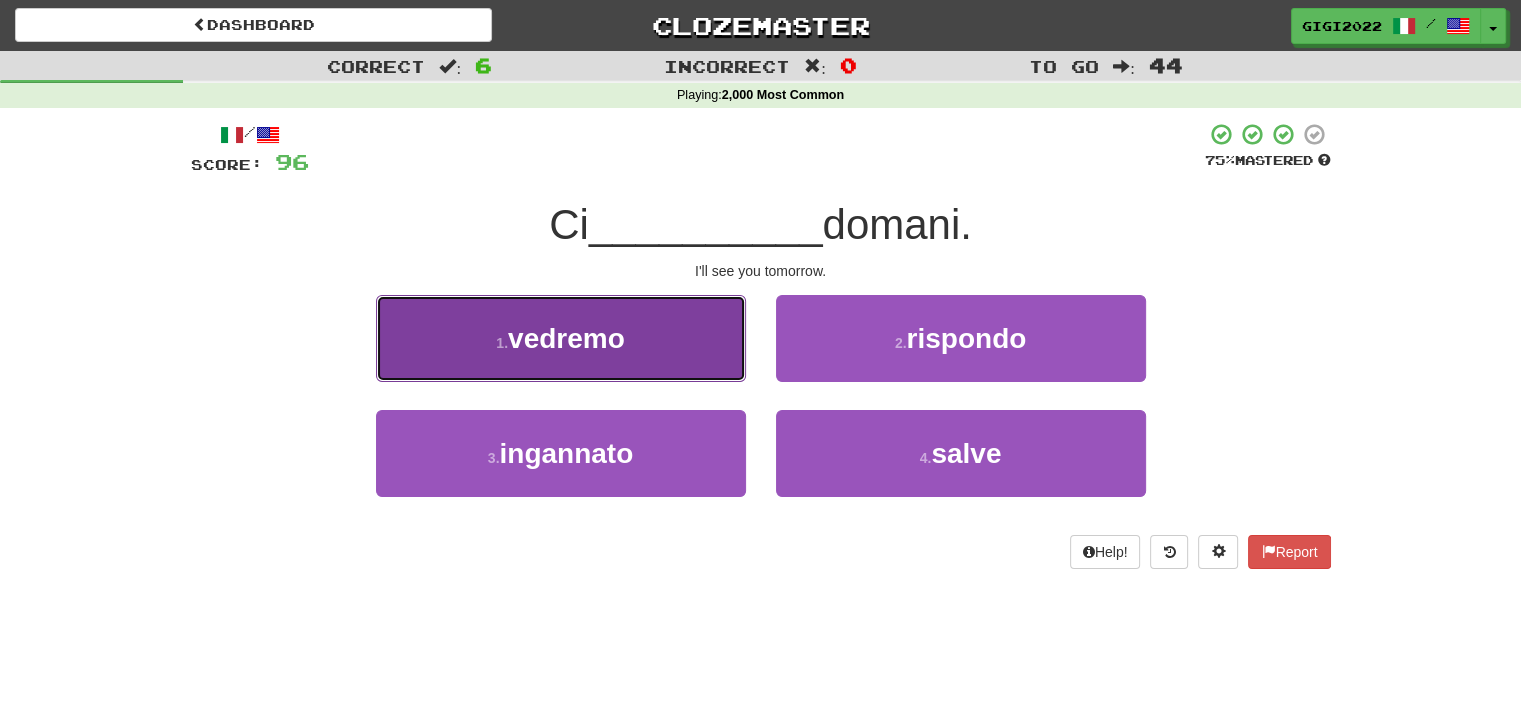 click on "1 .  vedremo" at bounding box center (561, 338) 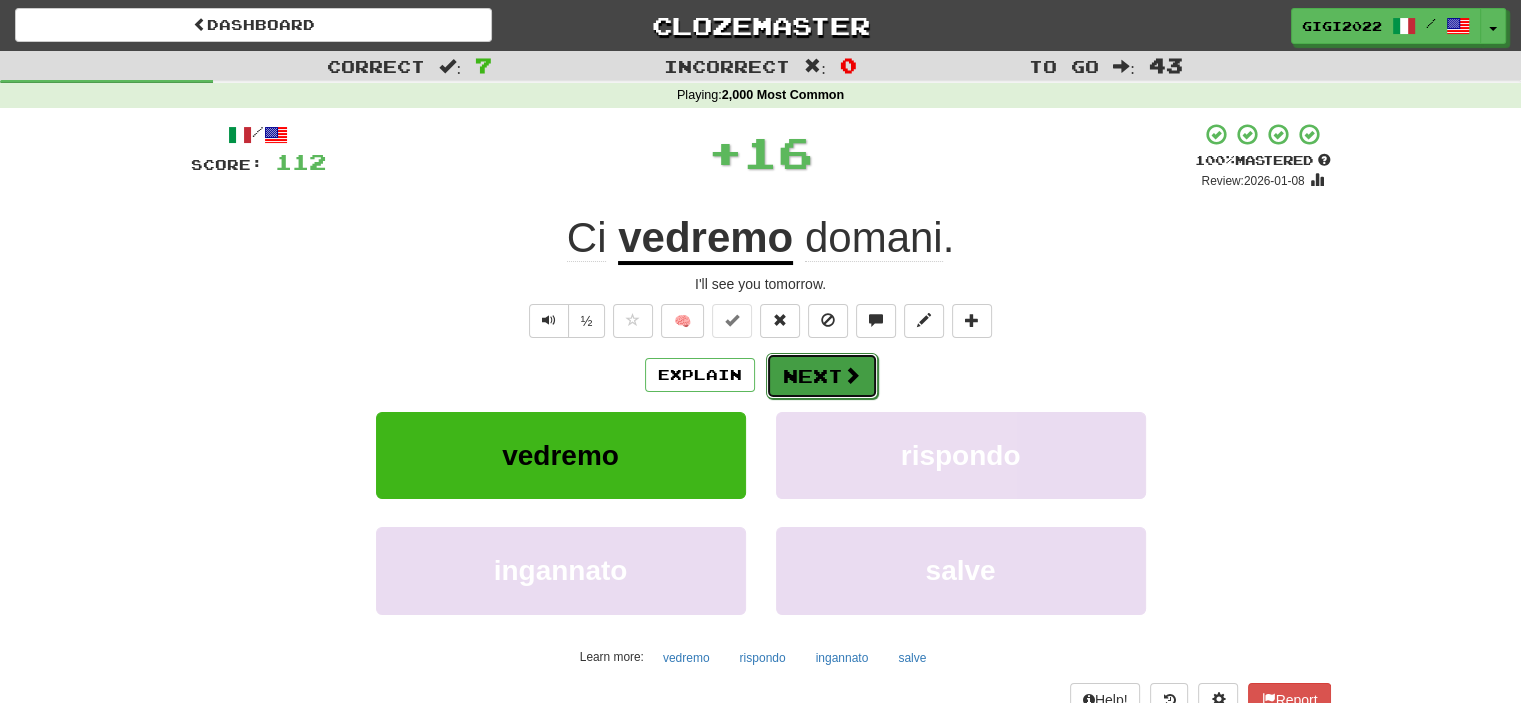 click on "Next" at bounding box center (822, 376) 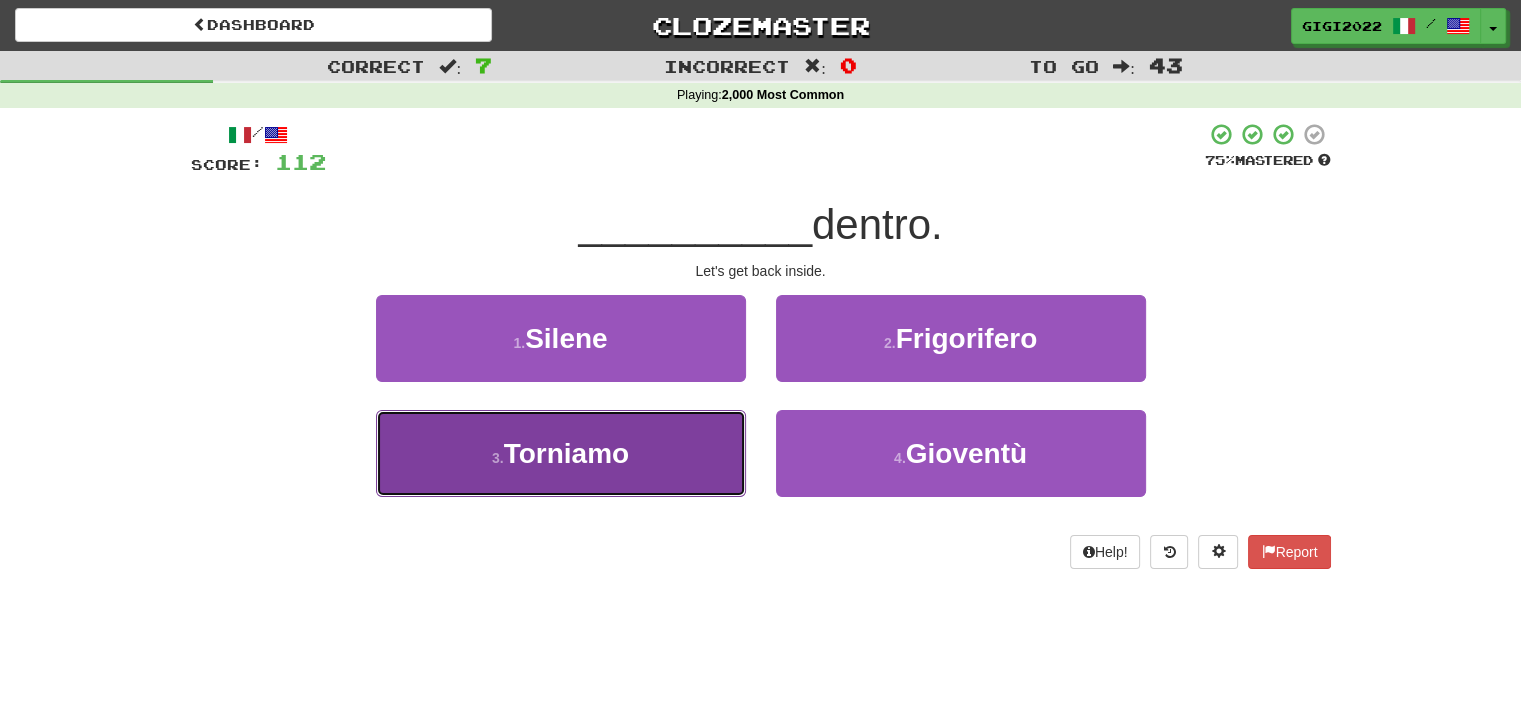 click on "3 .  Torniamo" at bounding box center (561, 453) 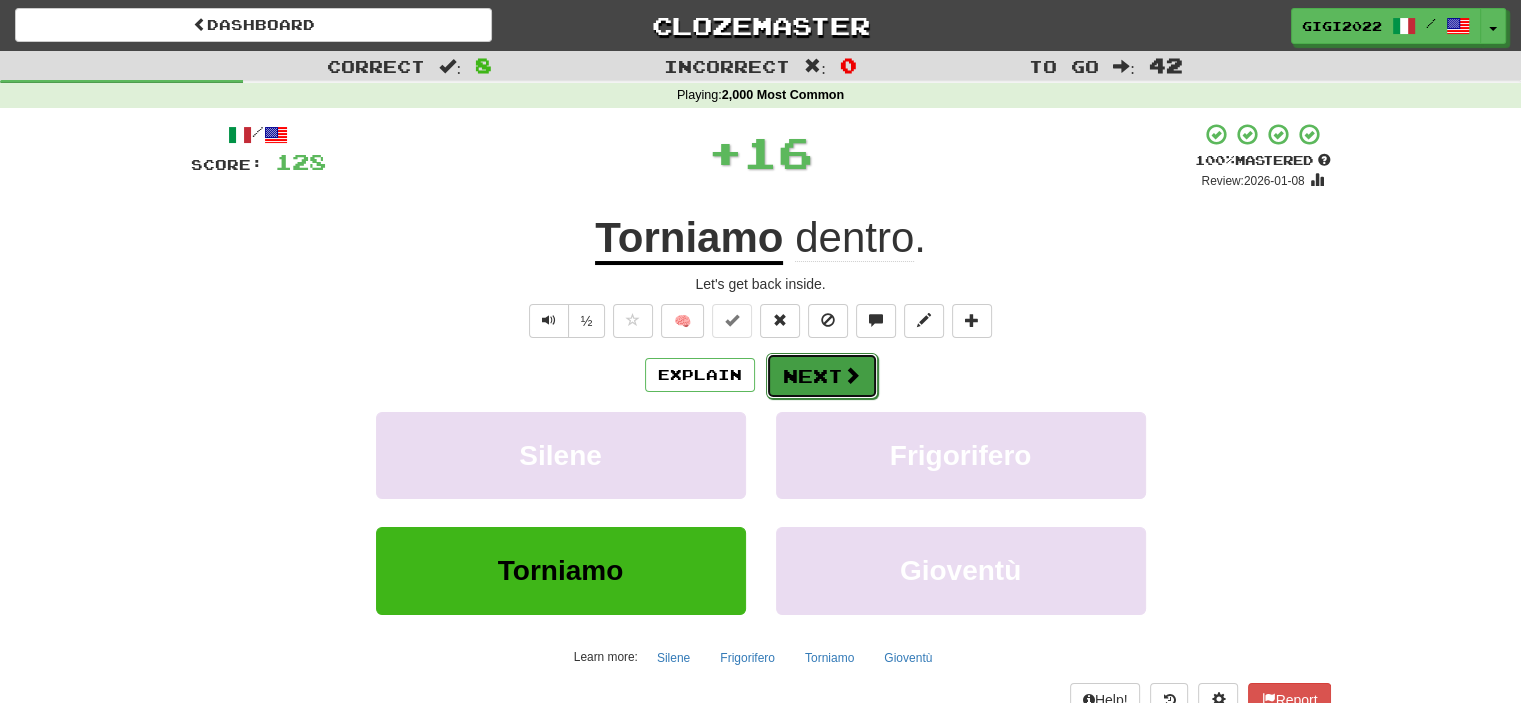 click on "Next" at bounding box center (822, 376) 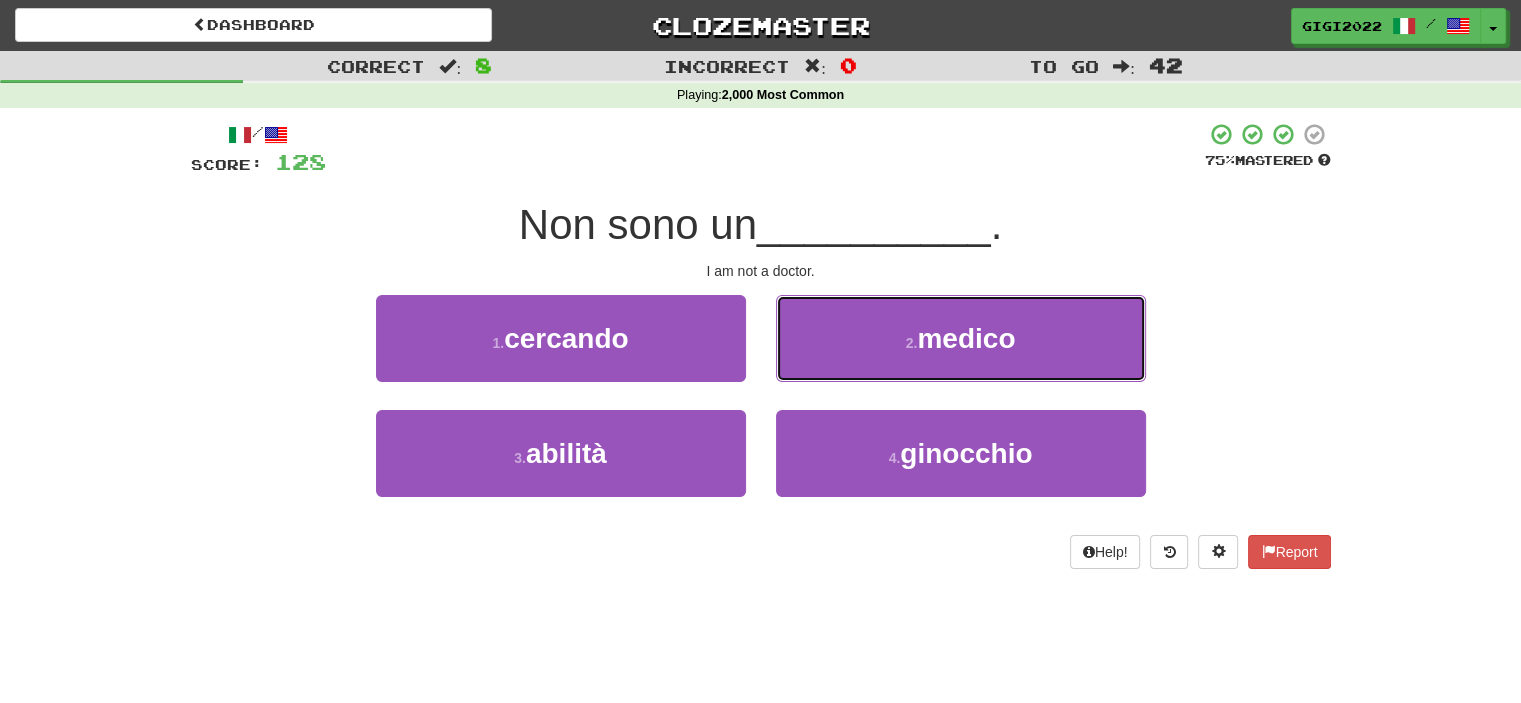 click on "2 .  medico" at bounding box center [961, 338] 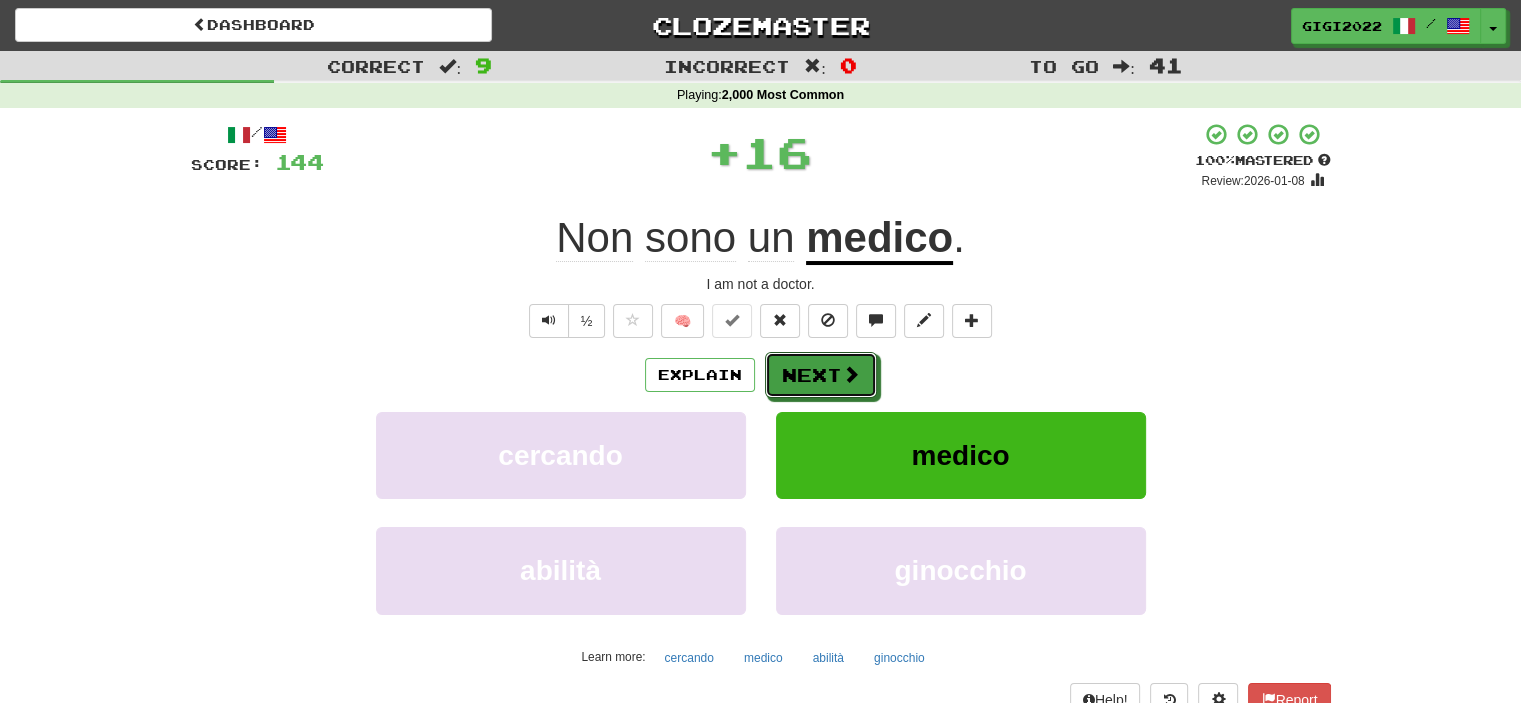 click on "Next" at bounding box center [821, 375] 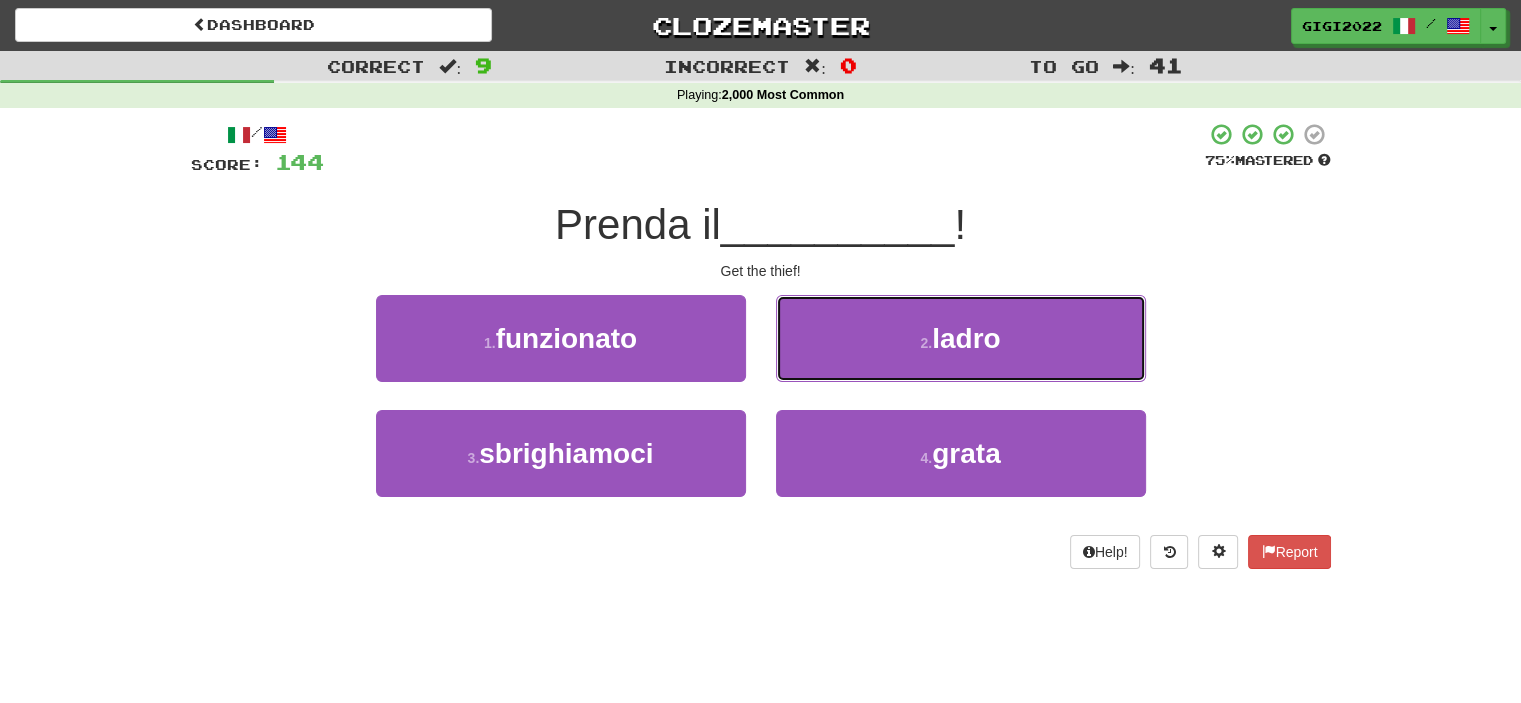 click on "2 .  ladro" at bounding box center (961, 338) 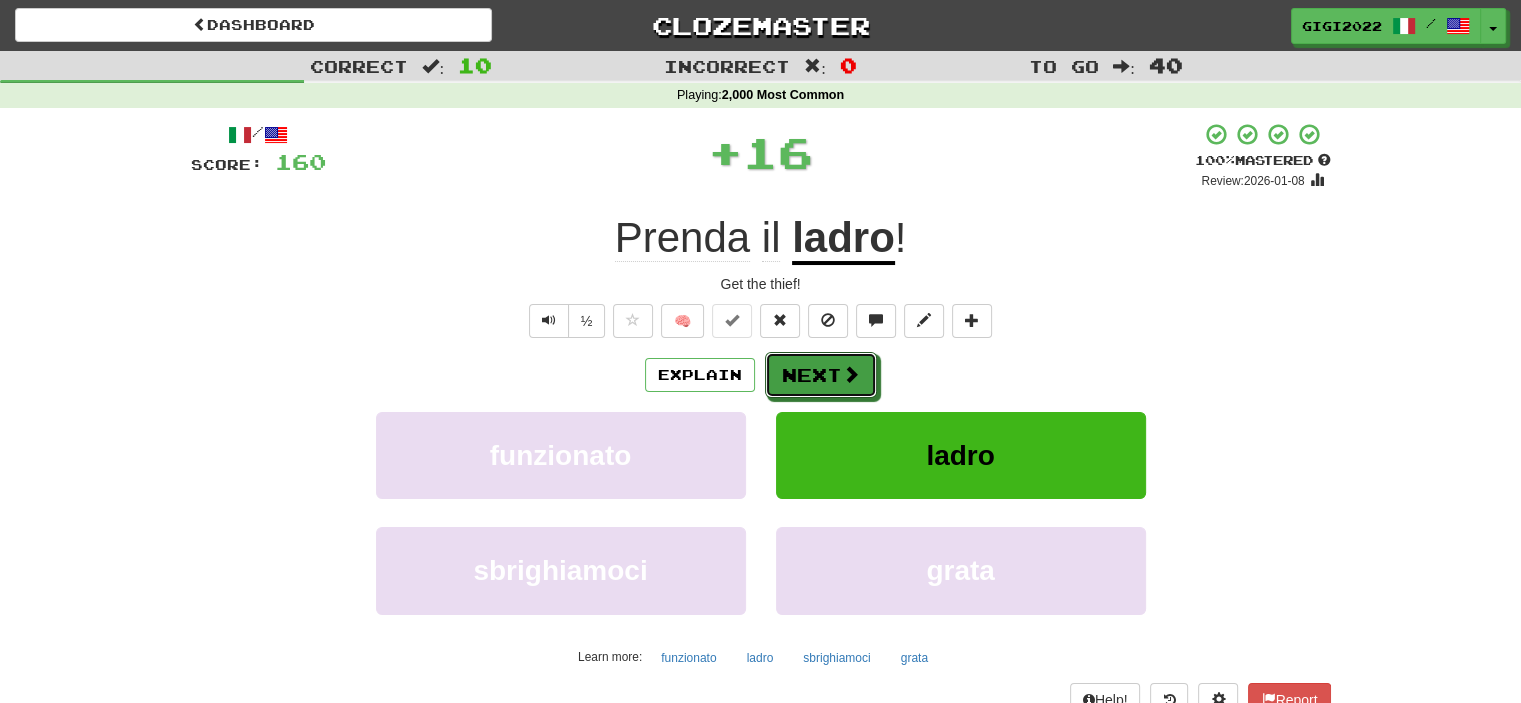 click on "Next" at bounding box center [821, 375] 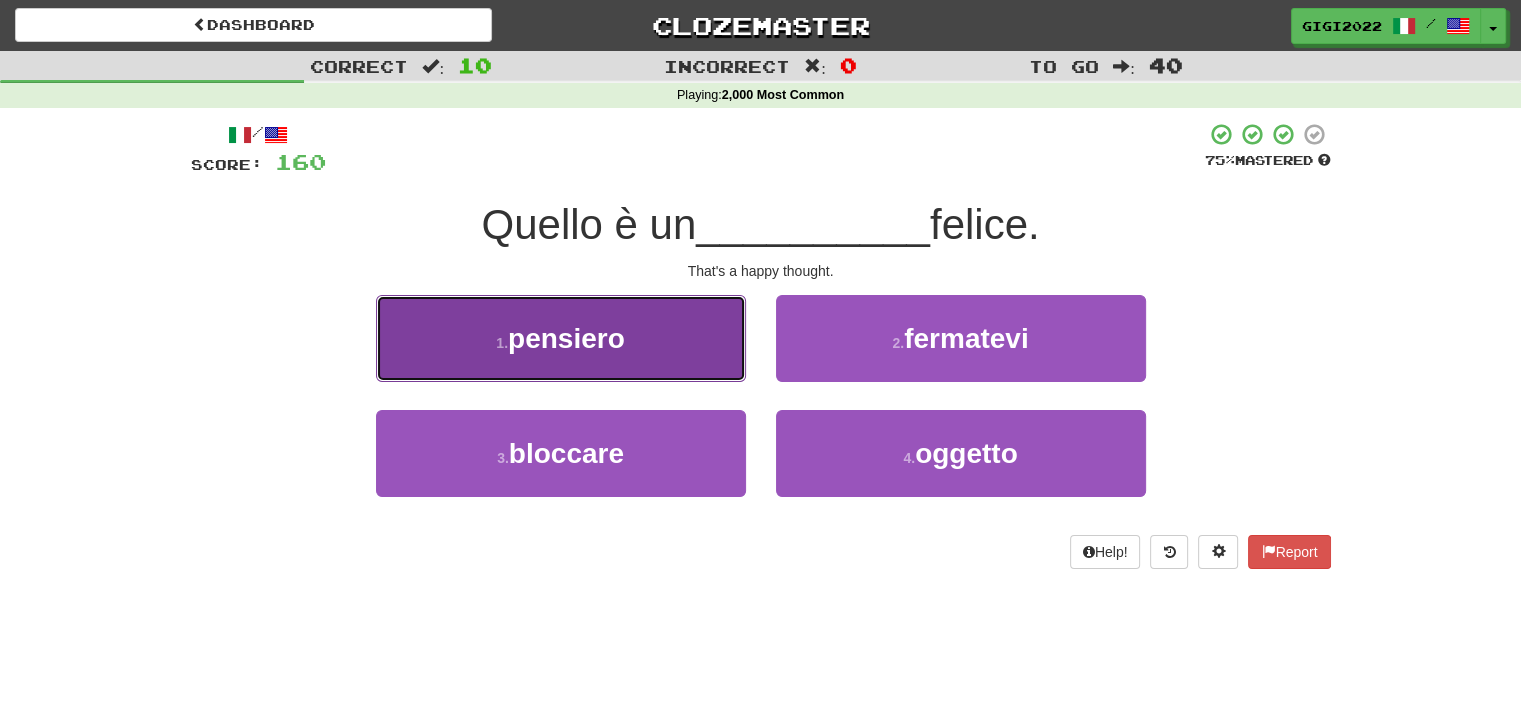 click on "1 .  pensiero" at bounding box center (561, 338) 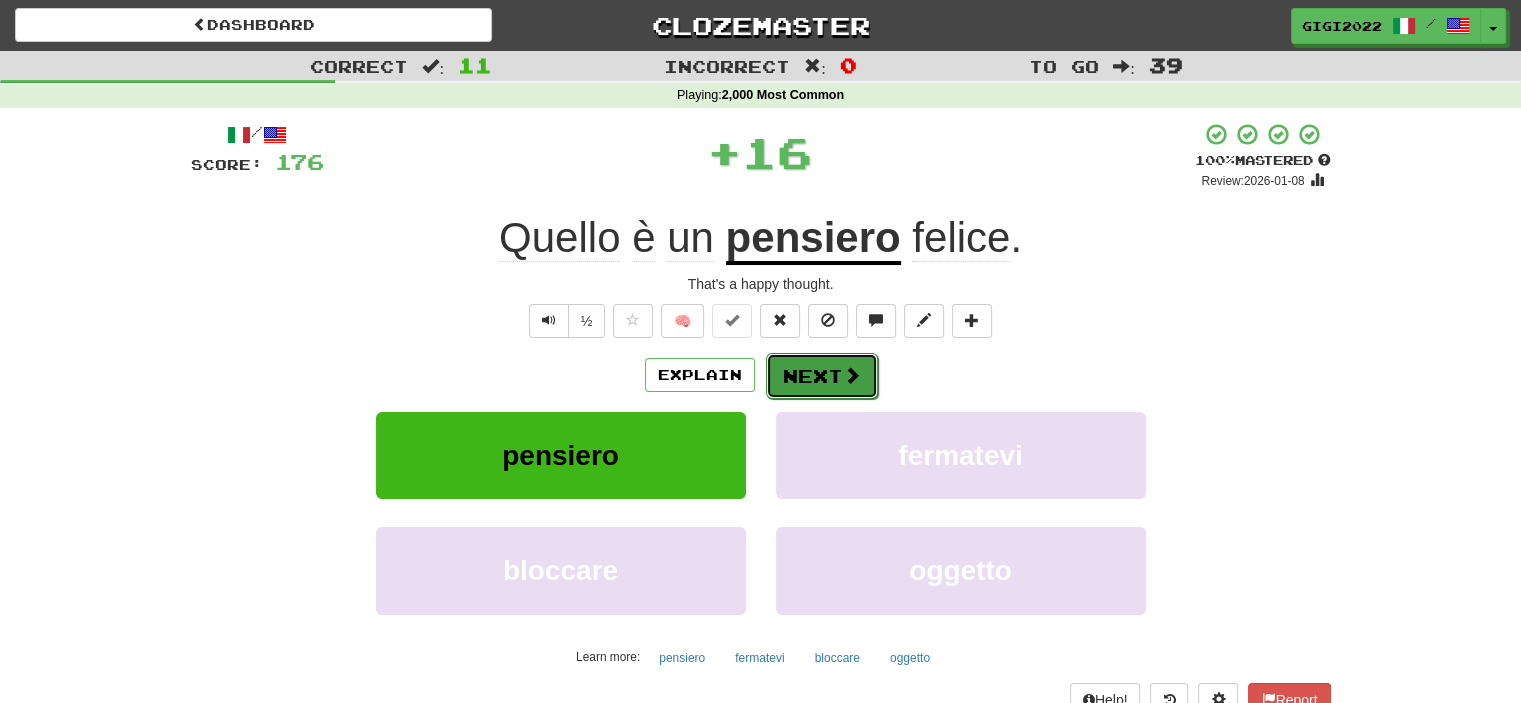 click on "Next" at bounding box center (822, 376) 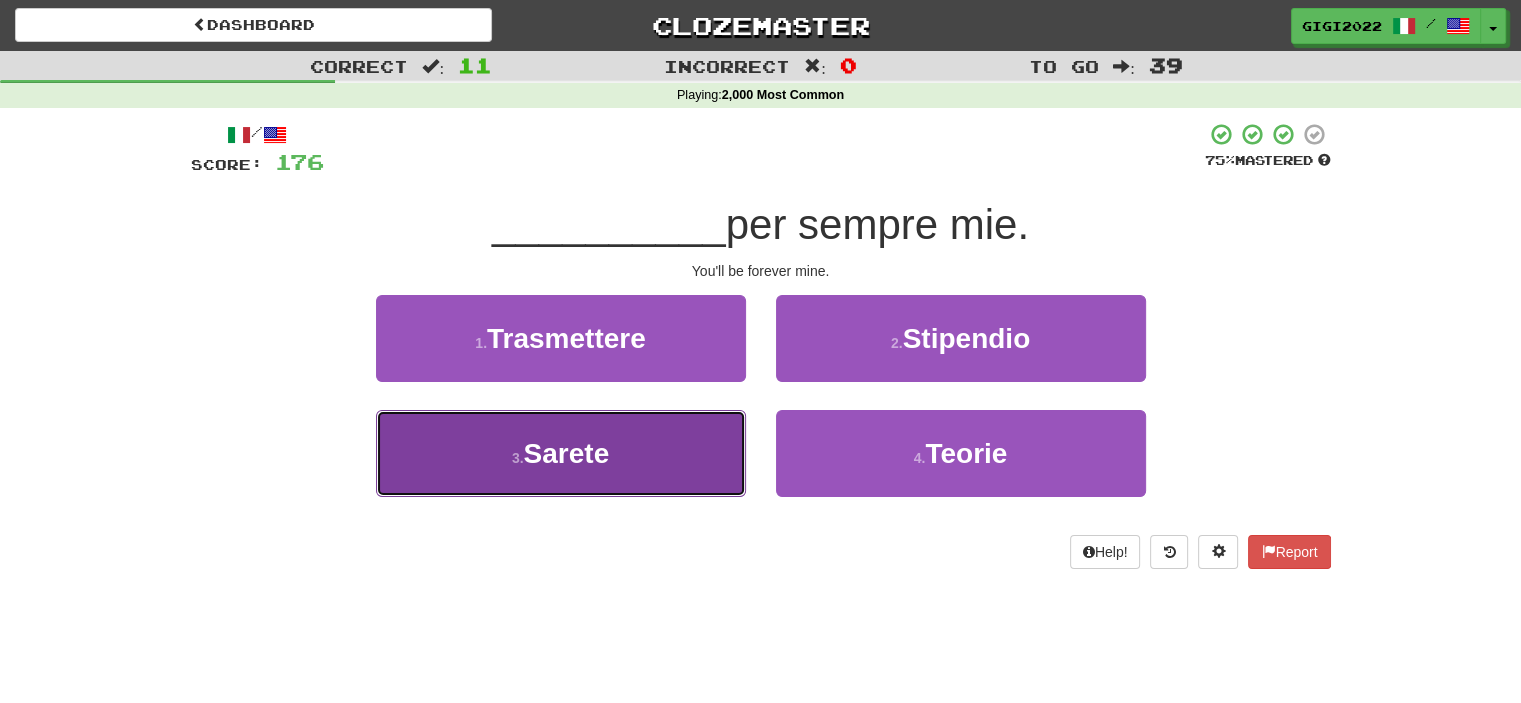 click on "3 .  Sarete" at bounding box center [561, 453] 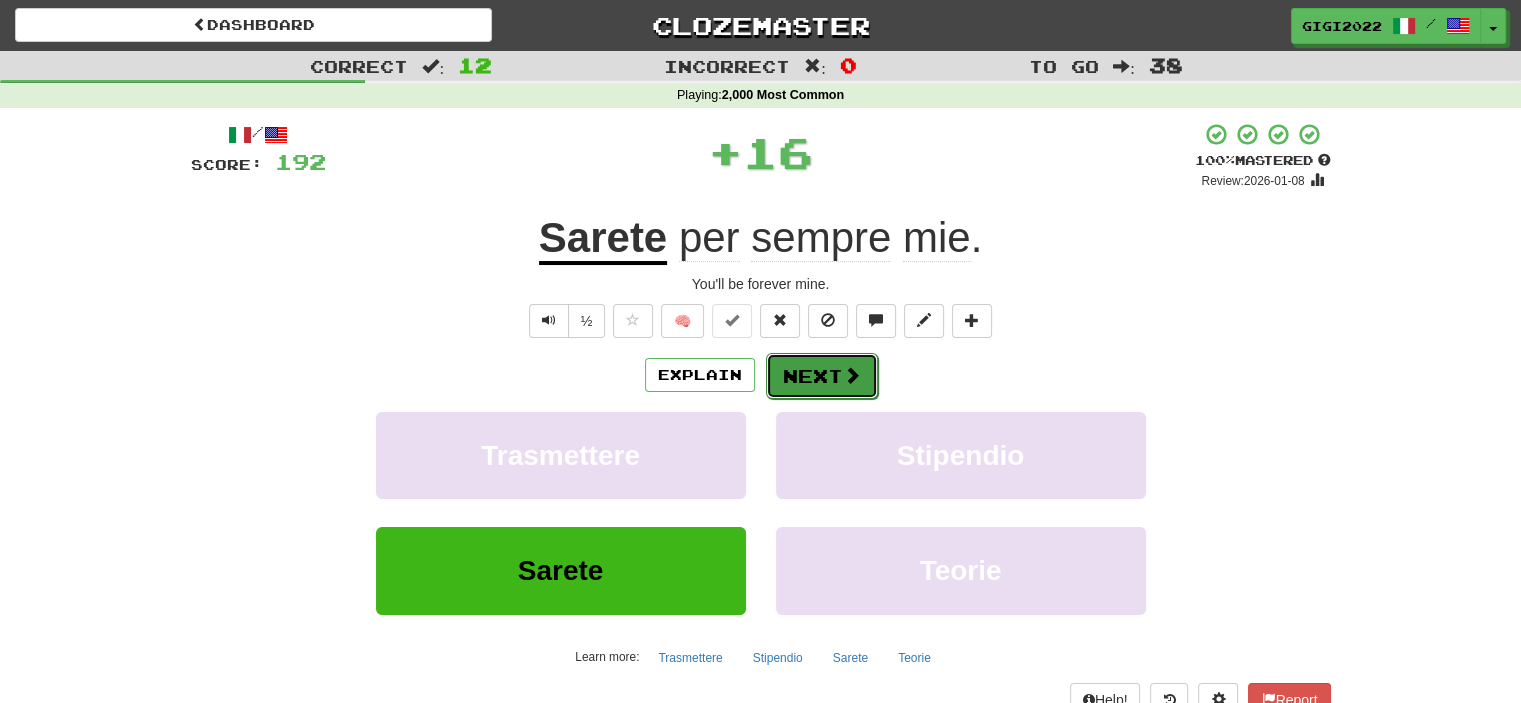 click on "Next" at bounding box center [822, 376] 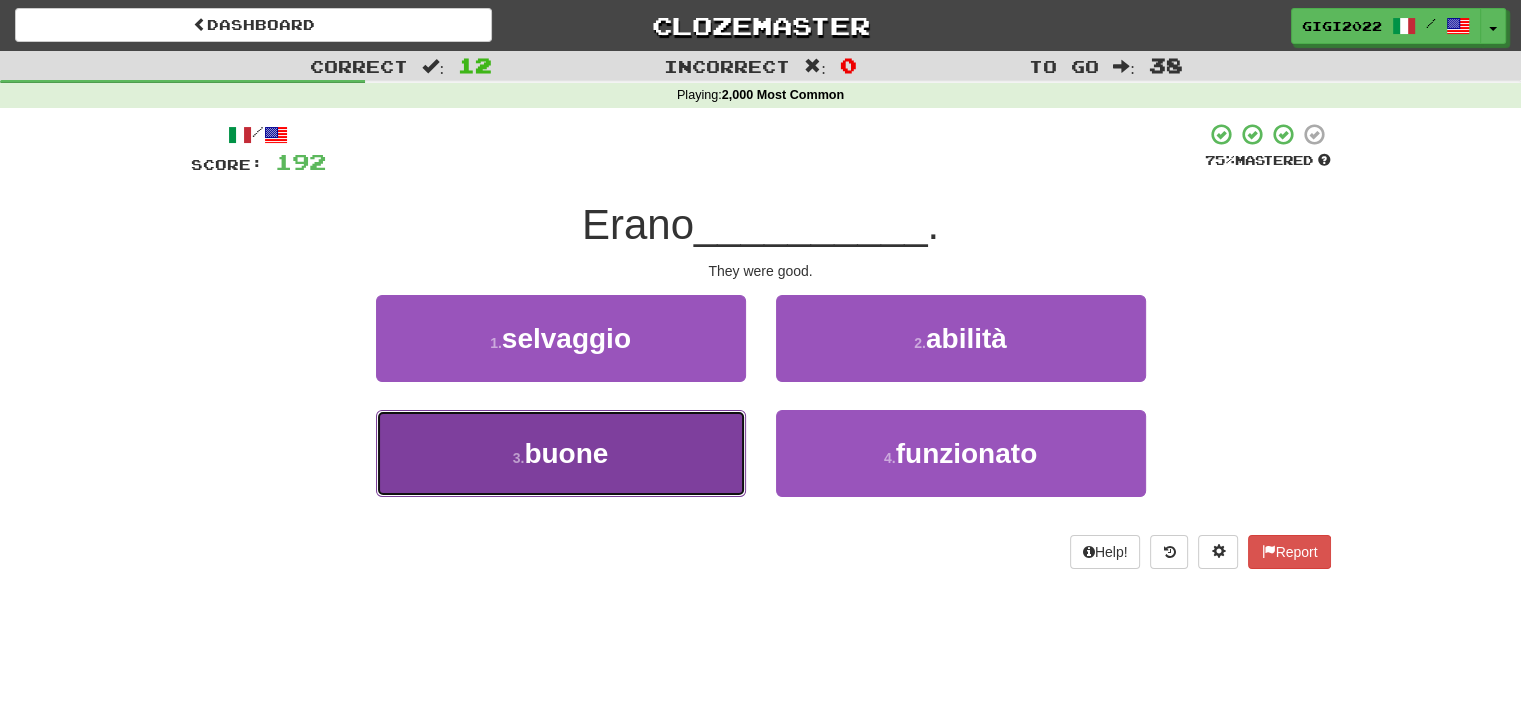 click on "3 .  buone" at bounding box center (561, 453) 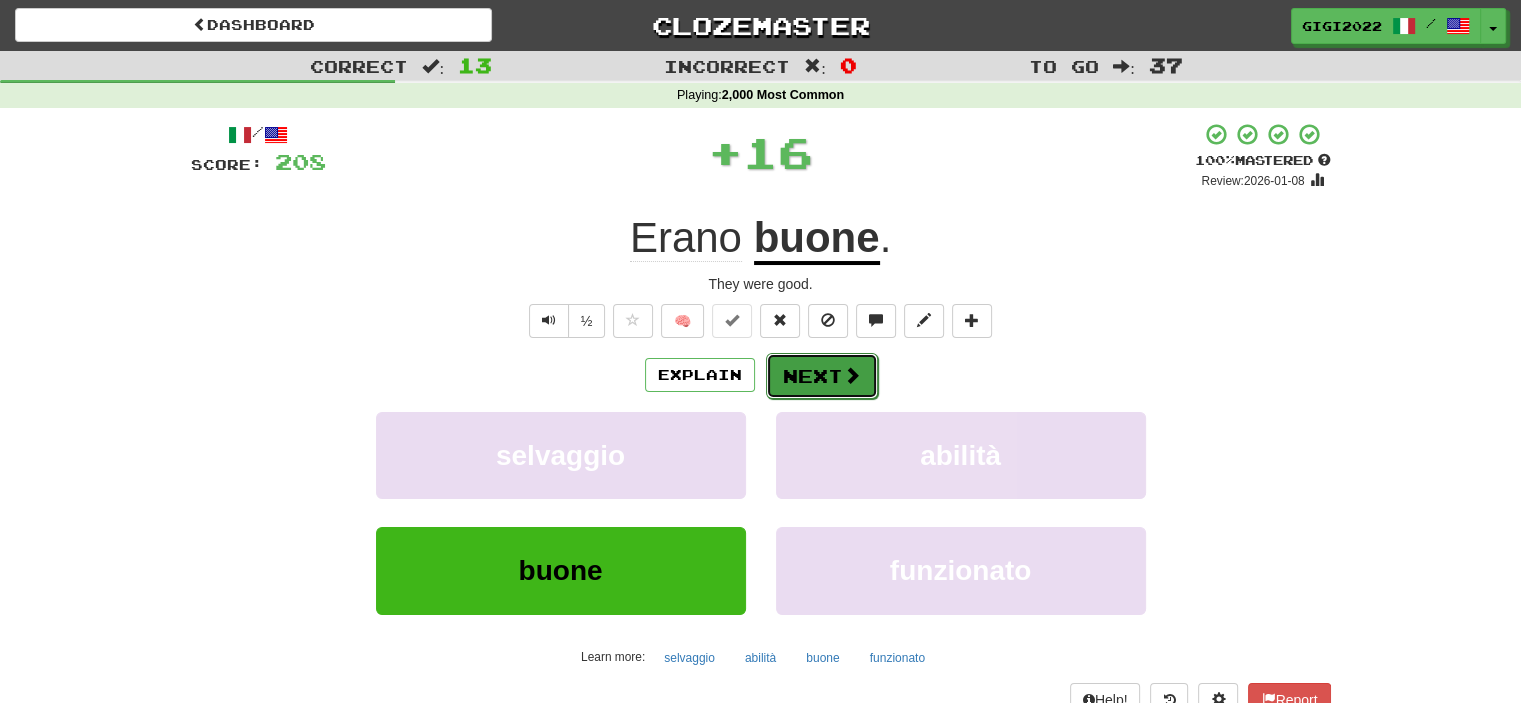 click on "Next" at bounding box center [822, 376] 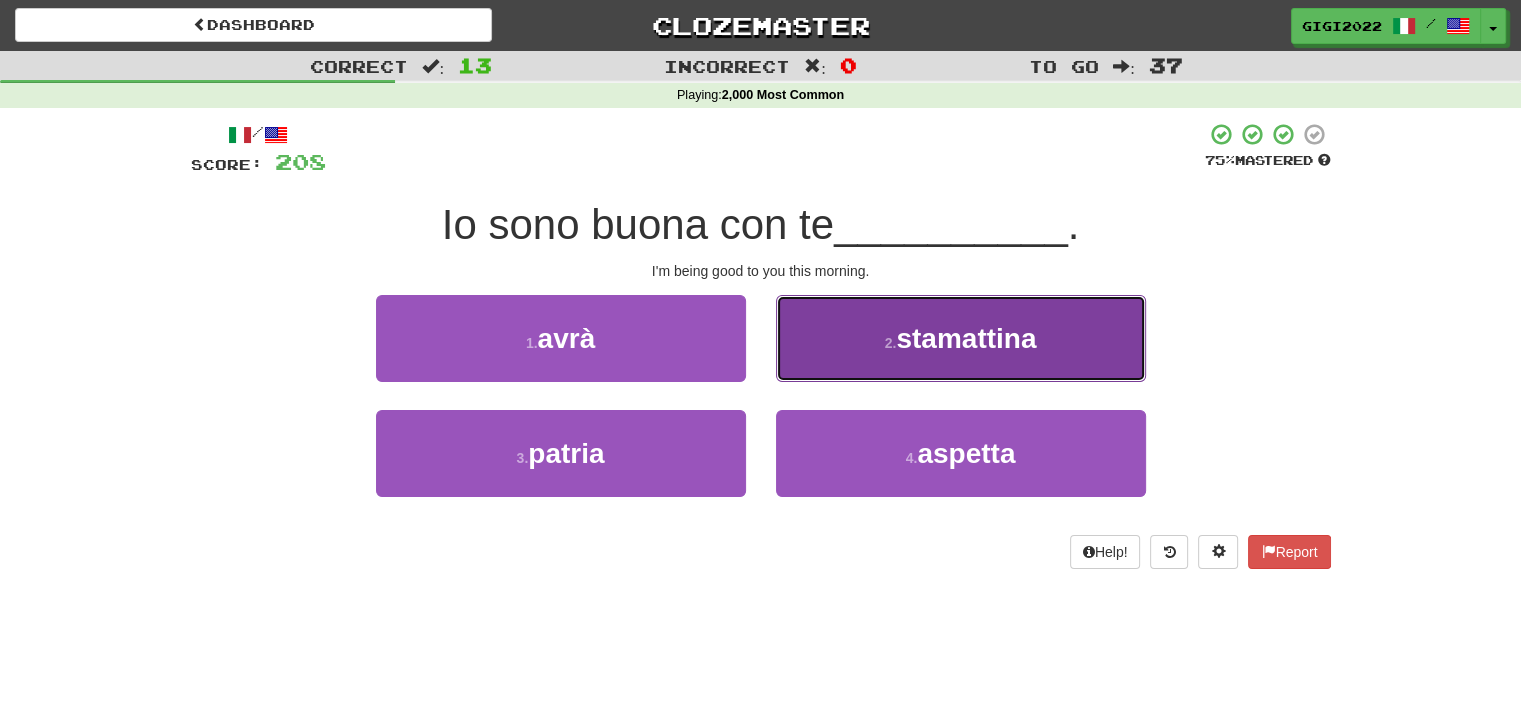 click on "2 .  stamattina" at bounding box center [961, 338] 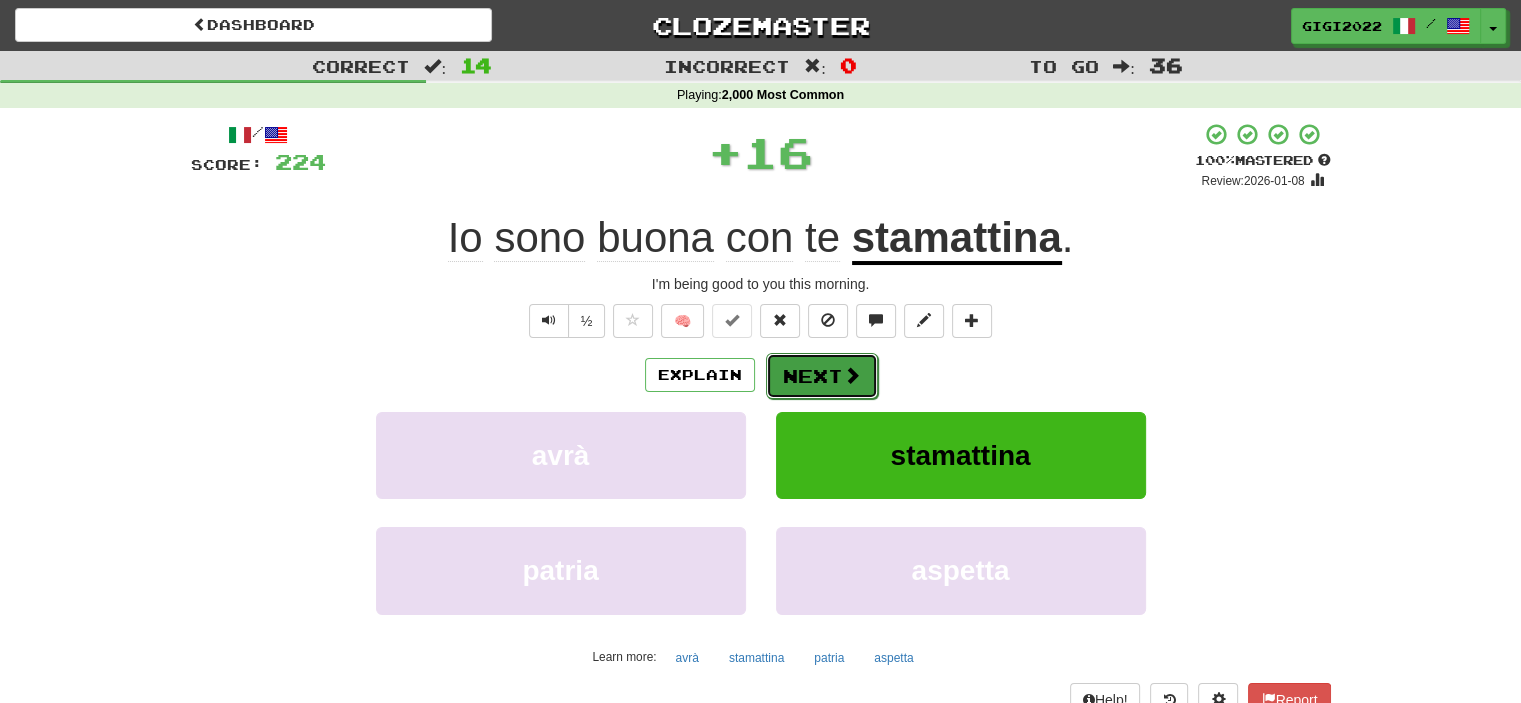 click on "Next" at bounding box center (822, 376) 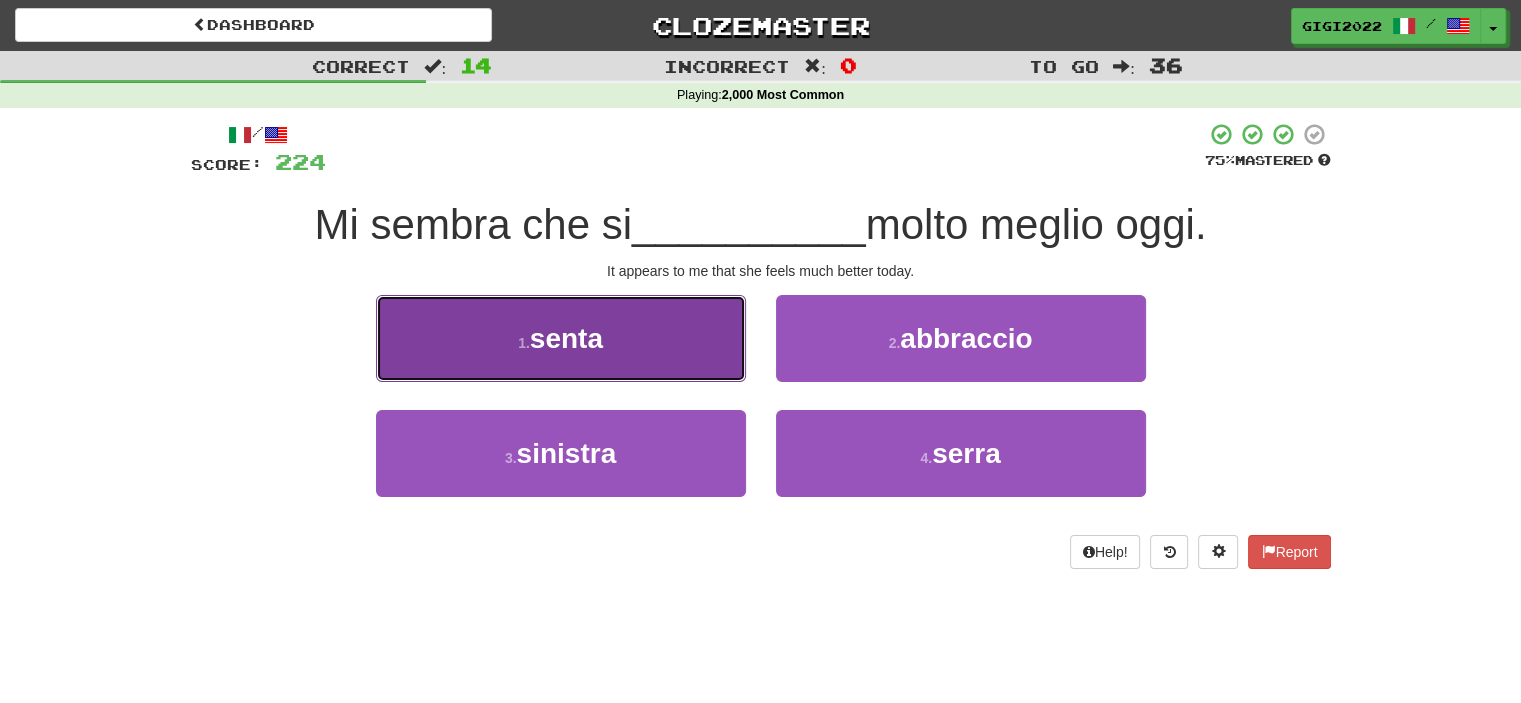 click on "1 .  senta" at bounding box center (561, 338) 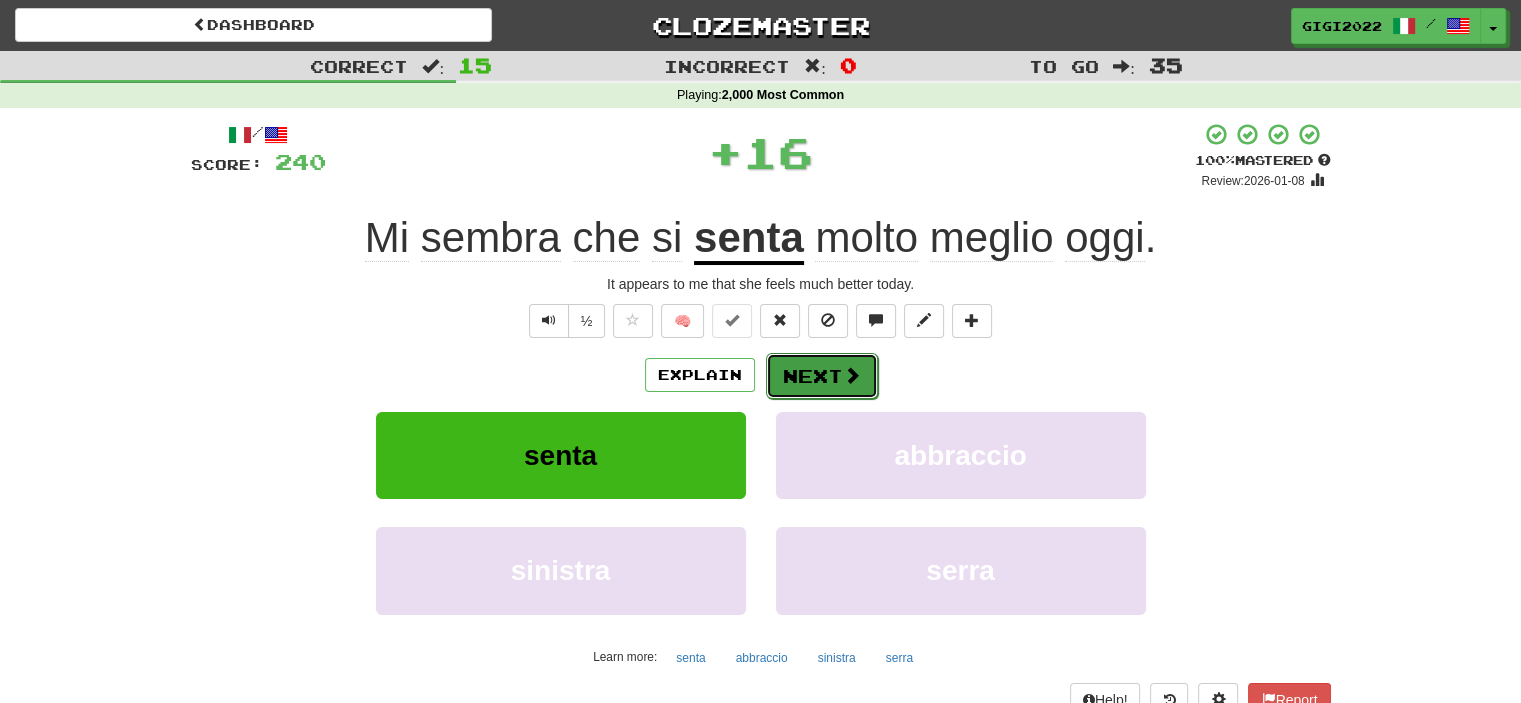 click on "Next" at bounding box center (822, 376) 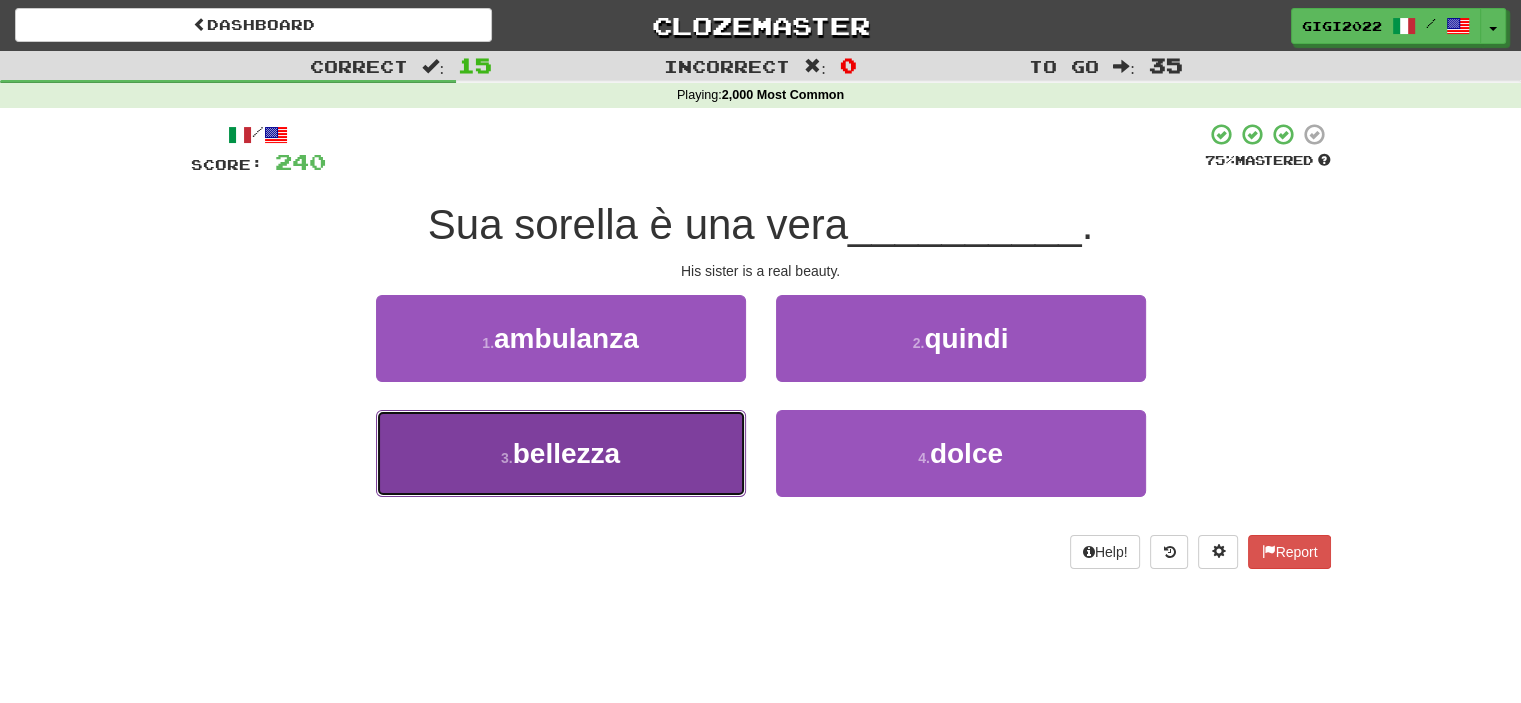 click on "3 .  bellezza" at bounding box center [561, 453] 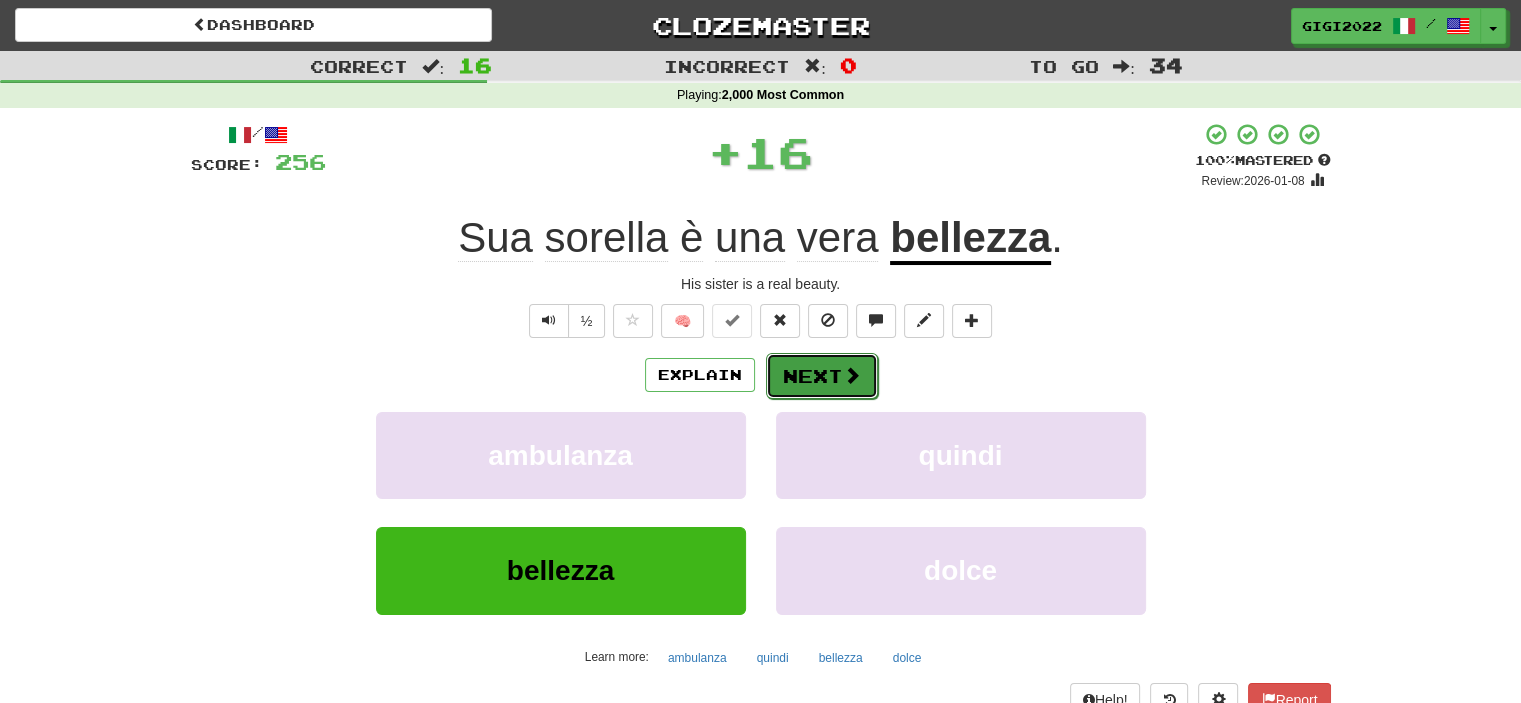 click on "Next" at bounding box center (822, 376) 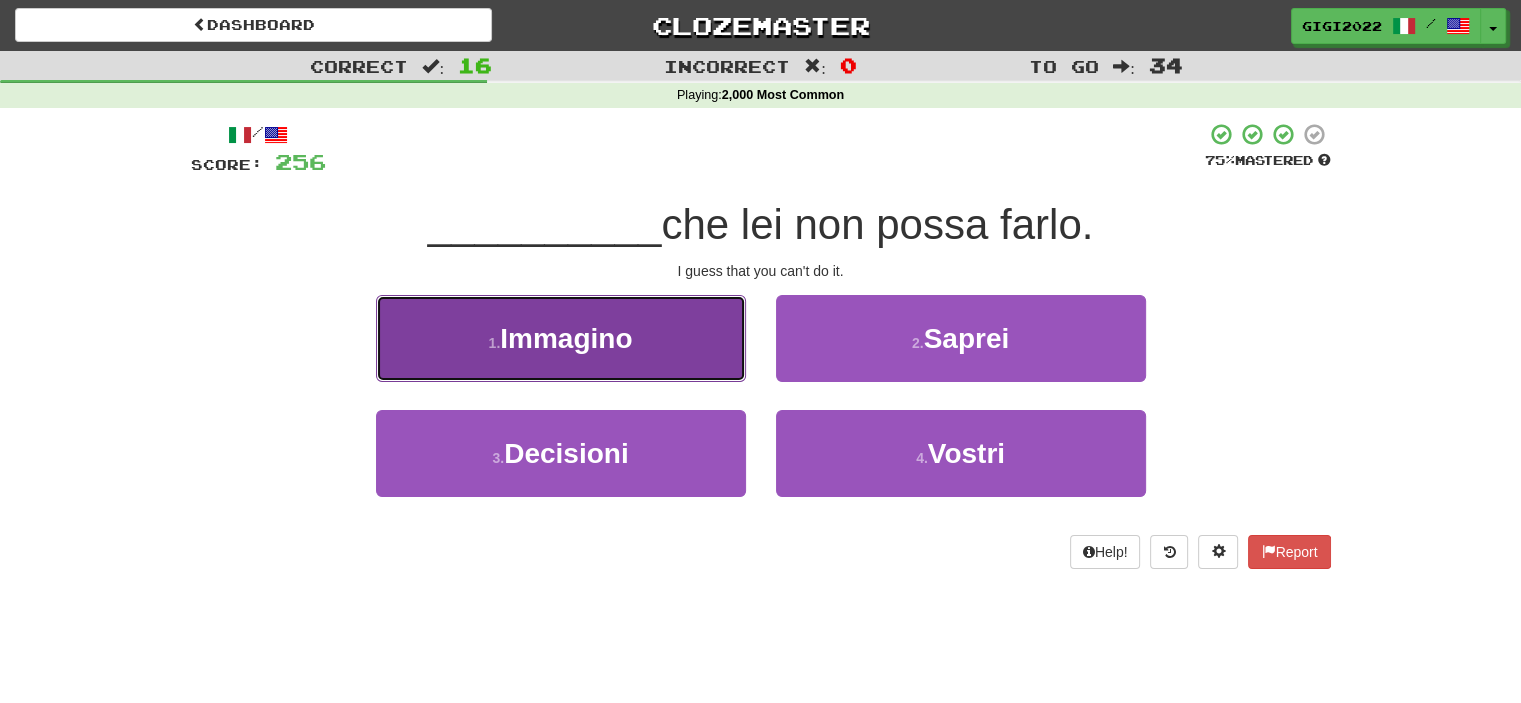 click on "1 .  Immagino" at bounding box center [561, 338] 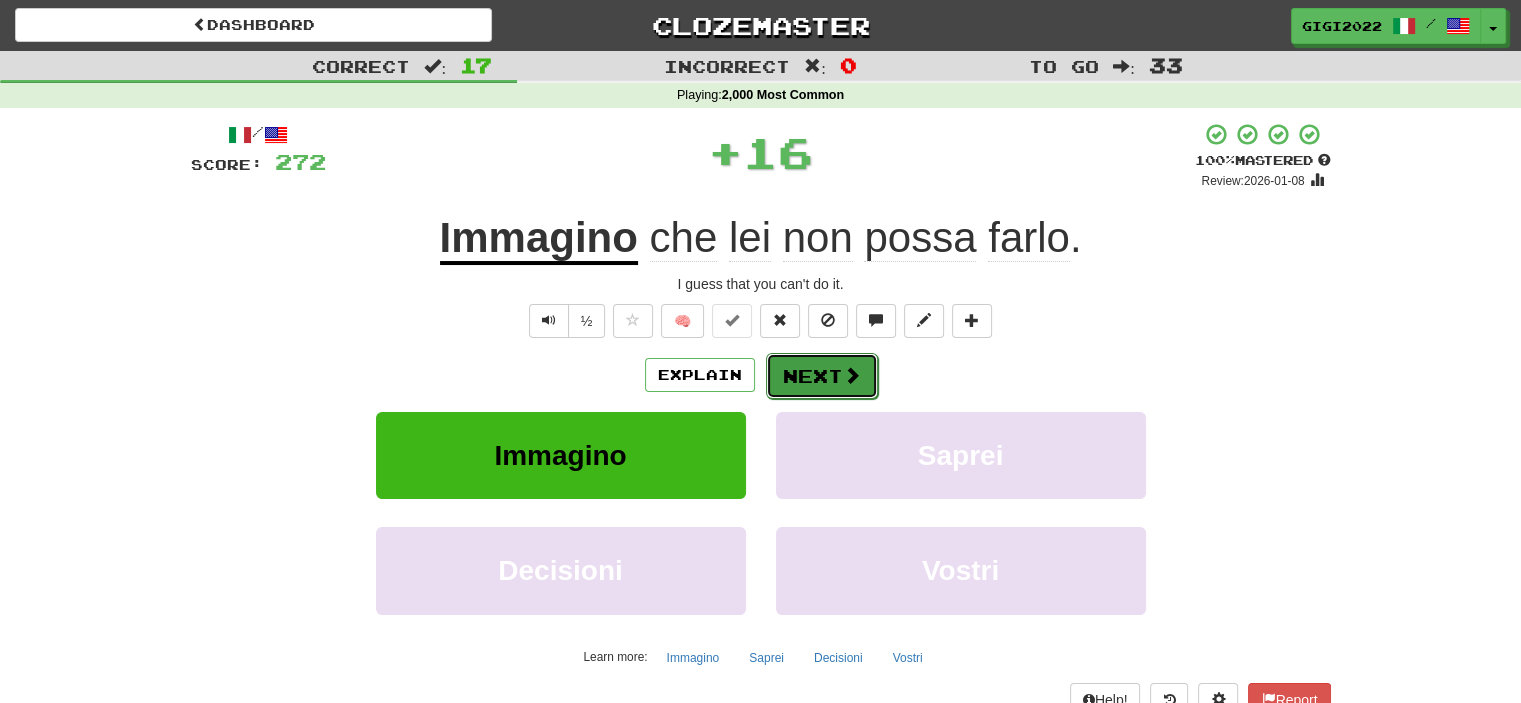 click on "Next" at bounding box center [822, 376] 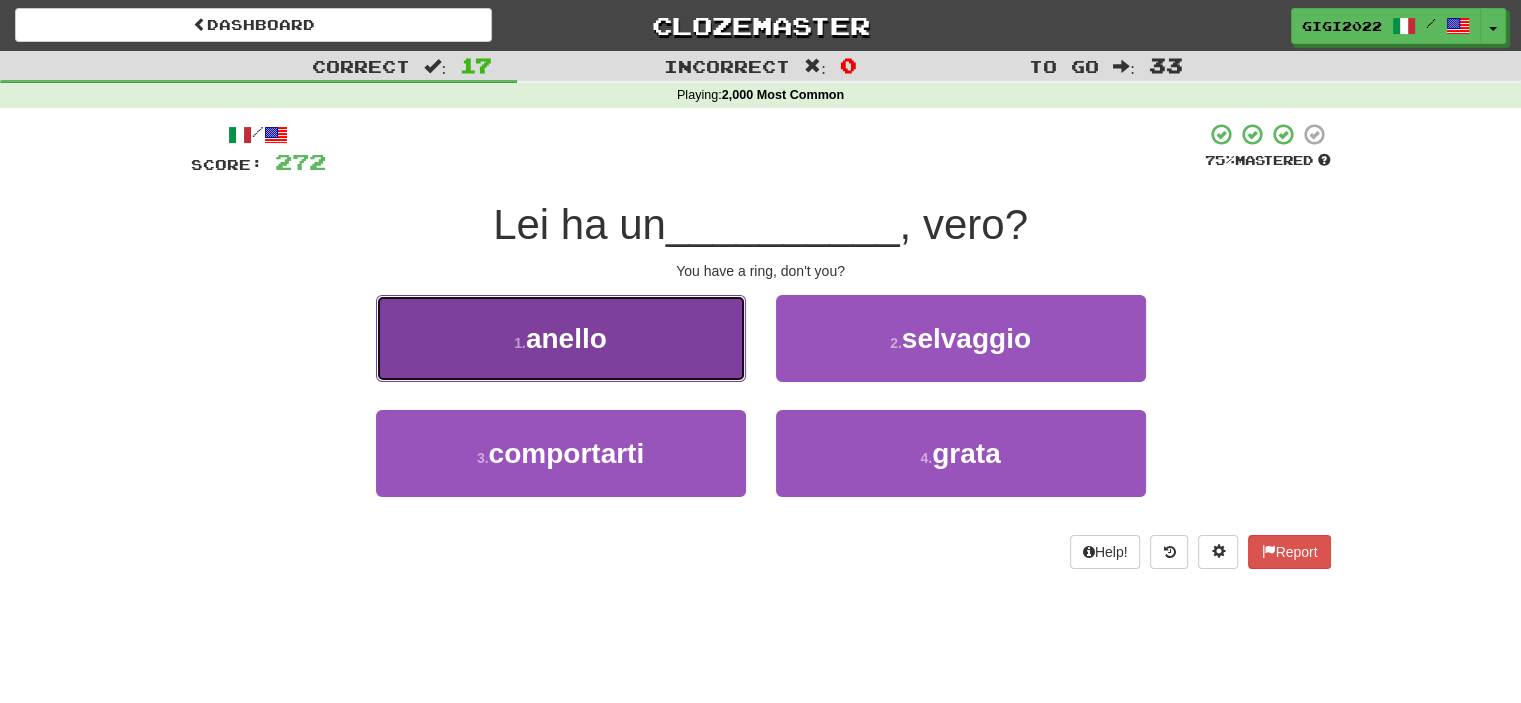 click on "1 .  anello" at bounding box center [561, 338] 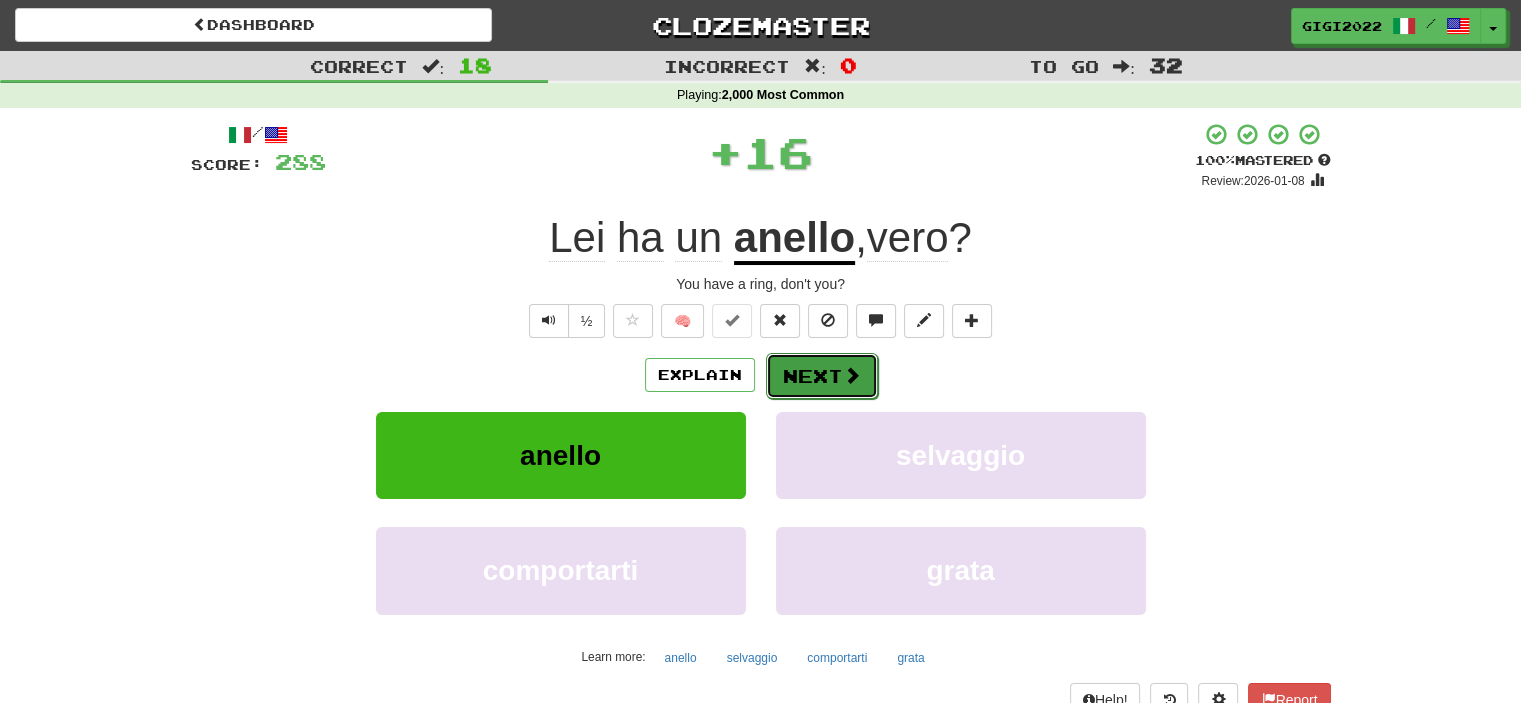 click on "Next" at bounding box center [822, 376] 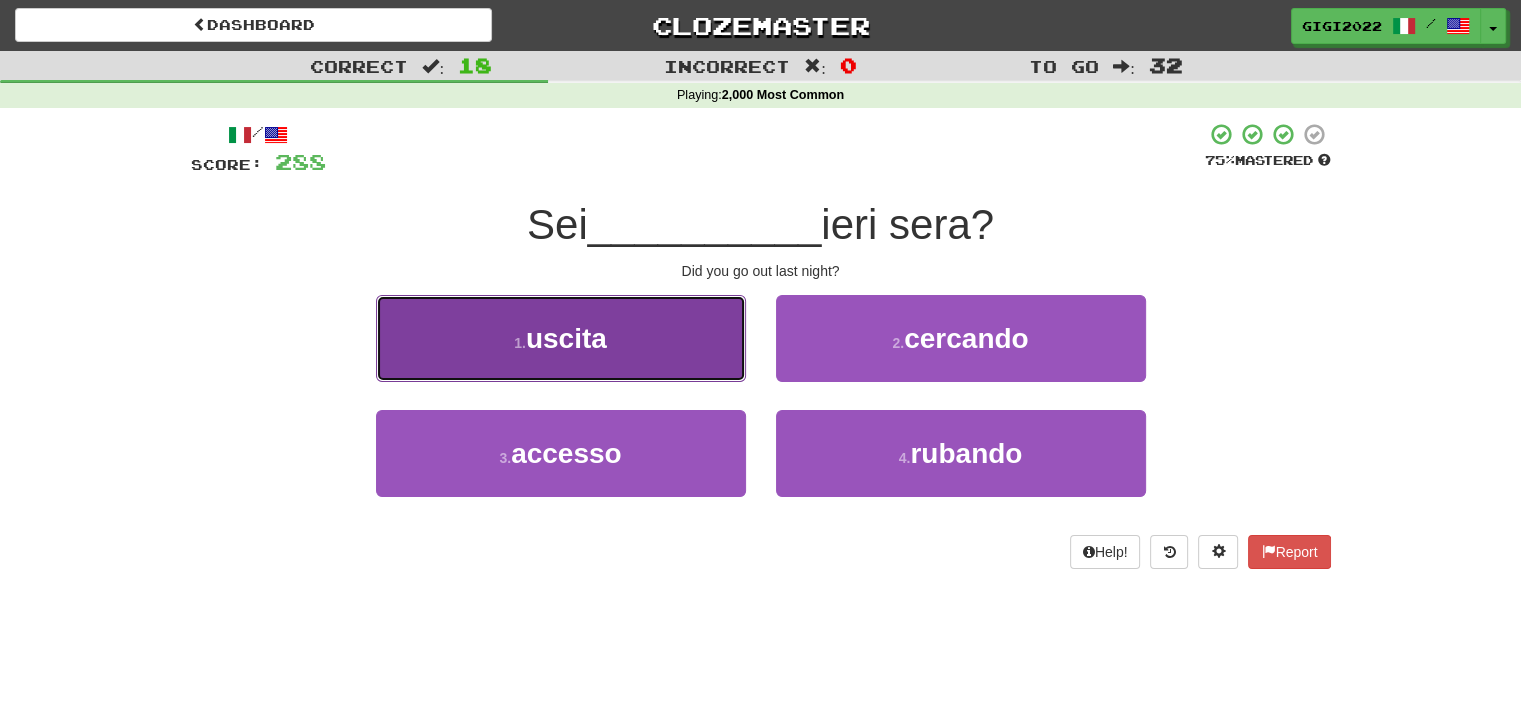 click on "1 .  uscita" at bounding box center (561, 338) 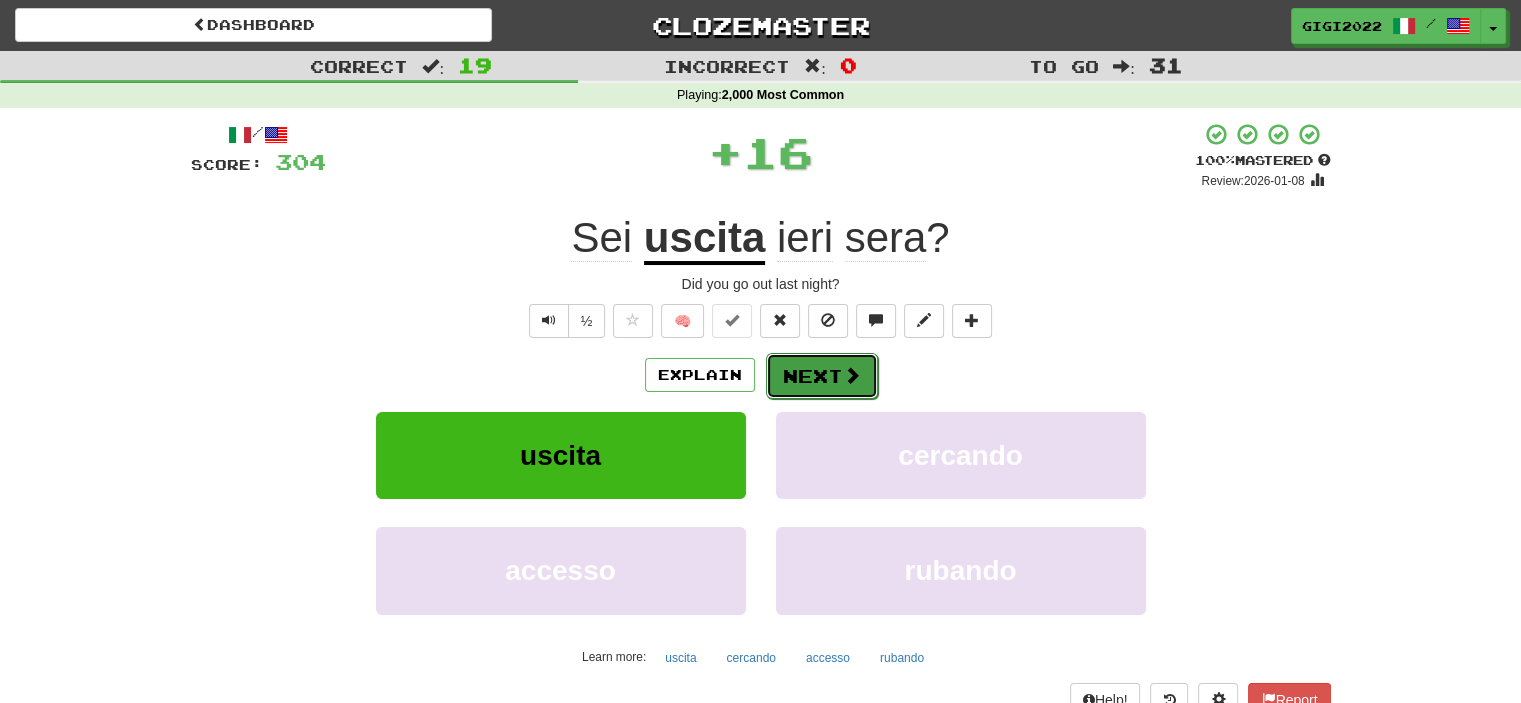click on "Next" at bounding box center (822, 376) 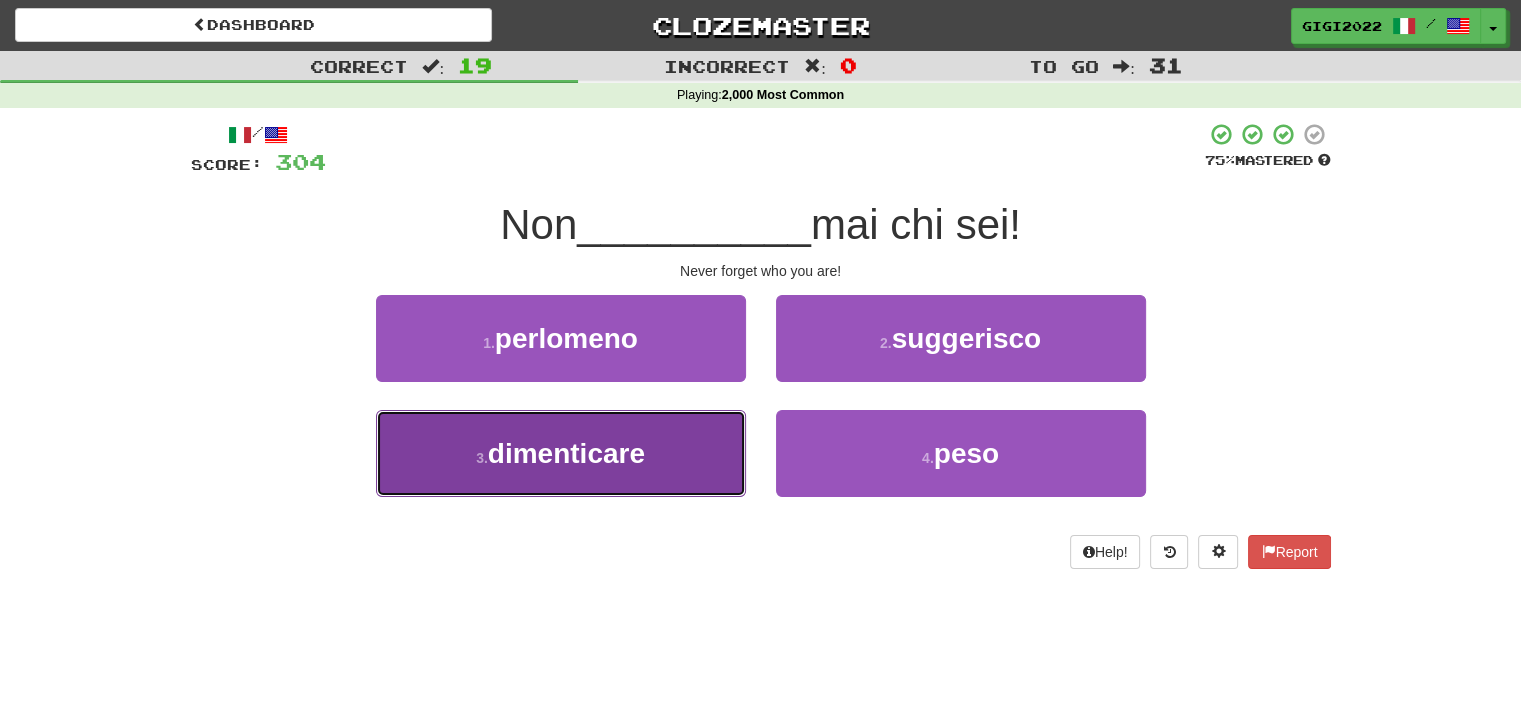 click on "3 .  dimenticare" at bounding box center [561, 453] 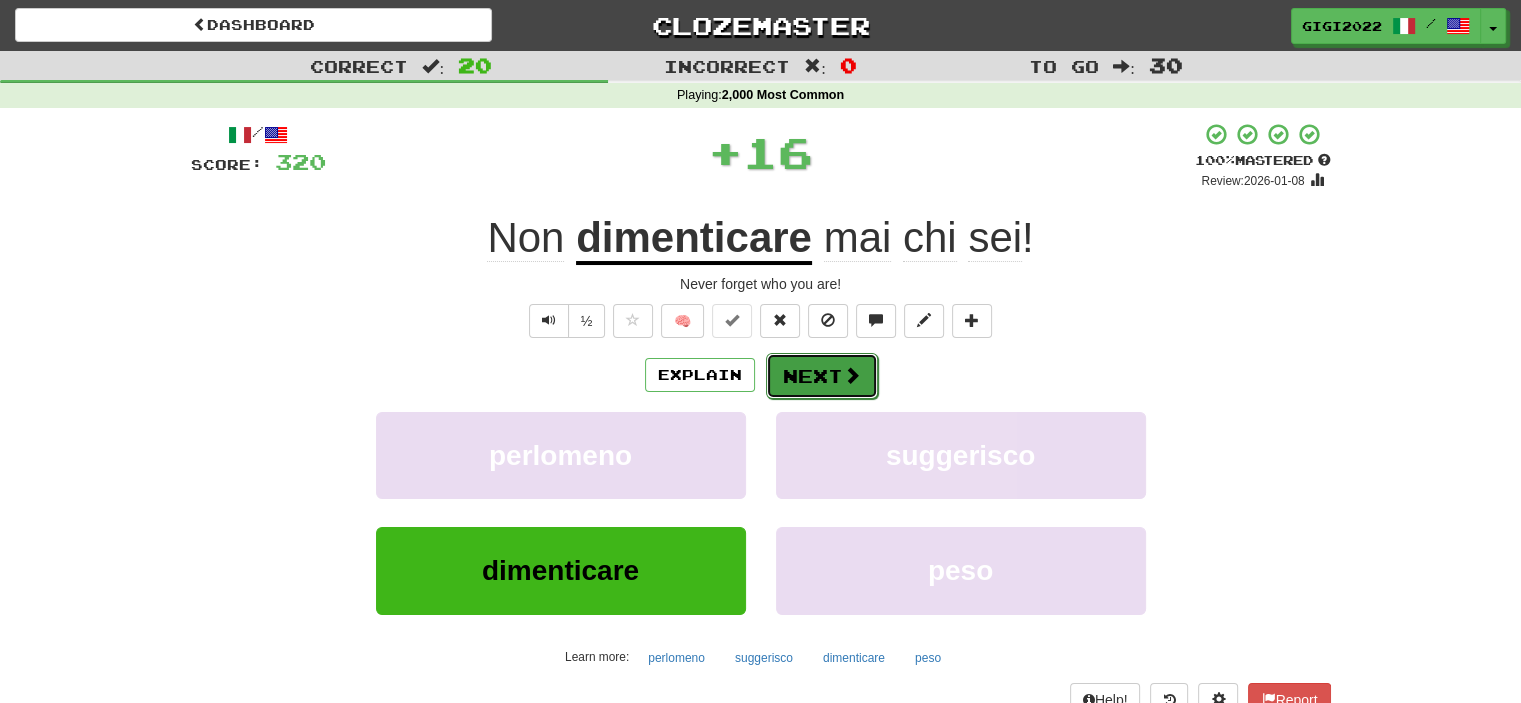 click on "Next" at bounding box center [822, 376] 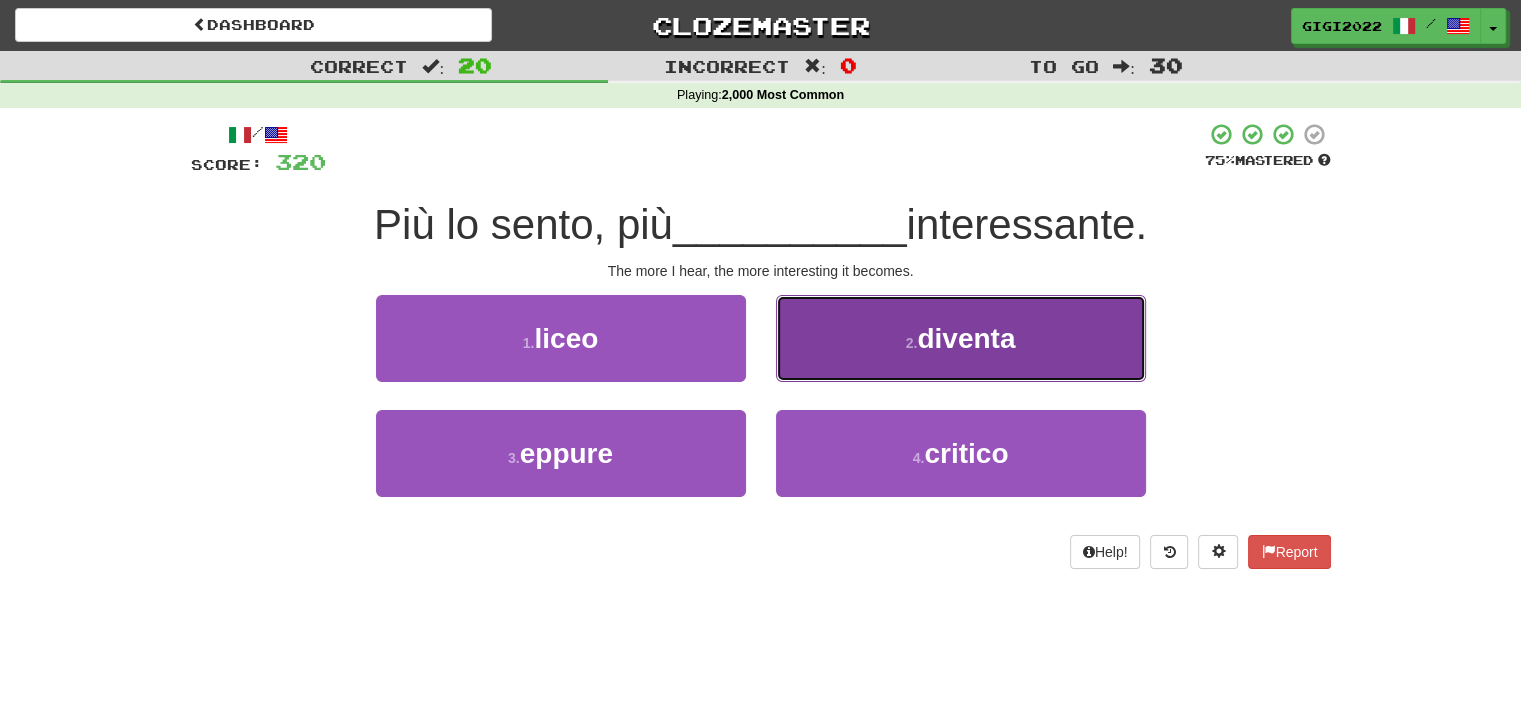 click on "2 .  diventa" at bounding box center (961, 338) 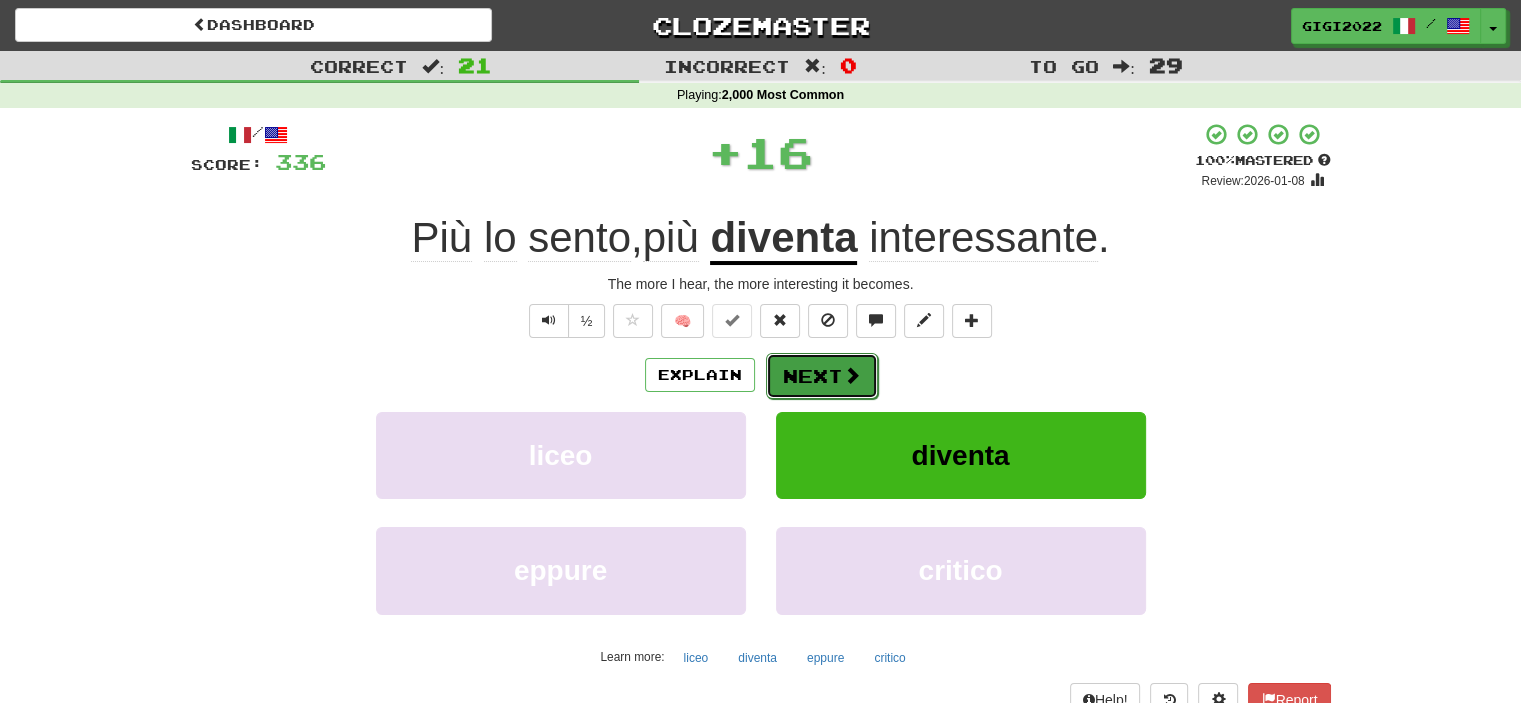 click on "Next" at bounding box center (822, 376) 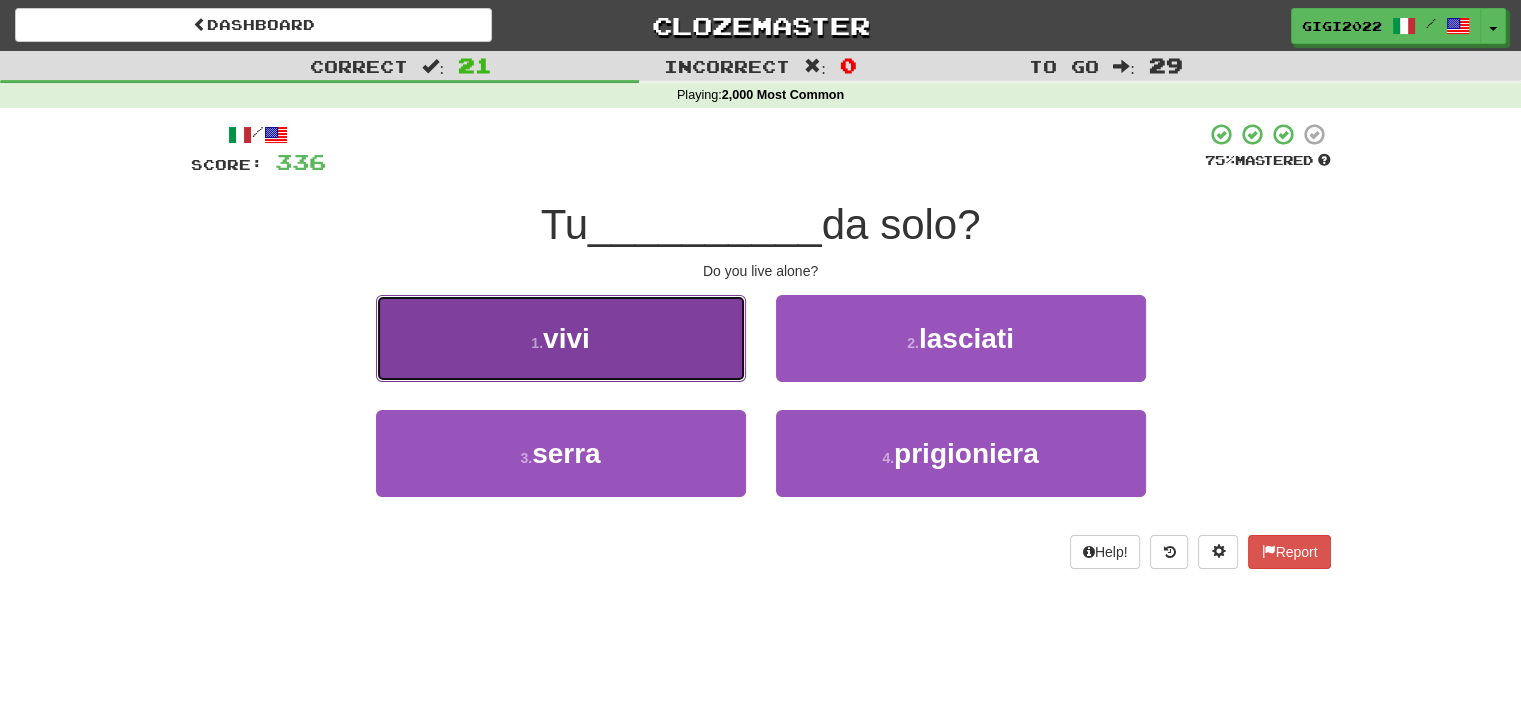 click on "1 .  vivi" at bounding box center [561, 338] 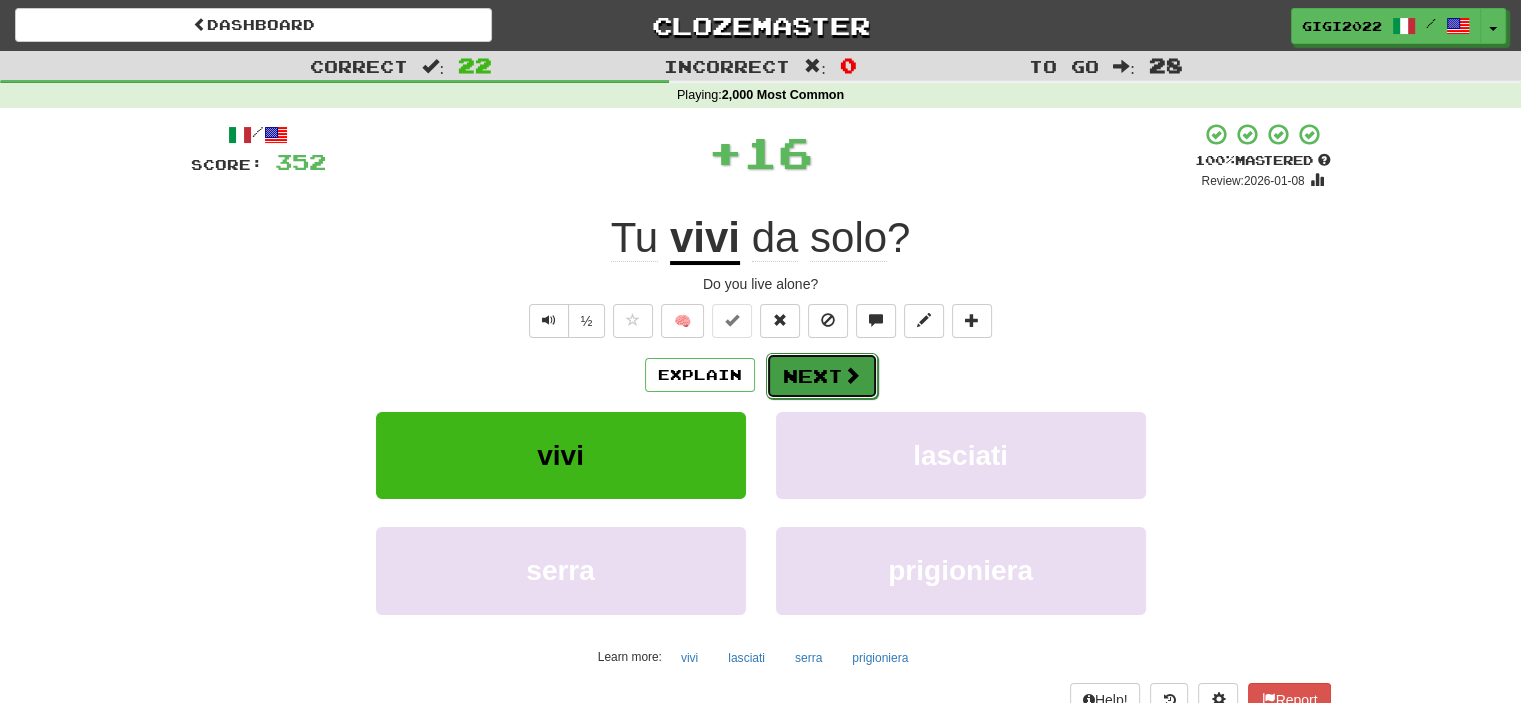 click on "Next" at bounding box center (822, 376) 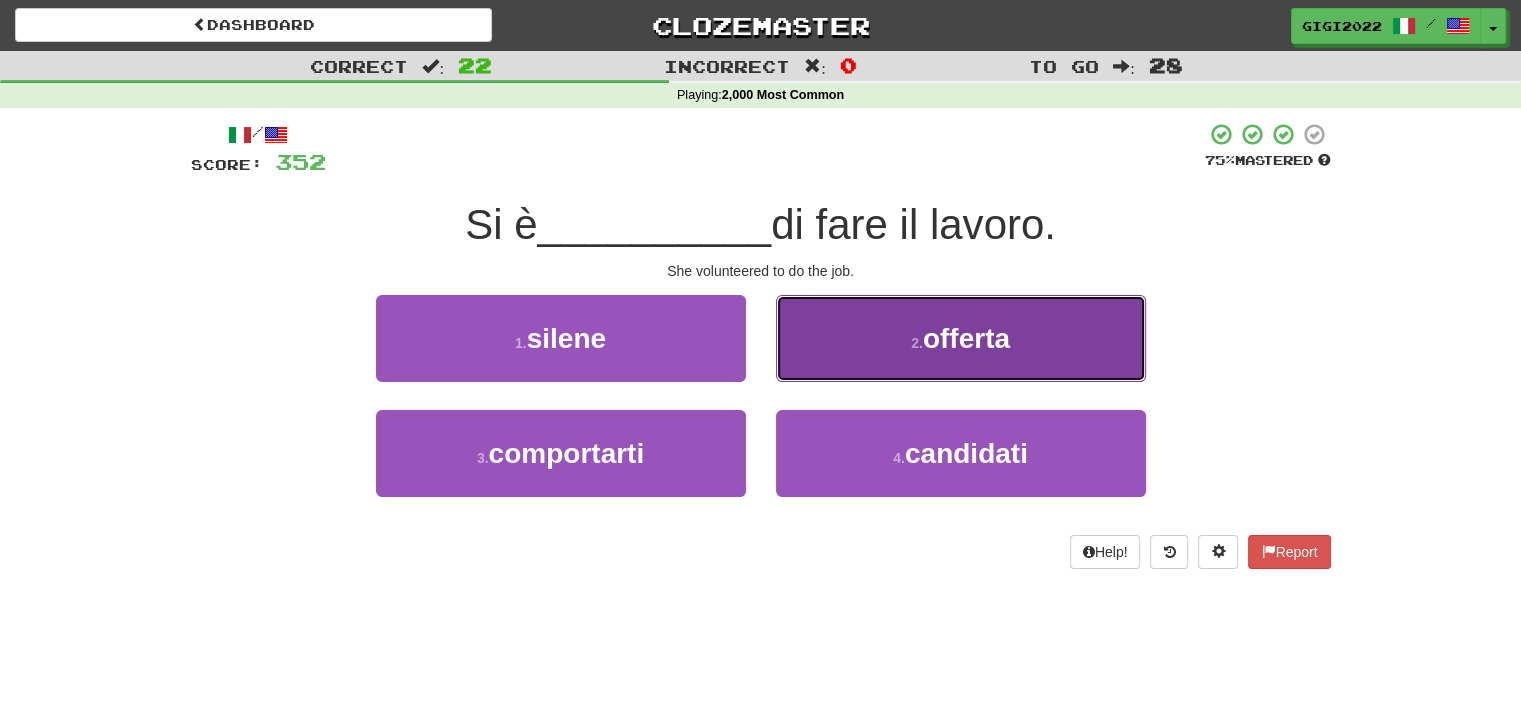 click on "2 .  offerta" at bounding box center (961, 338) 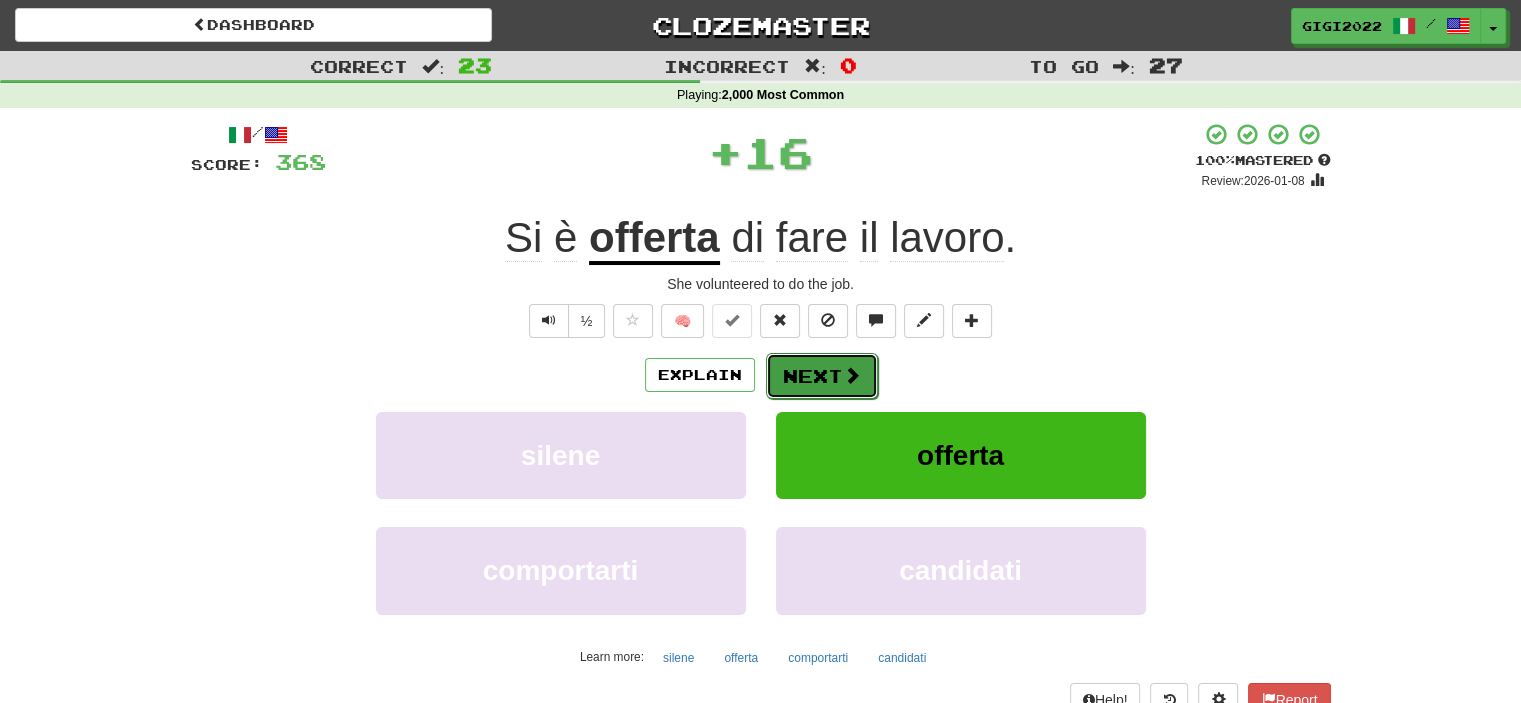 click on "Next" at bounding box center (822, 376) 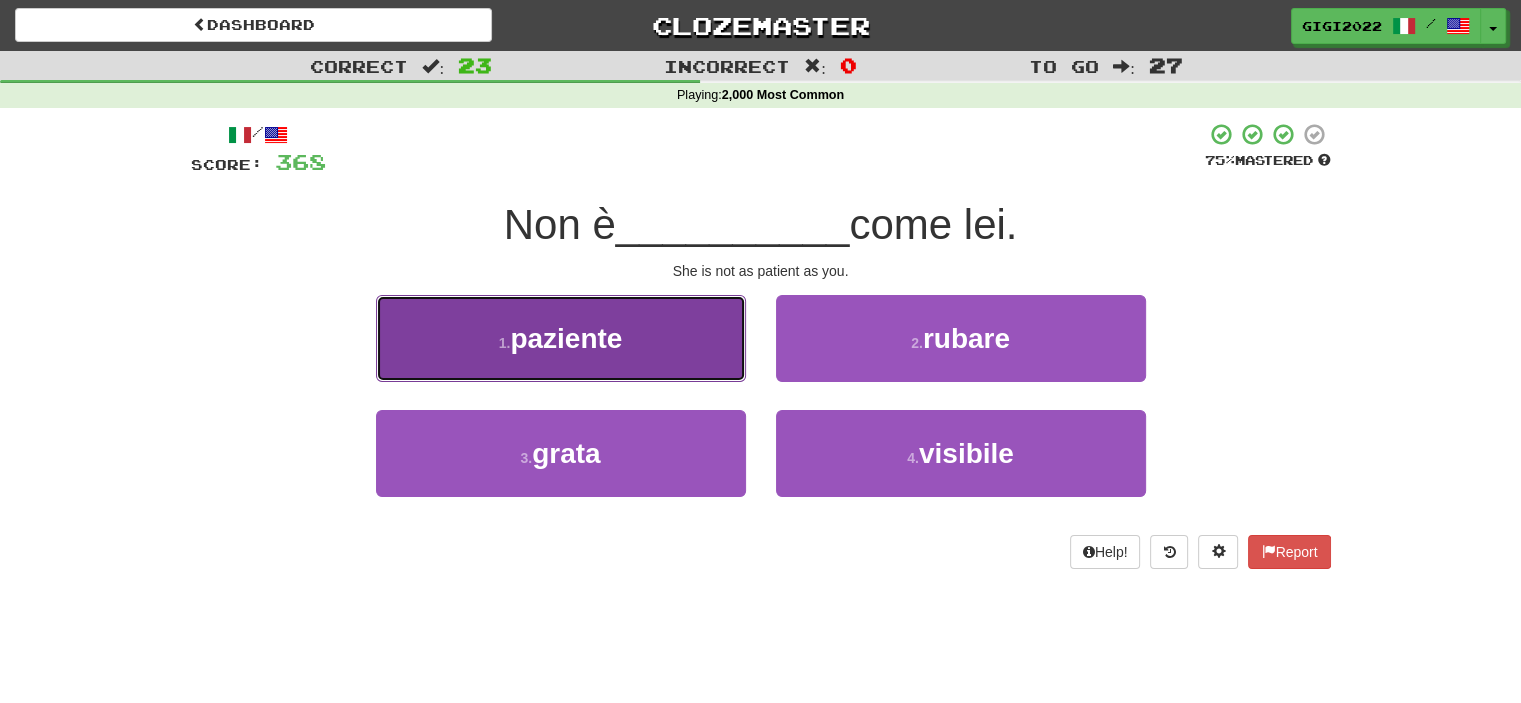 click on "1 .  paziente" at bounding box center [561, 338] 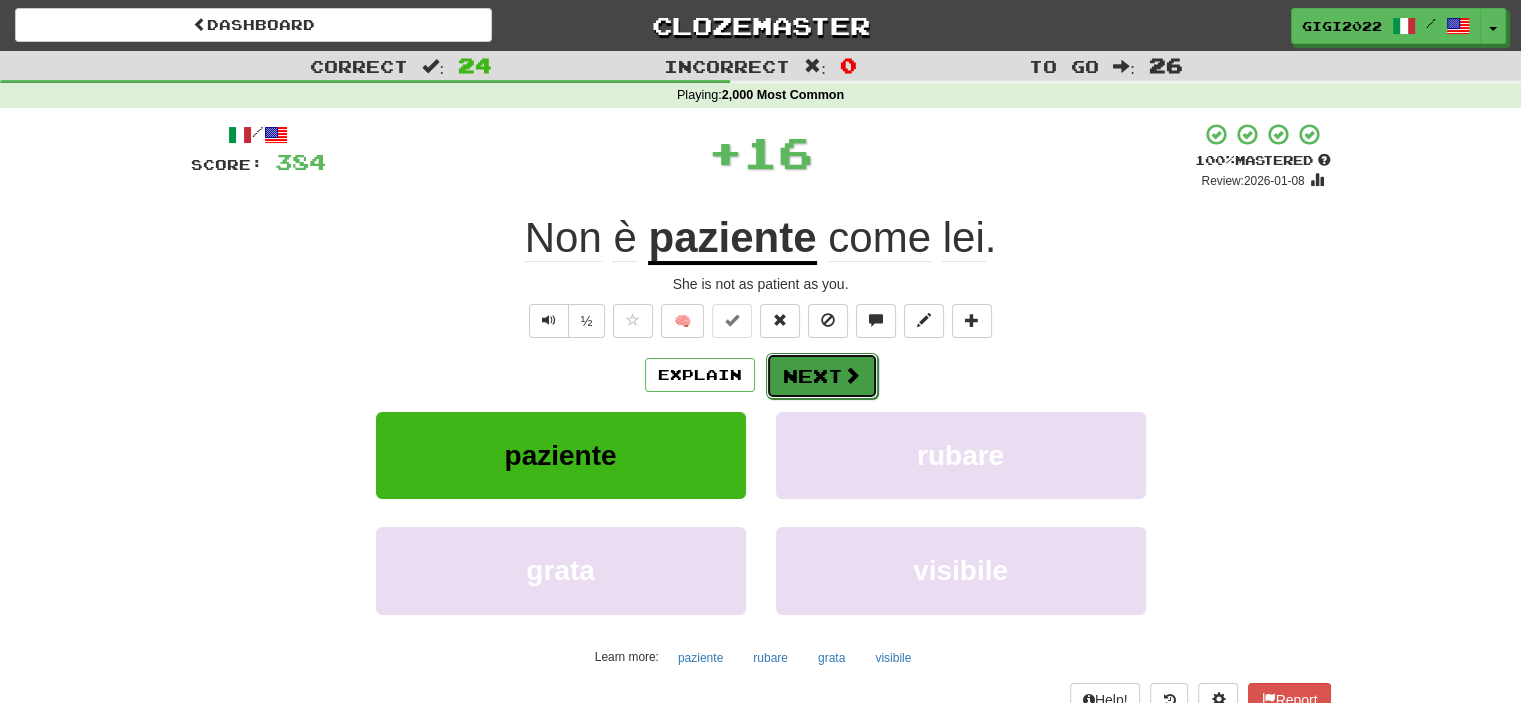 click on "Next" at bounding box center [822, 376] 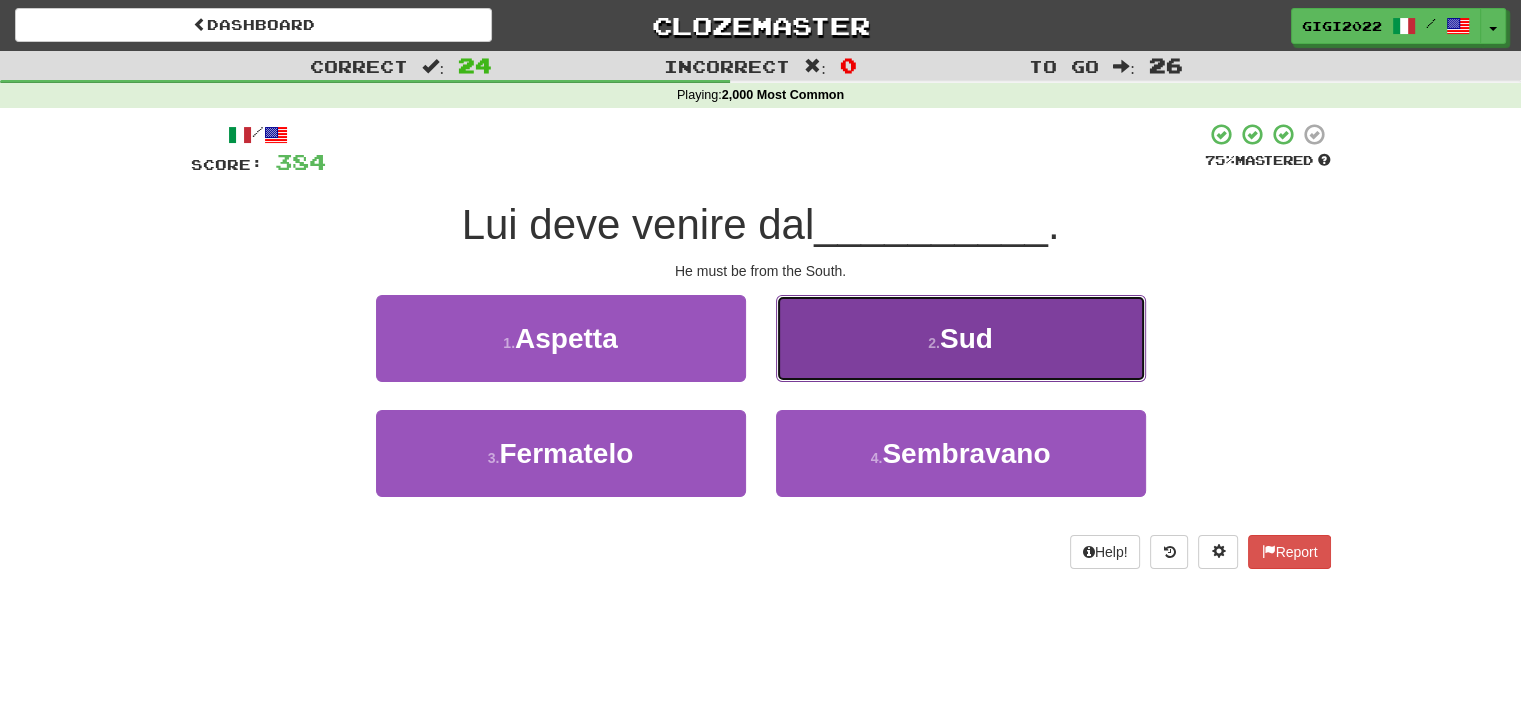 click on "2 .  Sud" at bounding box center (961, 338) 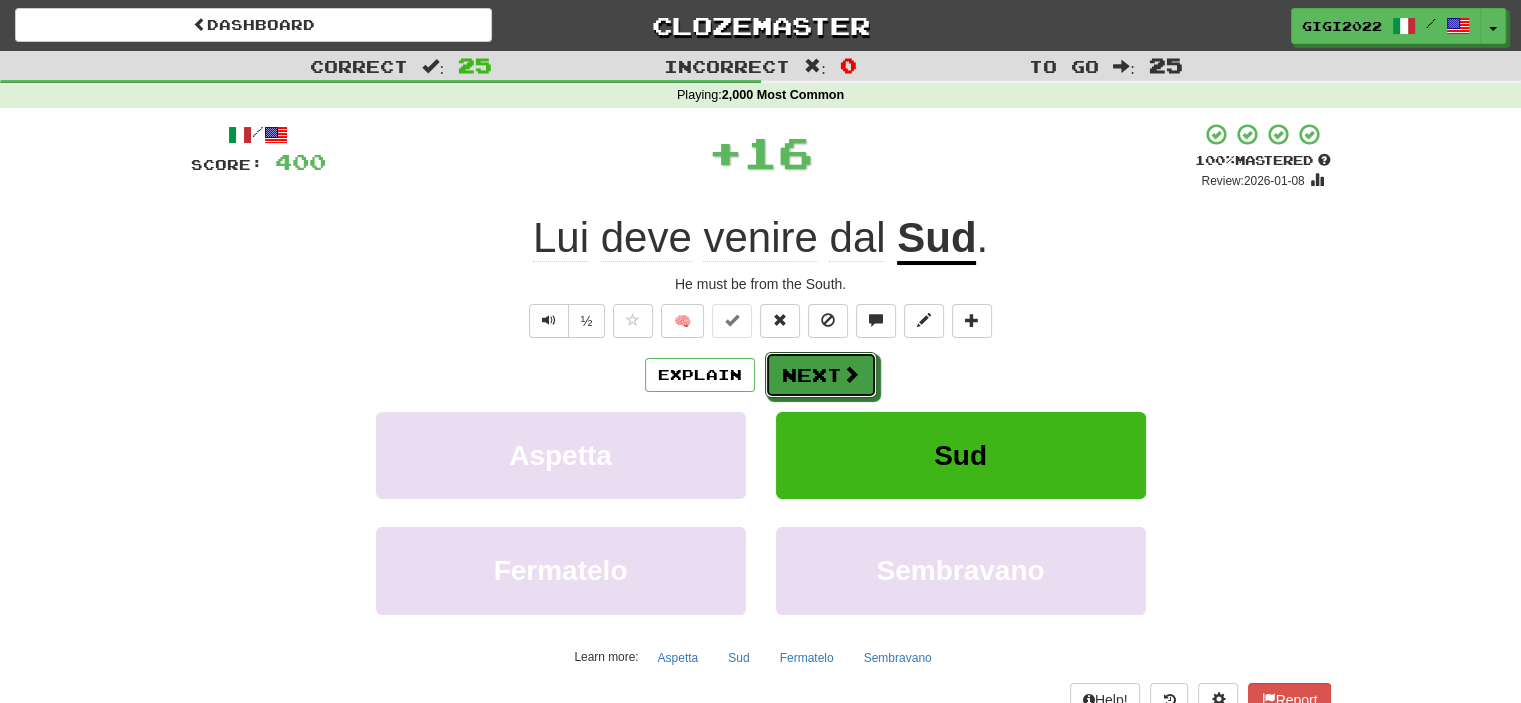 click on "Next" at bounding box center (821, 375) 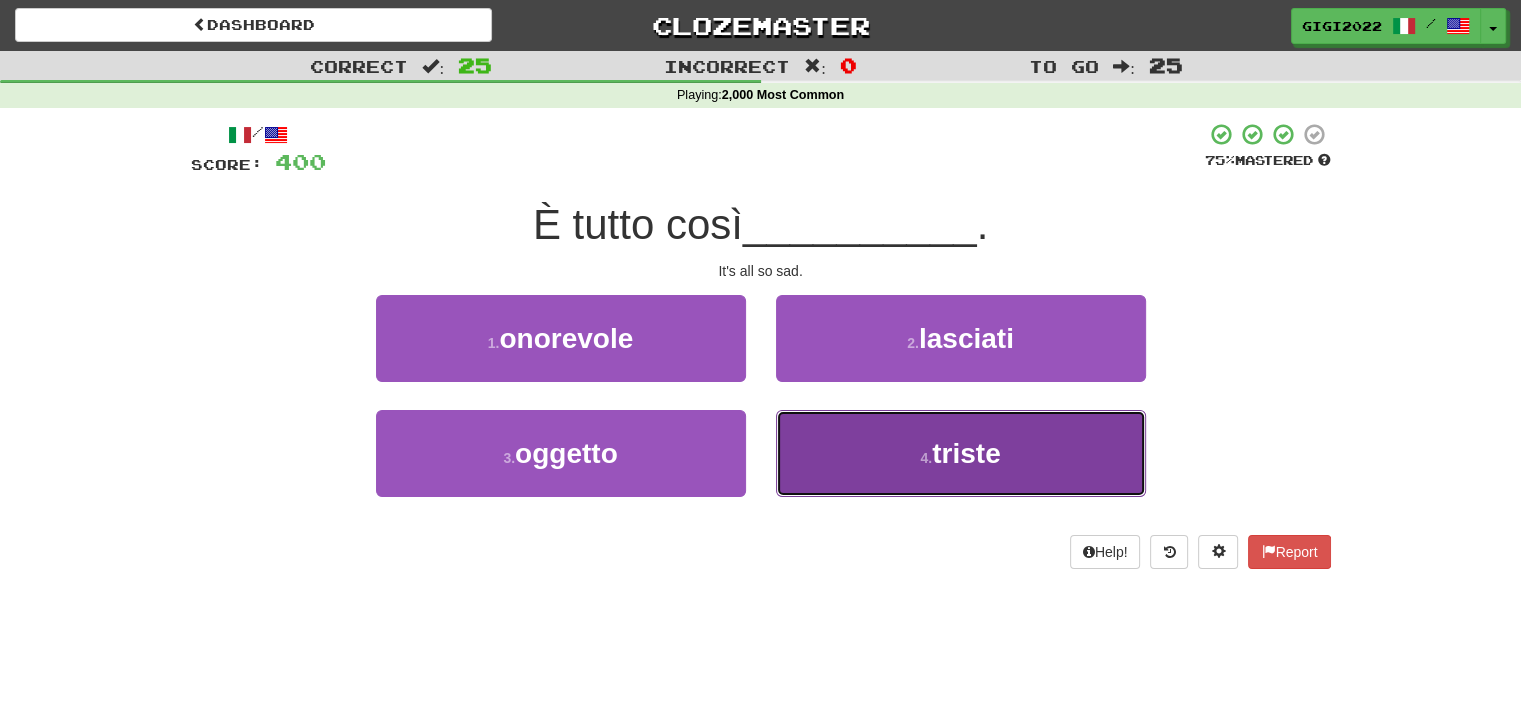 click on "4 .  triste" at bounding box center [961, 453] 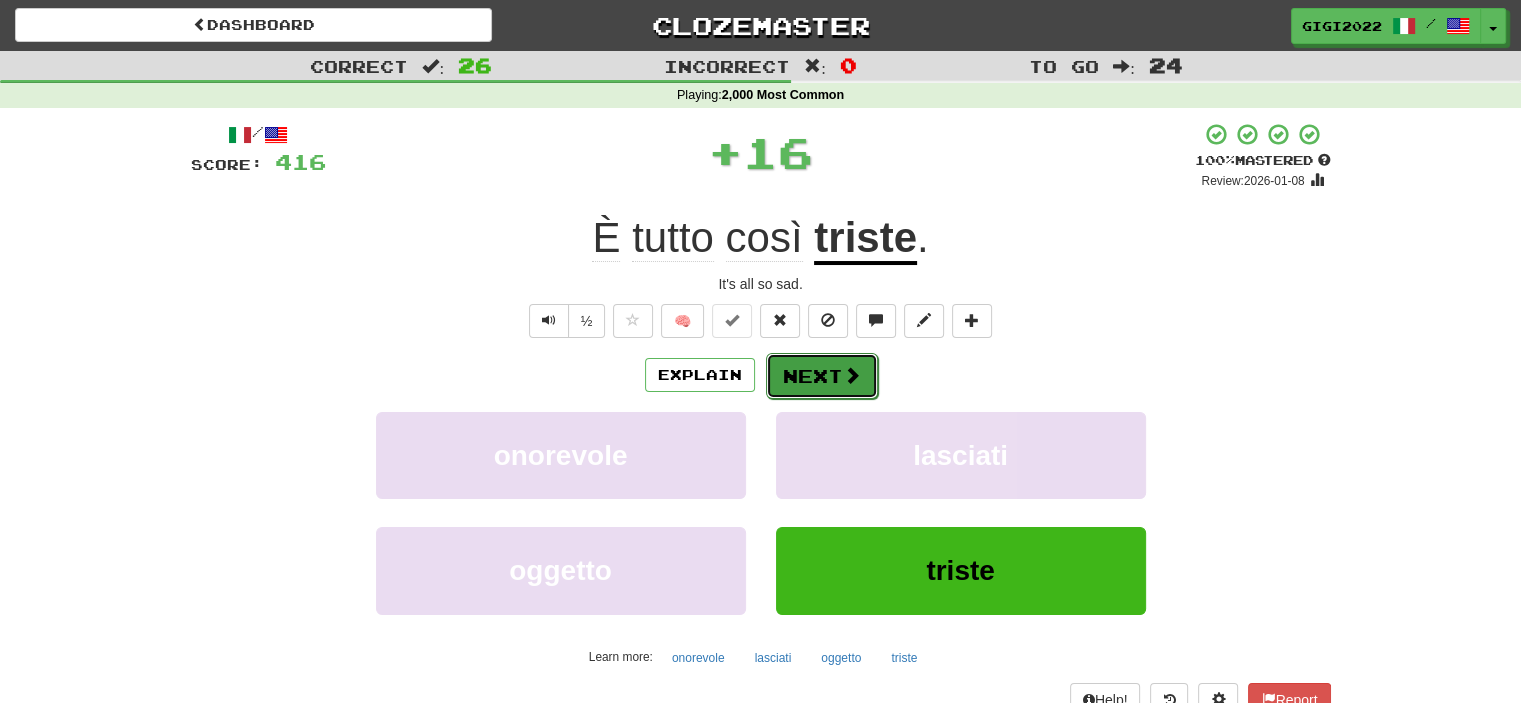 click on "Next" at bounding box center (822, 376) 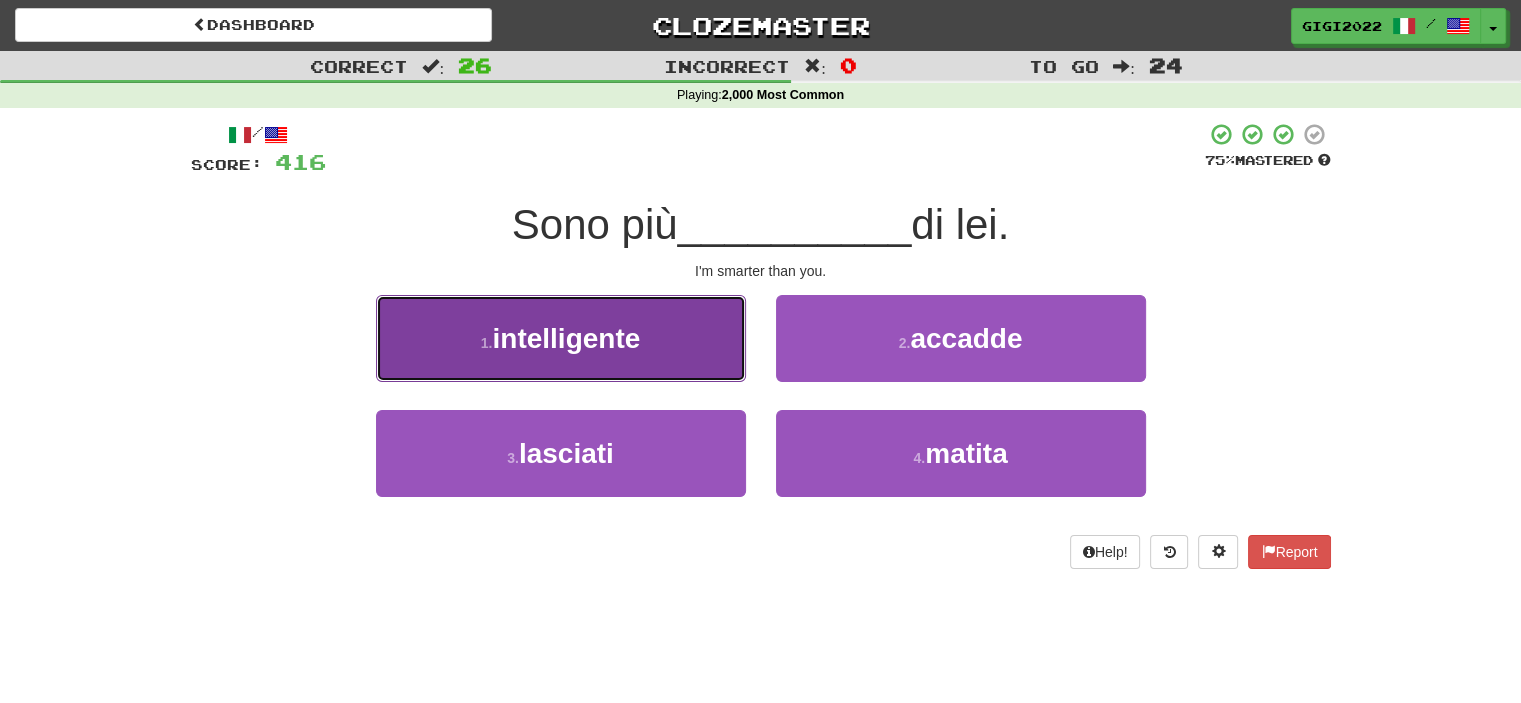 click on "1 .  intelligente" at bounding box center (561, 338) 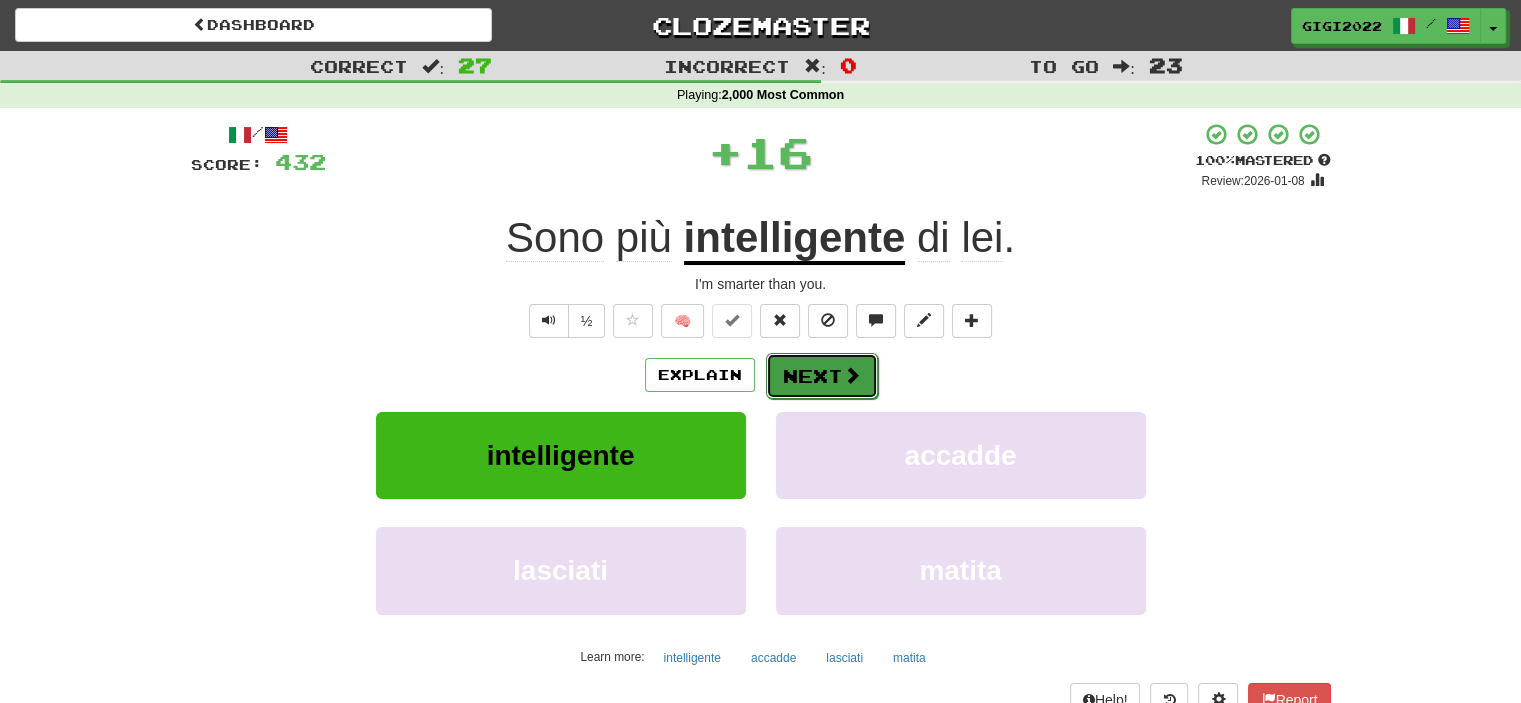 click on "Next" at bounding box center [822, 376] 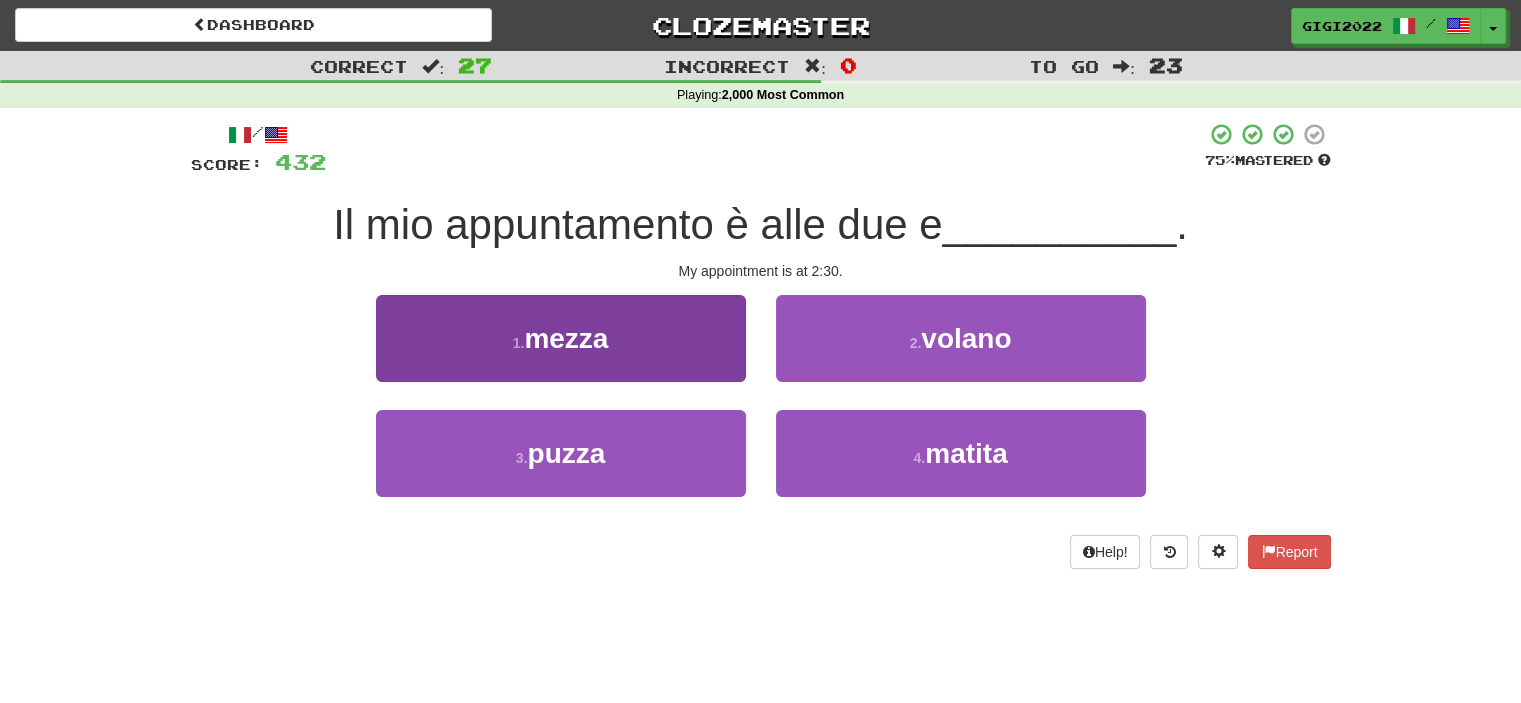 drag, startPoint x: 708, startPoint y: 389, endPoint x: 704, endPoint y: 374, distance: 15.524175 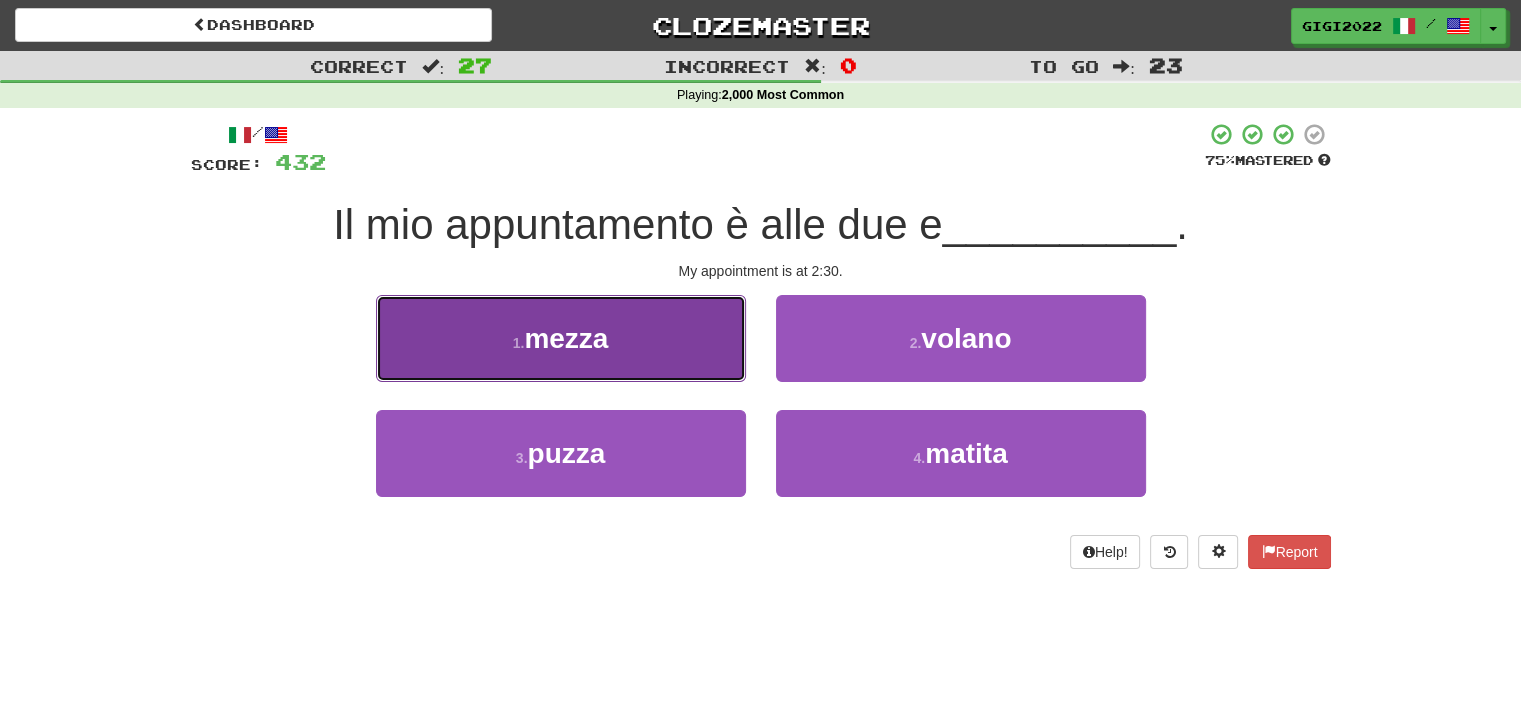 click on "1 .  mezza" at bounding box center [561, 338] 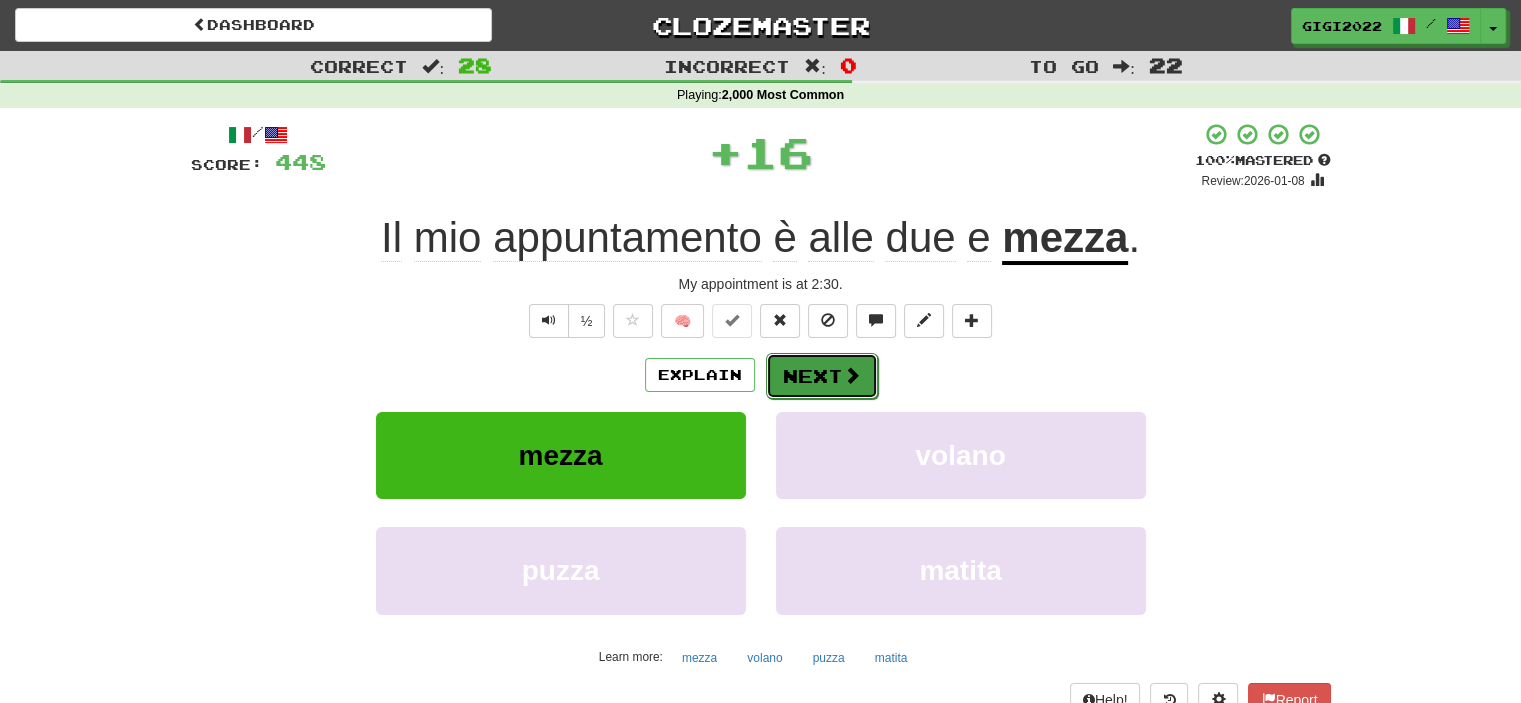 click on "Next" at bounding box center [822, 376] 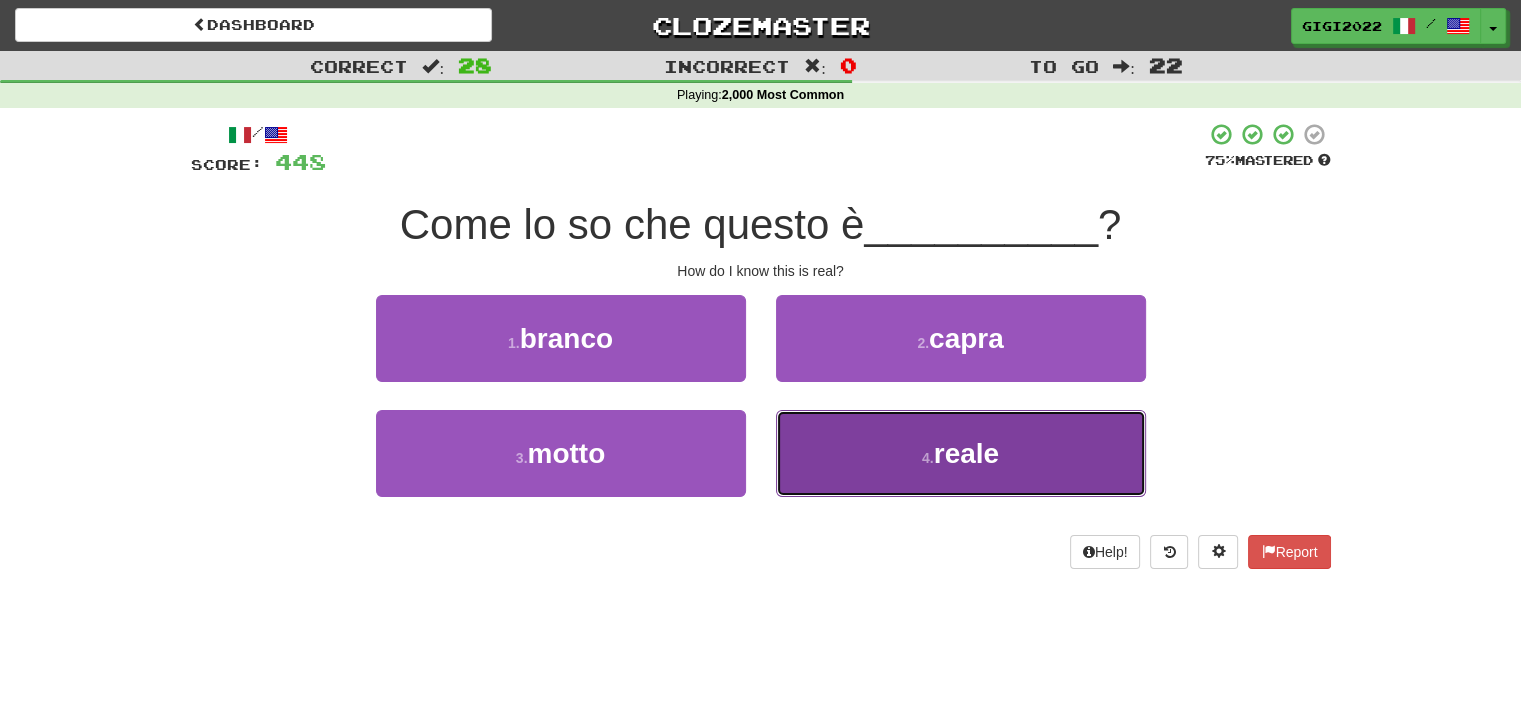 click on "4 .  reale" at bounding box center [961, 453] 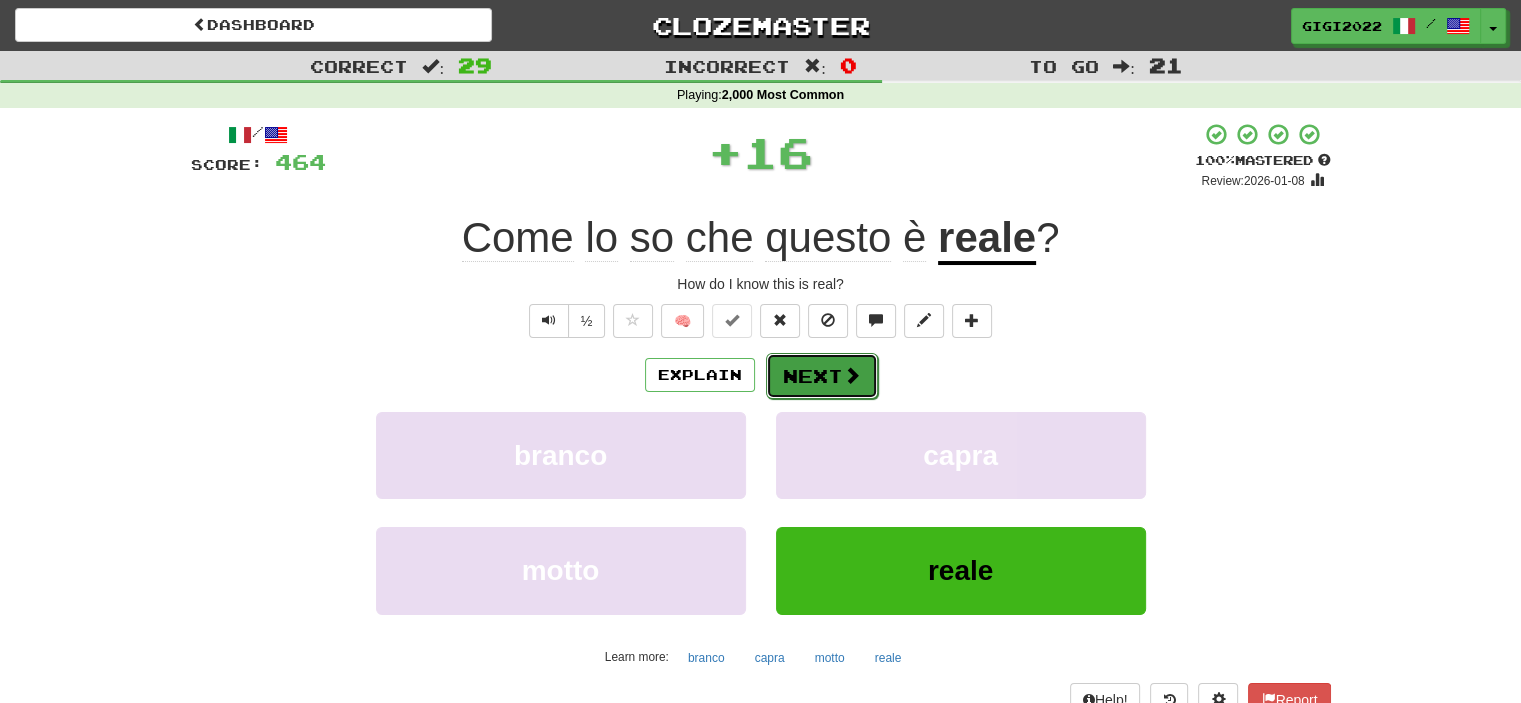 click on "Next" at bounding box center (822, 376) 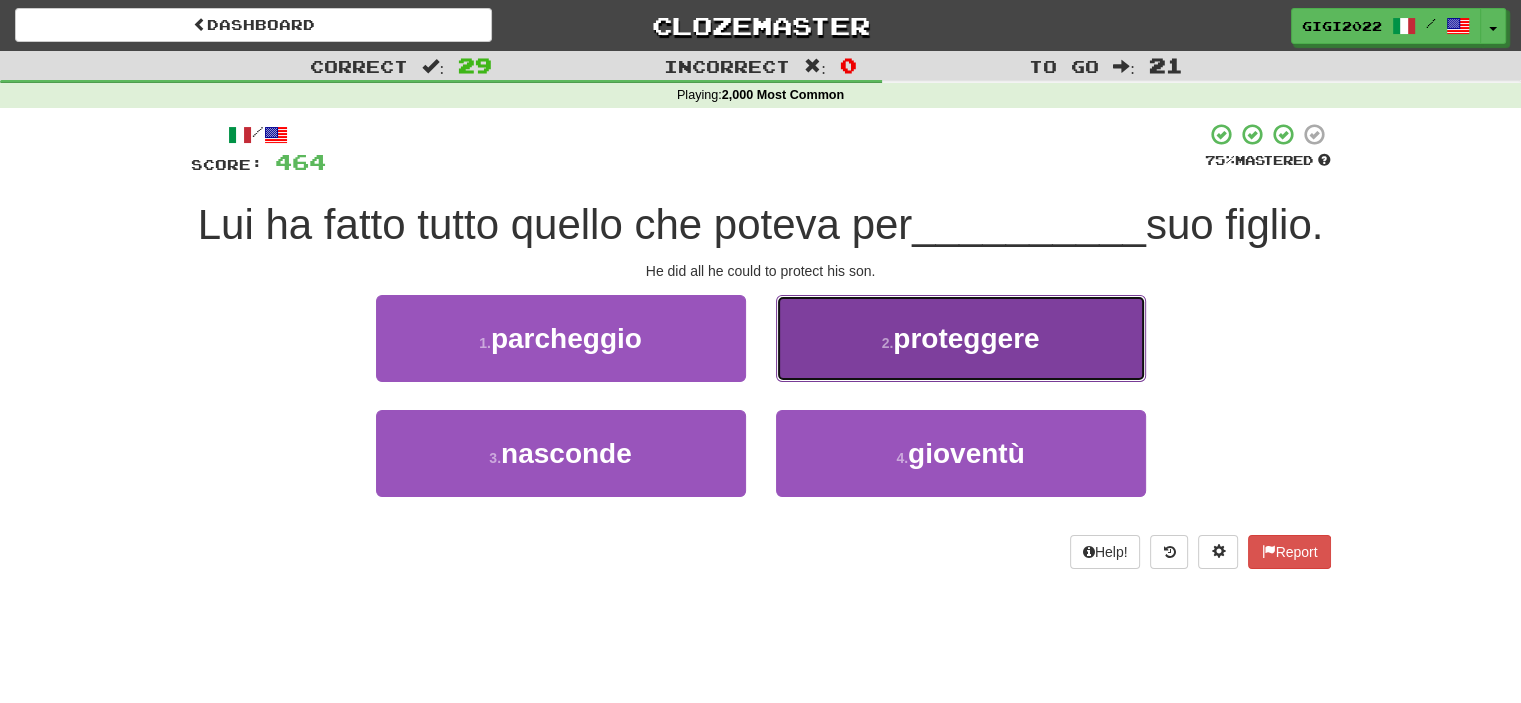 click on "2 .  proteggere" at bounding box center (961, 338) 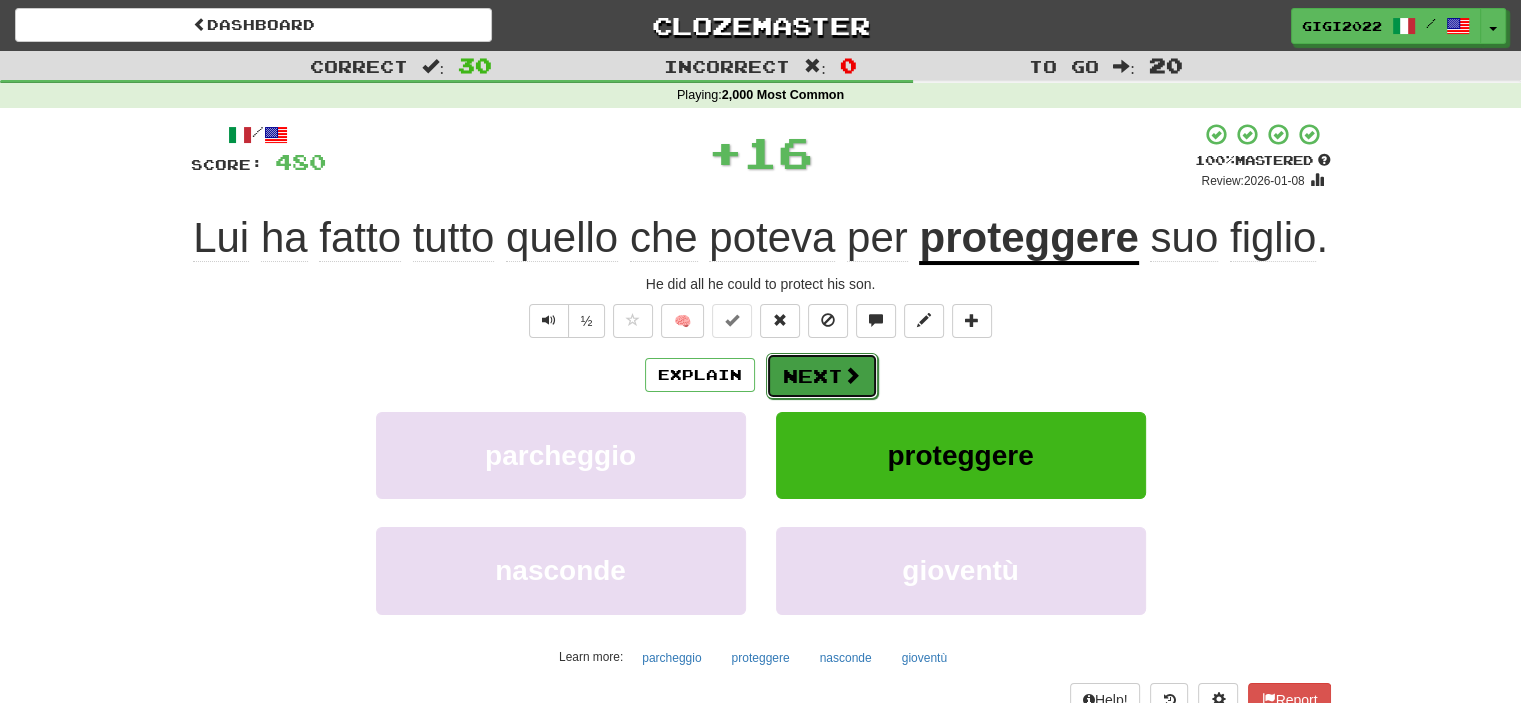 click on "Next" at bounding box center [822, 376] 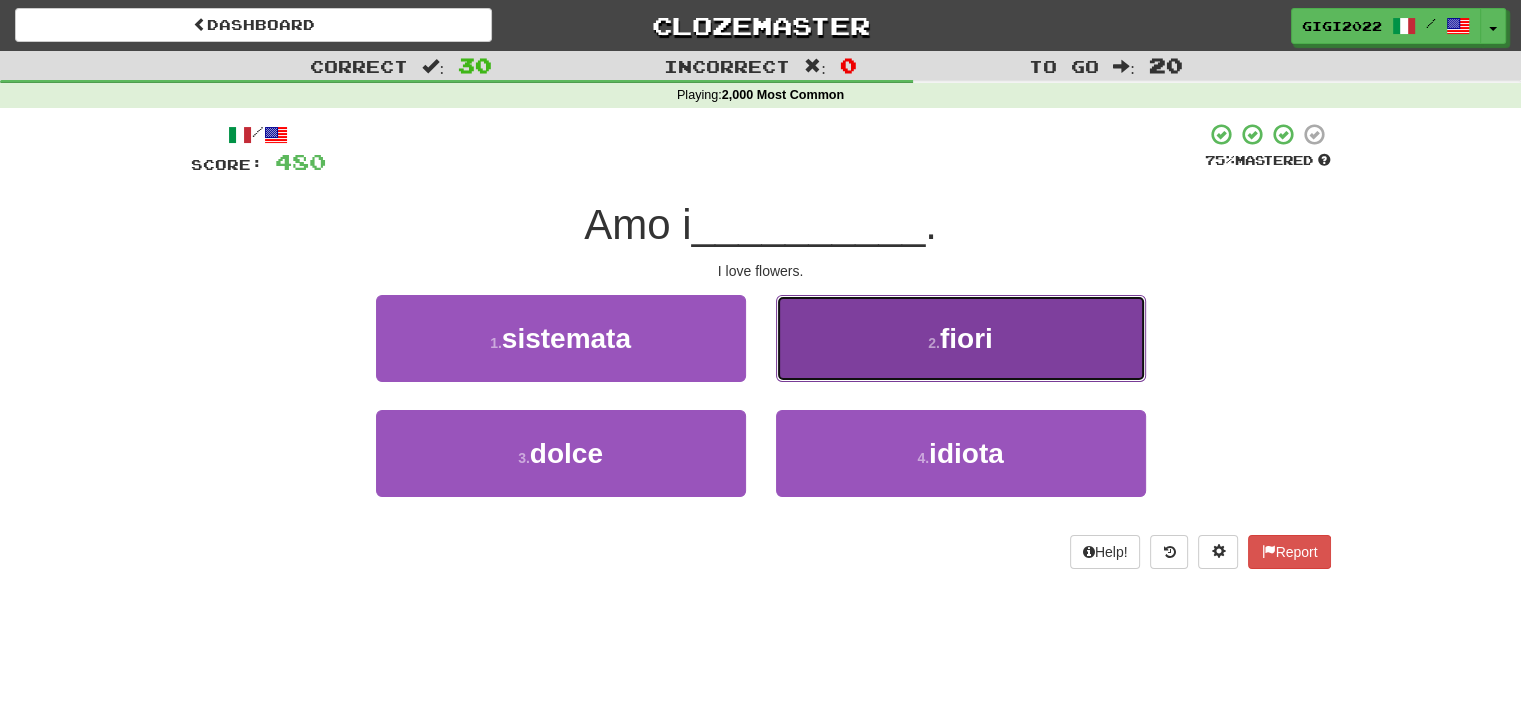 click on "2 .  fiori" at bounding box center [961, 338] 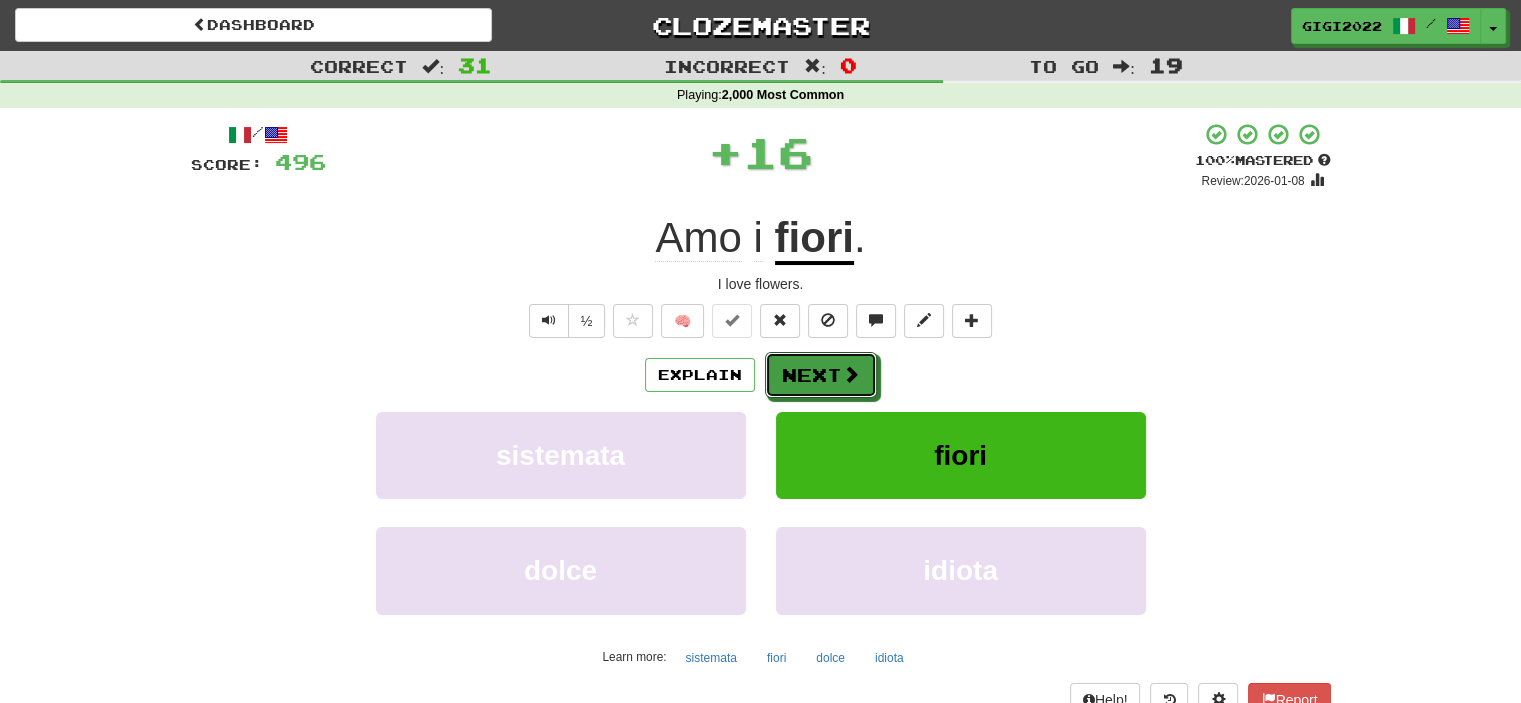 click on "Next" at bounding box center [821, 375] 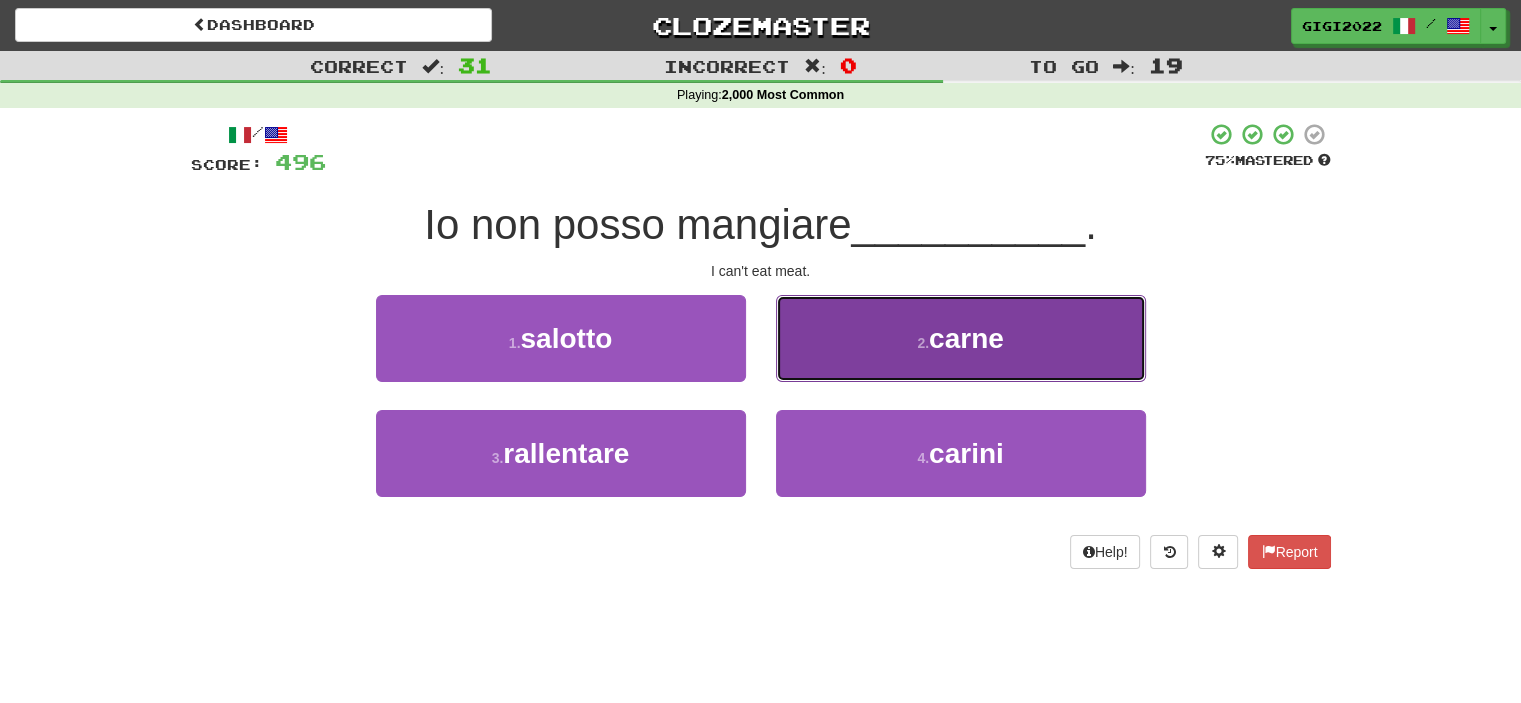 click on "2 .  carne" at bounding box center (961, 338) 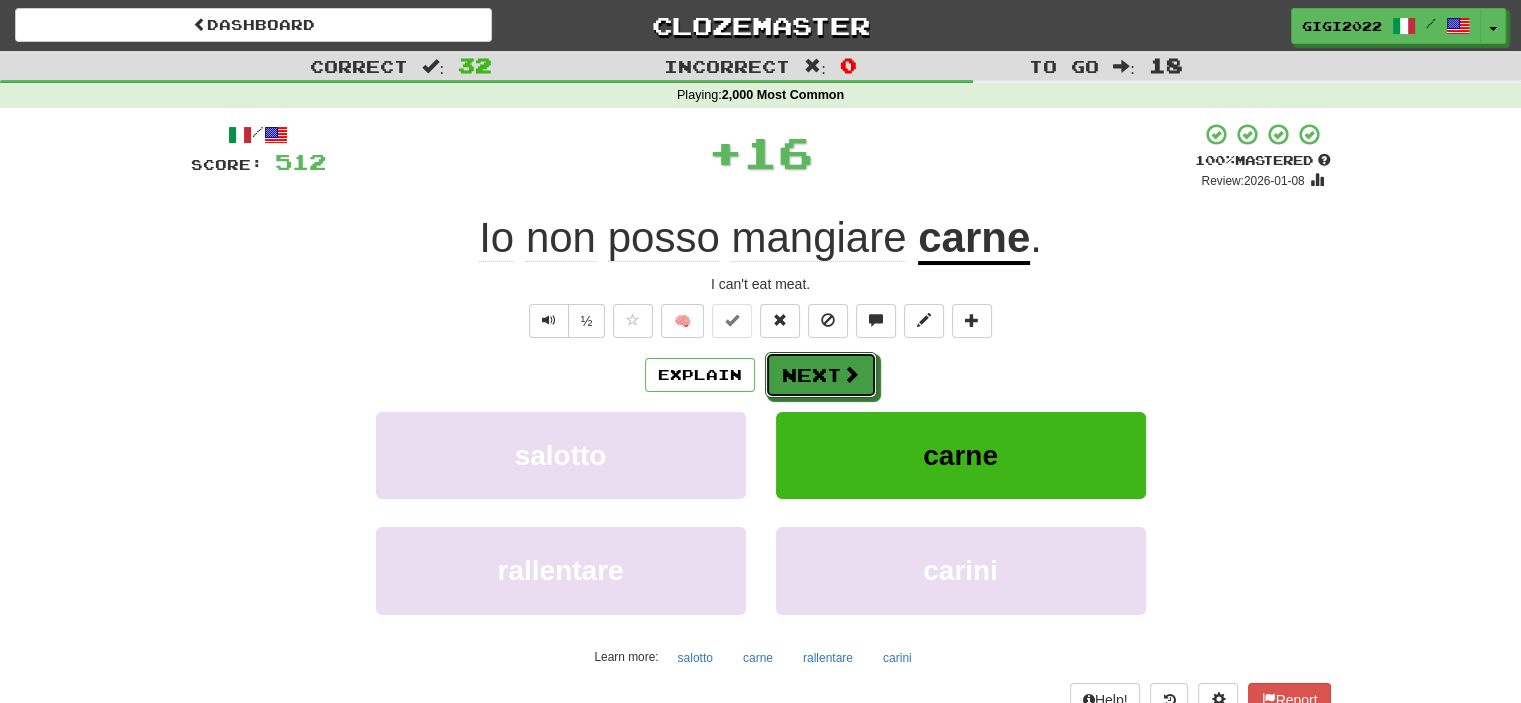 click on "Next" at bounding box center [821, 375] 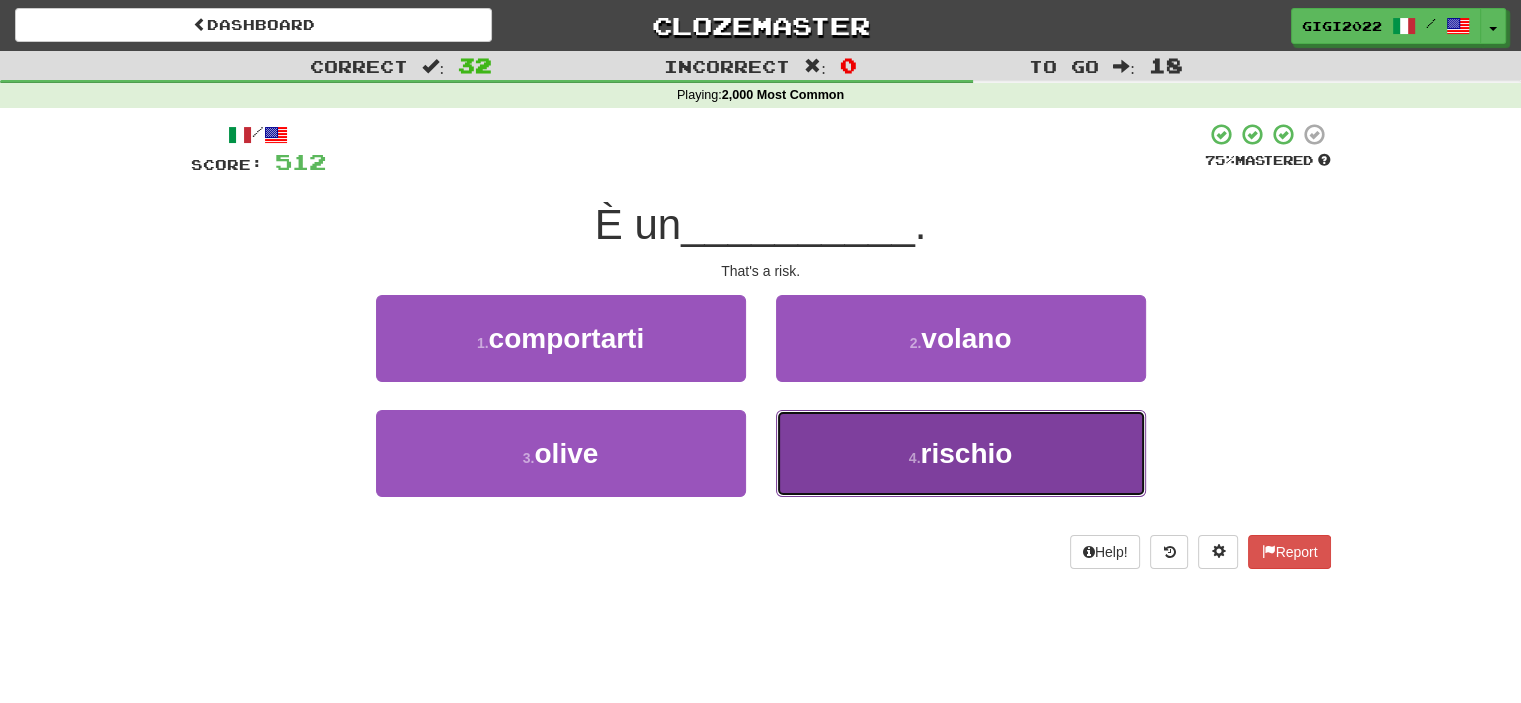 click on "4 .  rischio" at bounding box center [961, 453] 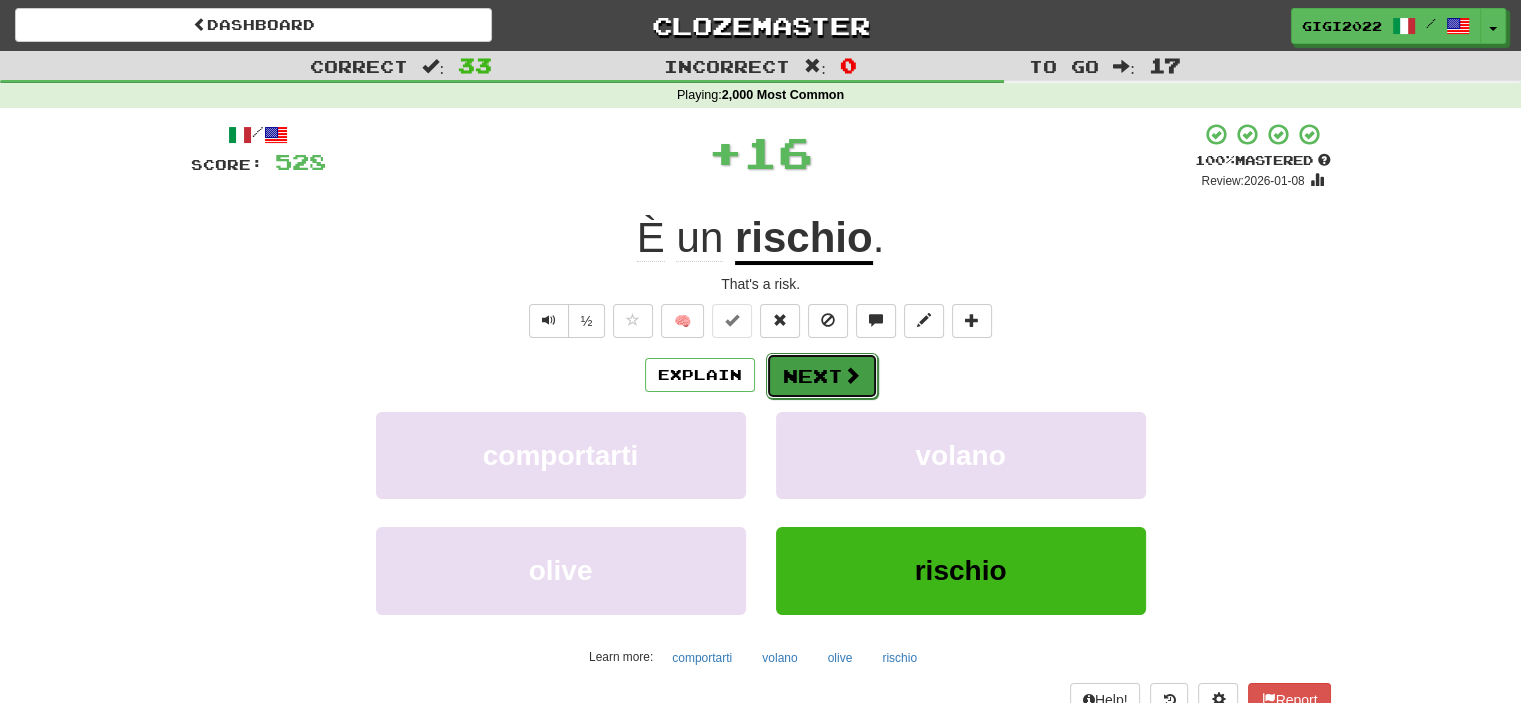 click on "Next" at bounding box center (822, 376) 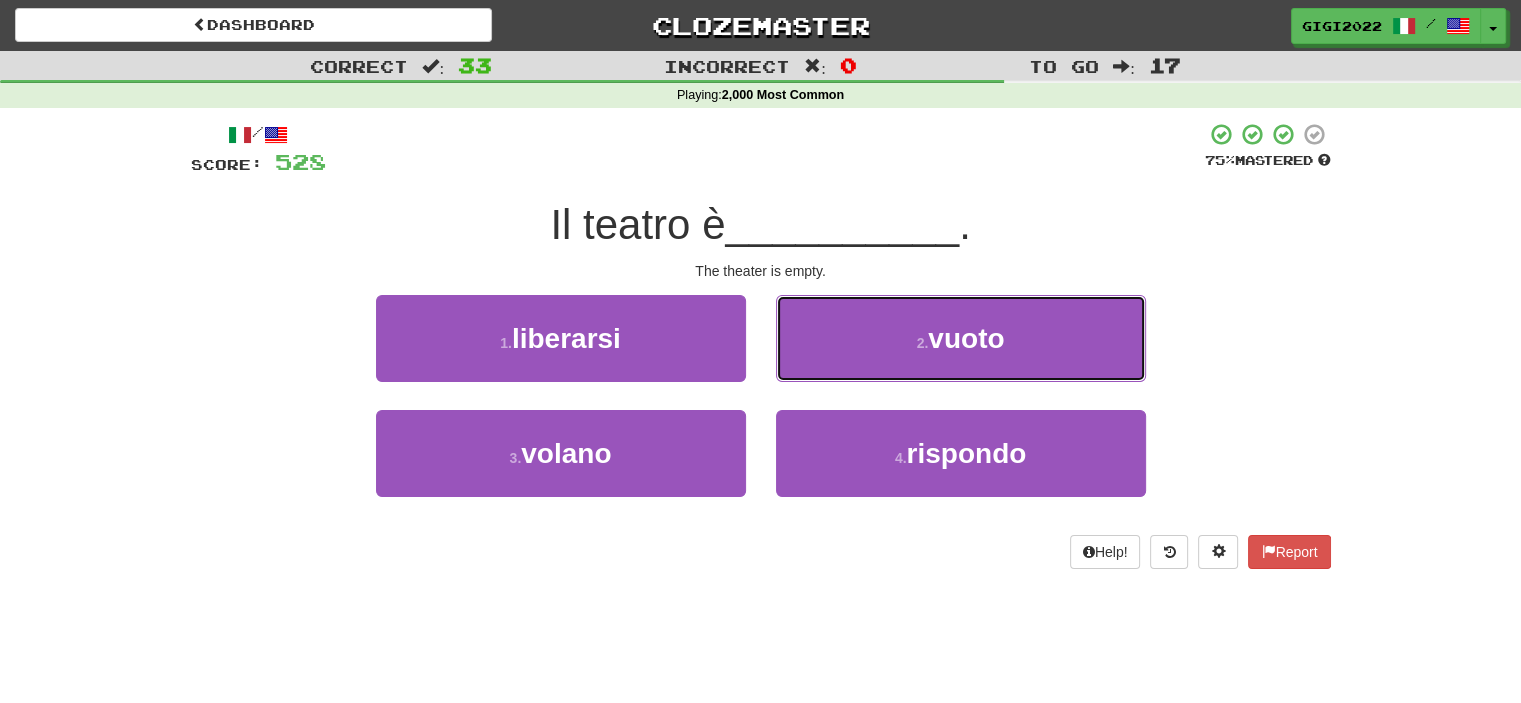 click on "2 .  vuoto" at bounding box center [961, 338] 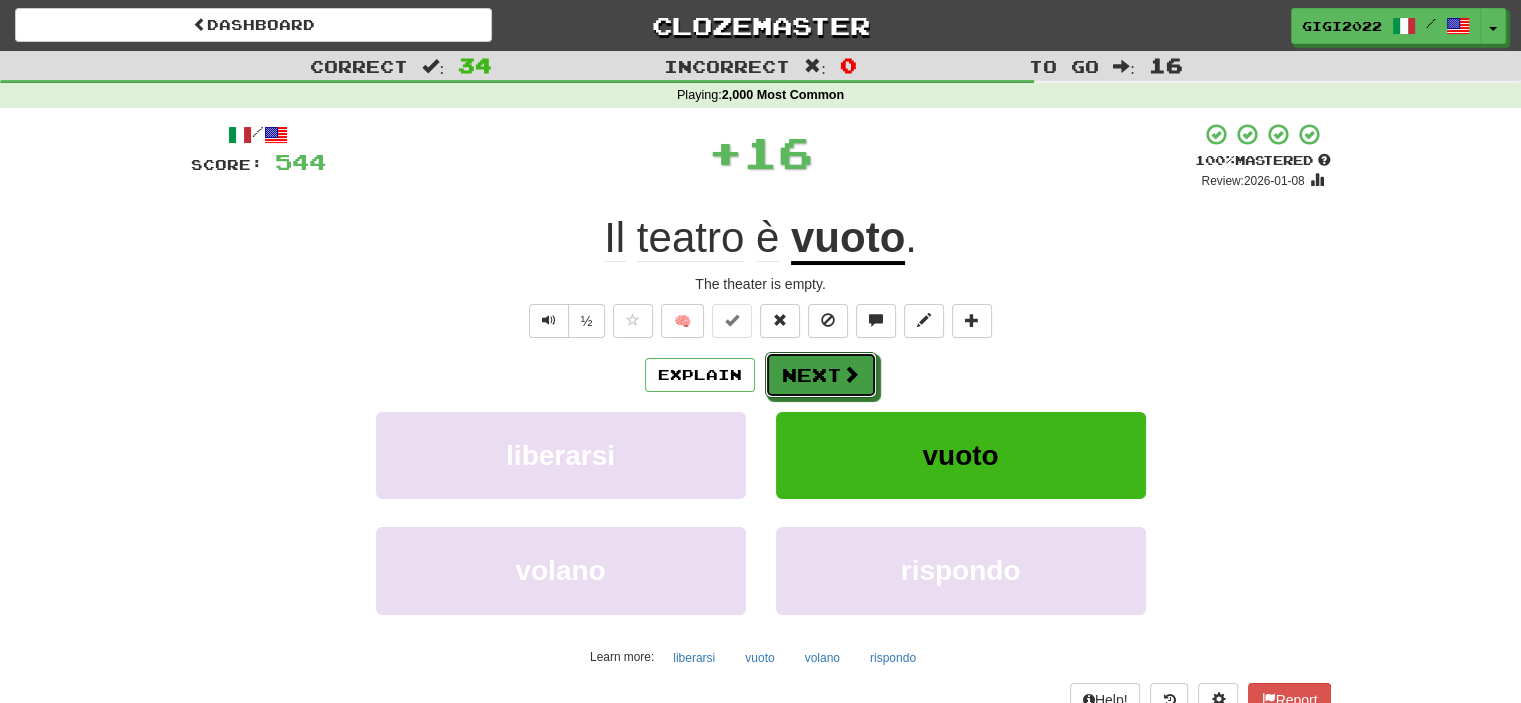 click on "Next" at bounding box center [821, 375] 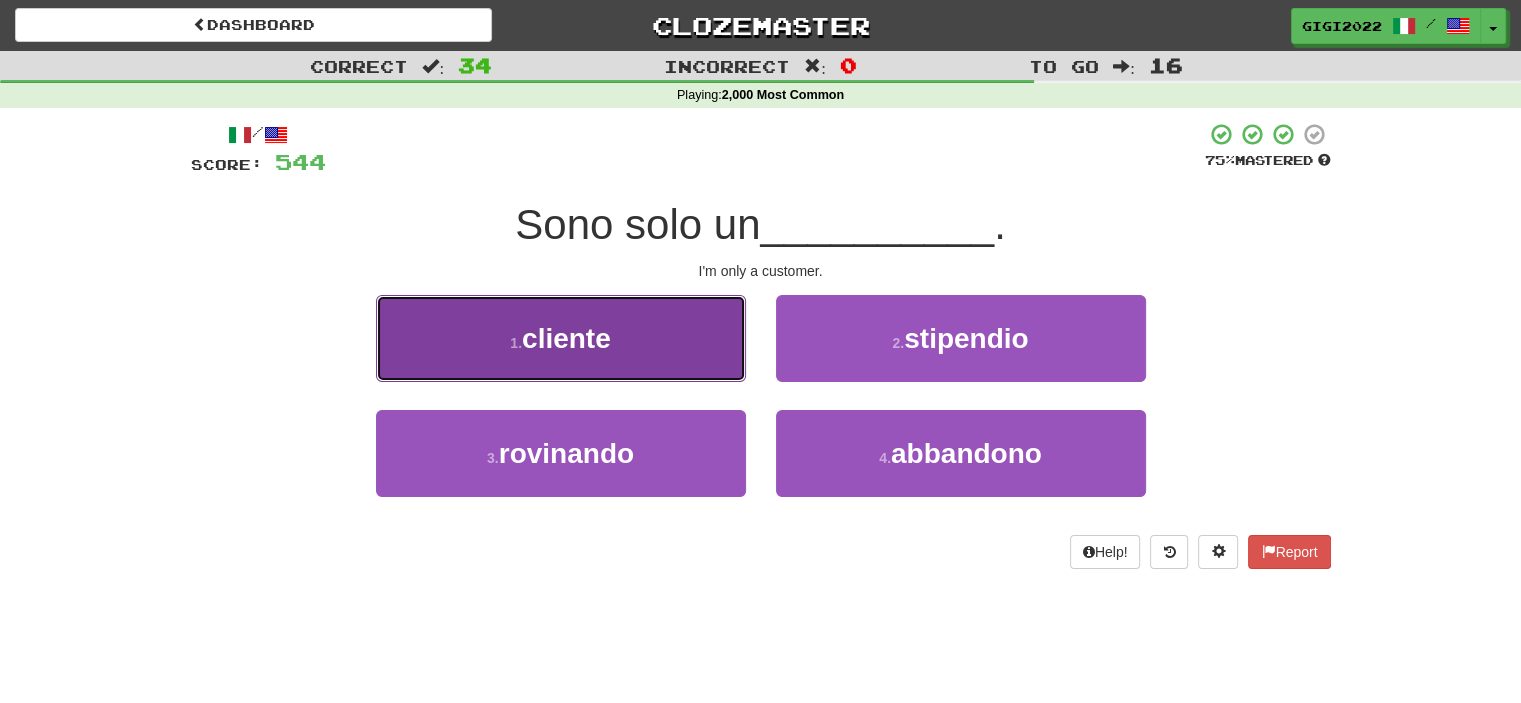 click on "1 .  cliente" at bounding box center (561, 338) 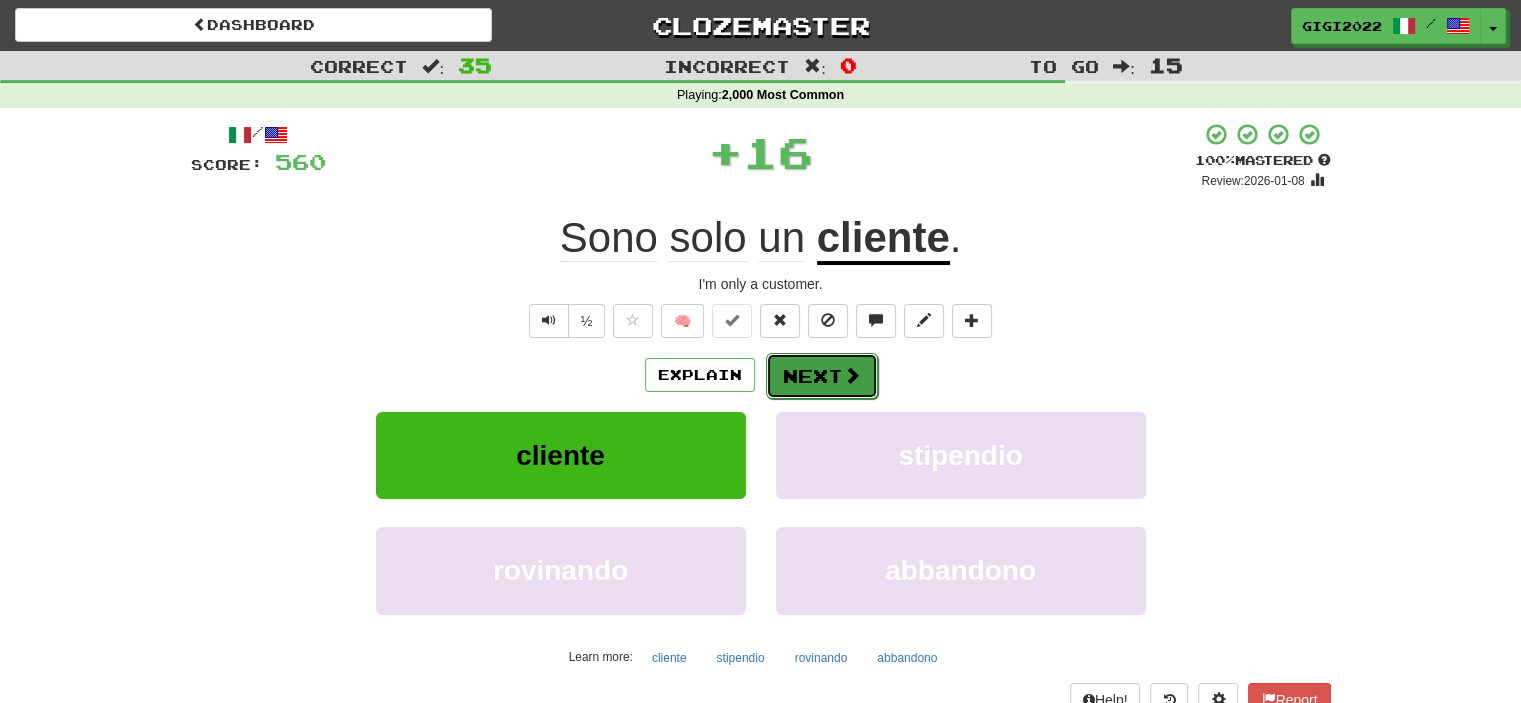 click on "Next" at bounding box center [822, 376] 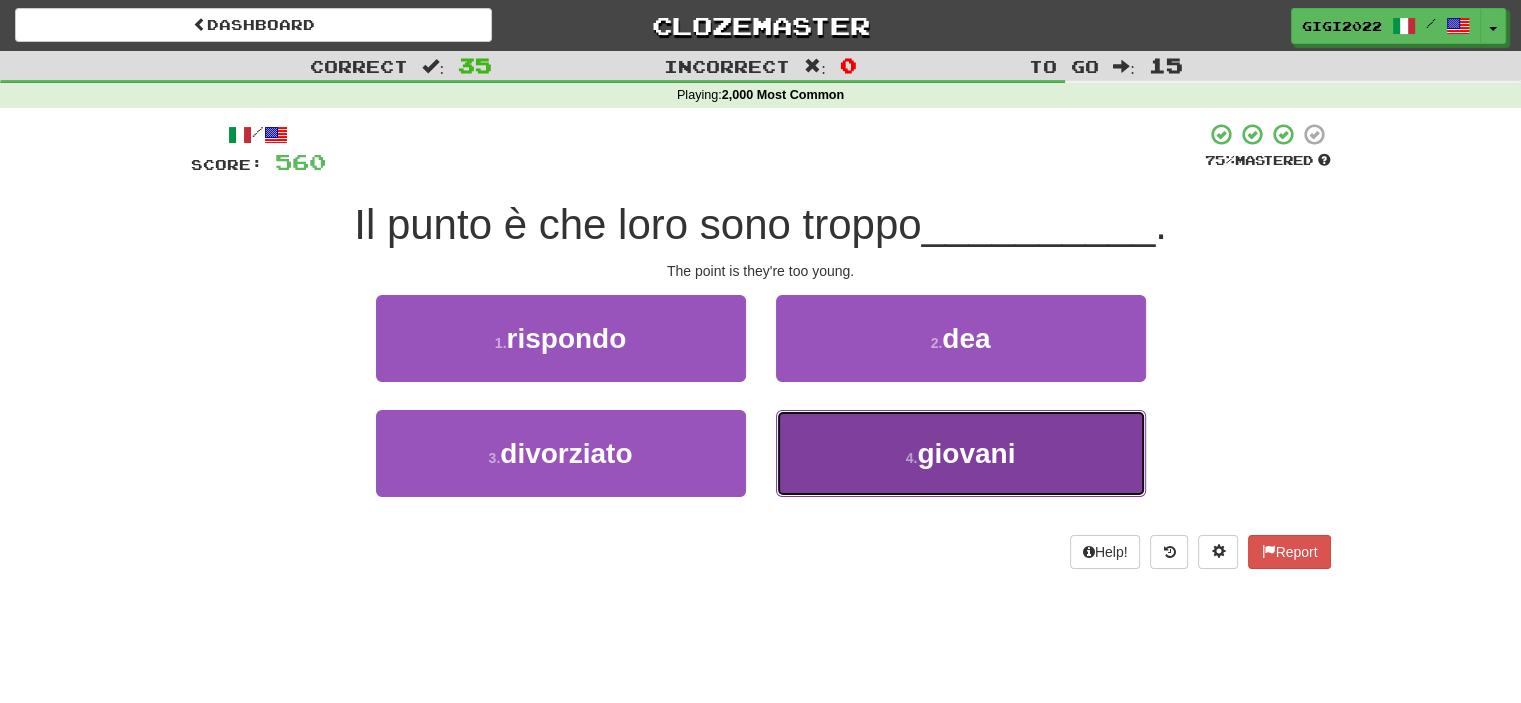 click on "4 .  giovani" at bounding box center (961, 453) 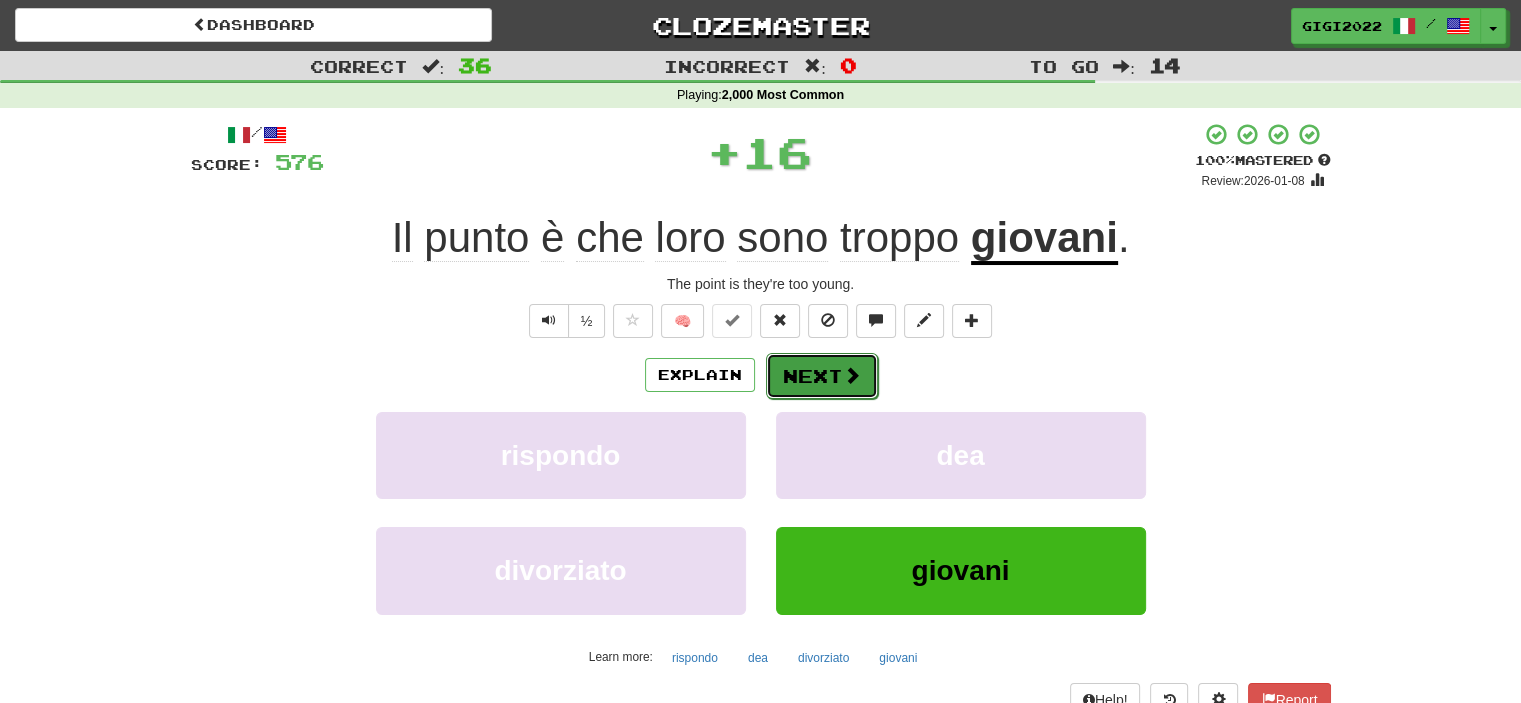 click on "Next" at bounding box center (822, 376) 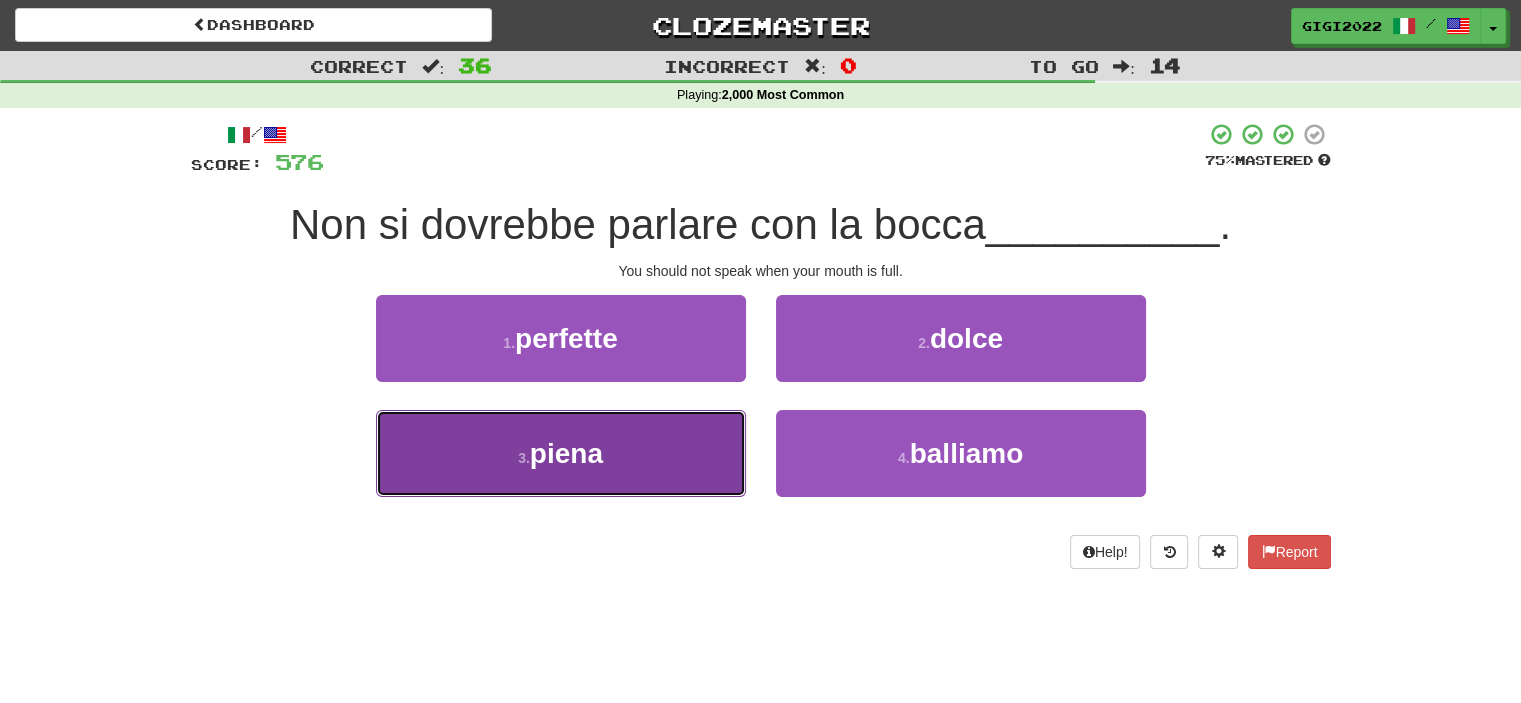 click on "3 .  piena" at bounding box center (561, 453) 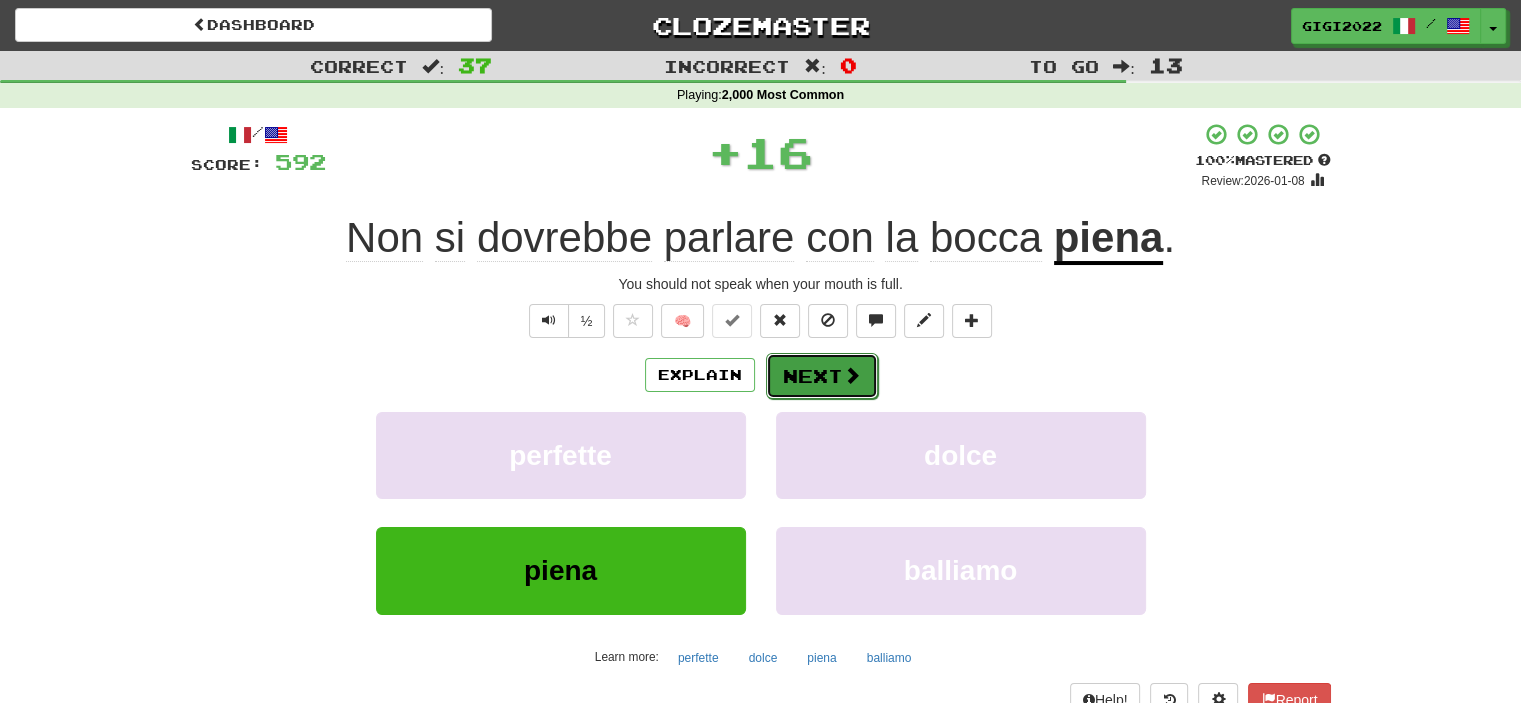 click on "Next" at bounding box center (822, 376) 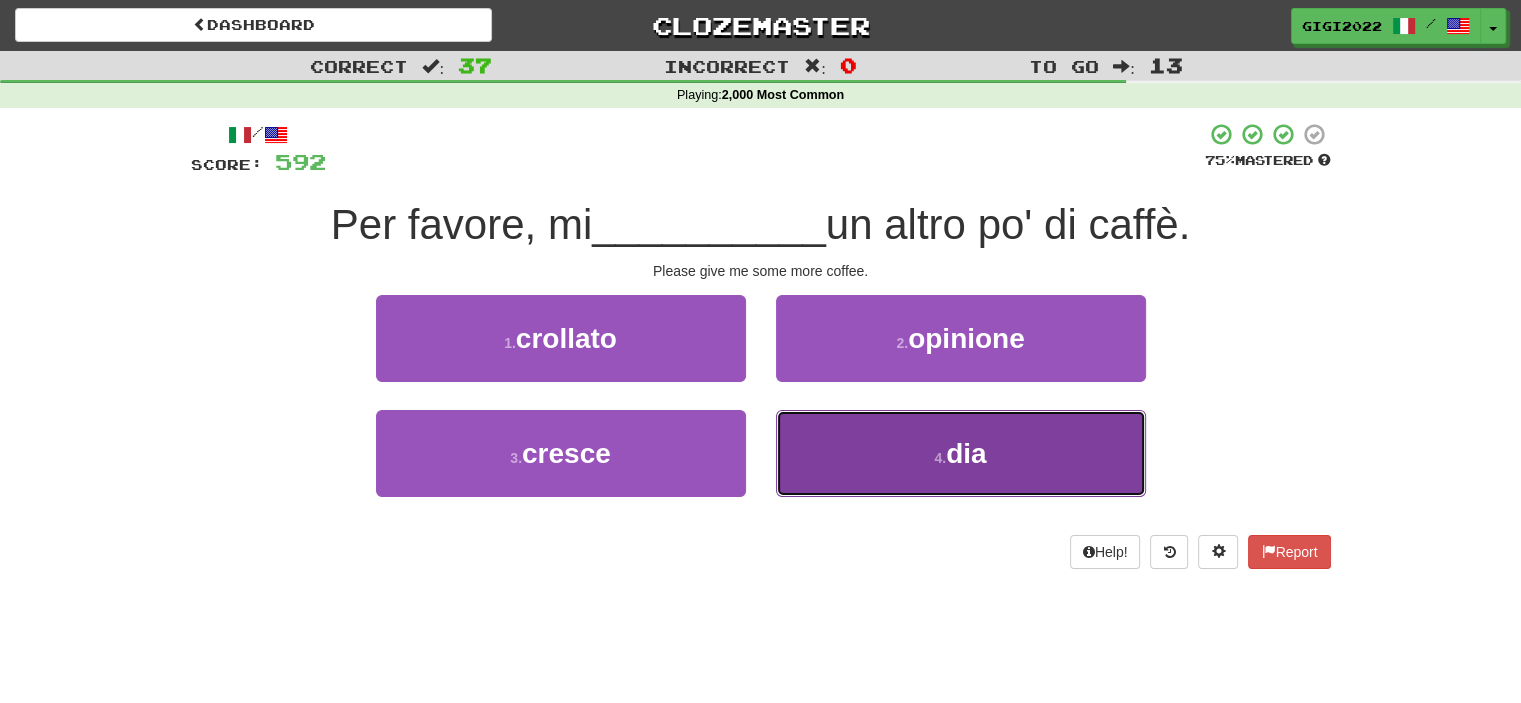 click on "4 .  dia" at bounding box center (961, 453) 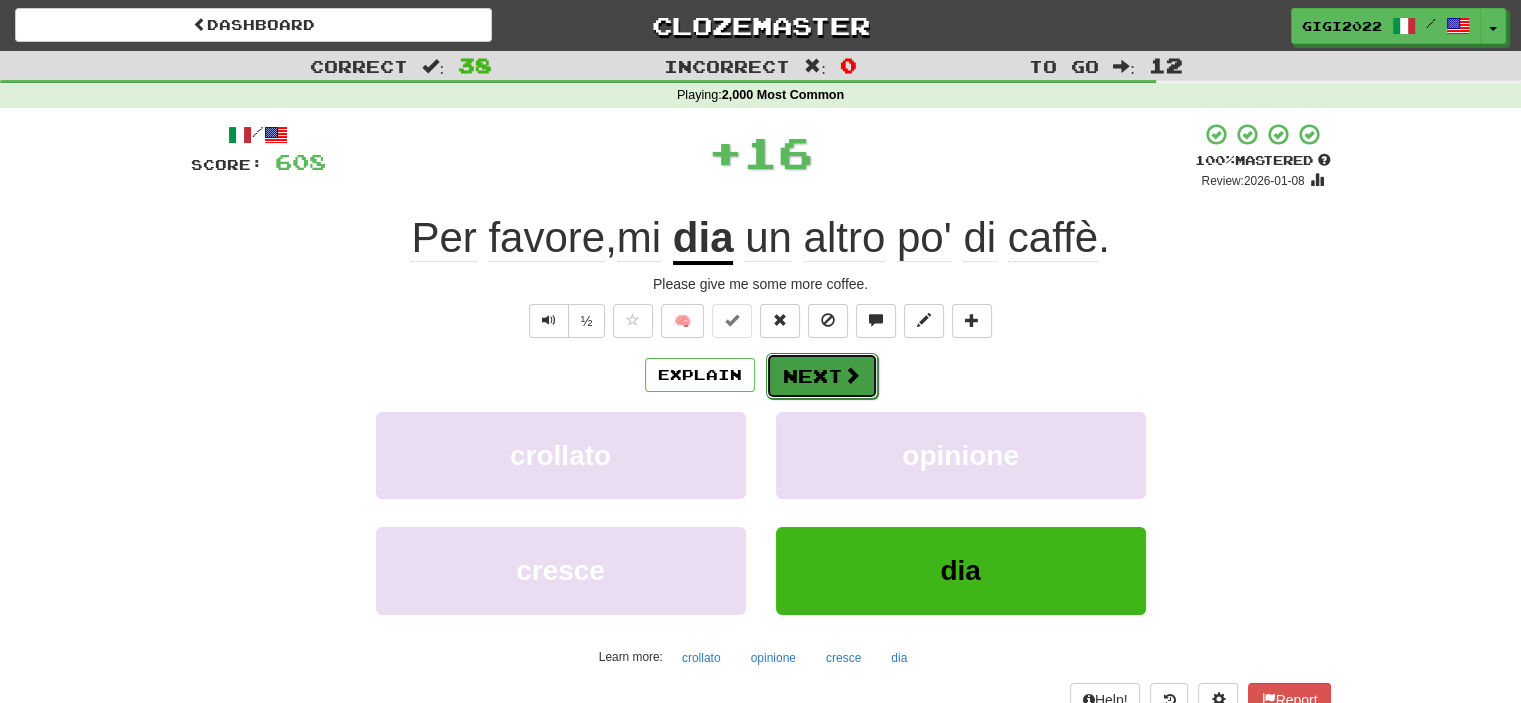 click on "Next" at bounding box center [822, 376] 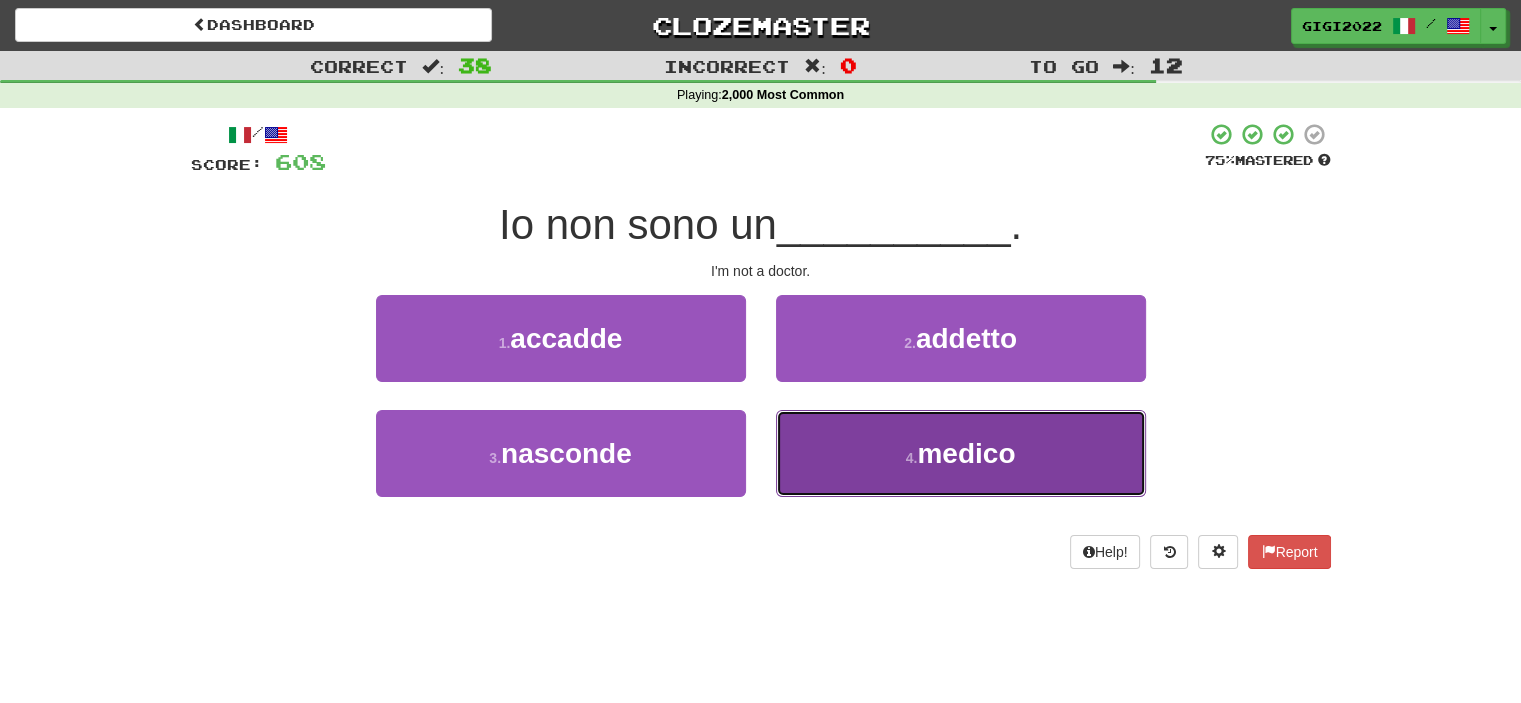 click on "4 .  medico" at bounding box center [961, 453] 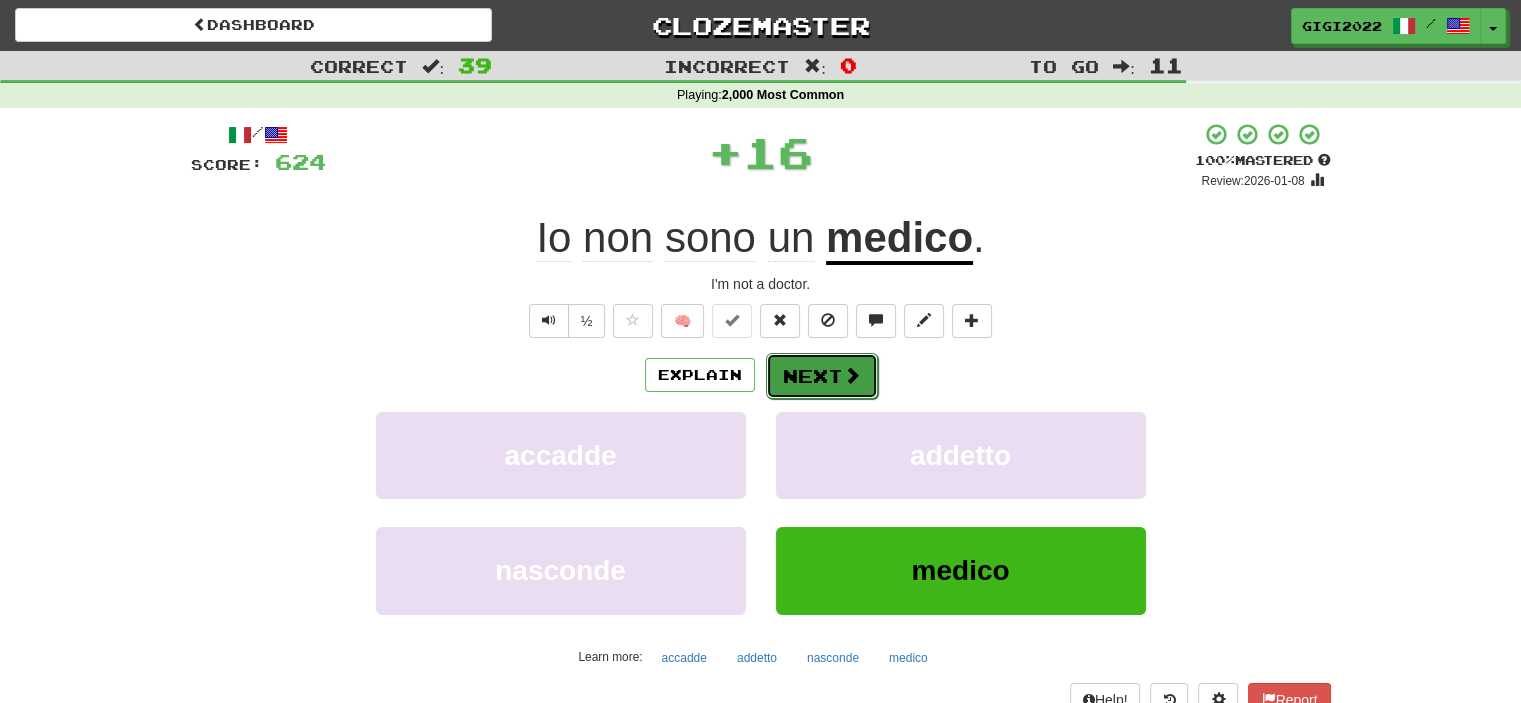 click on "Next" at bounding box center [822, 376] 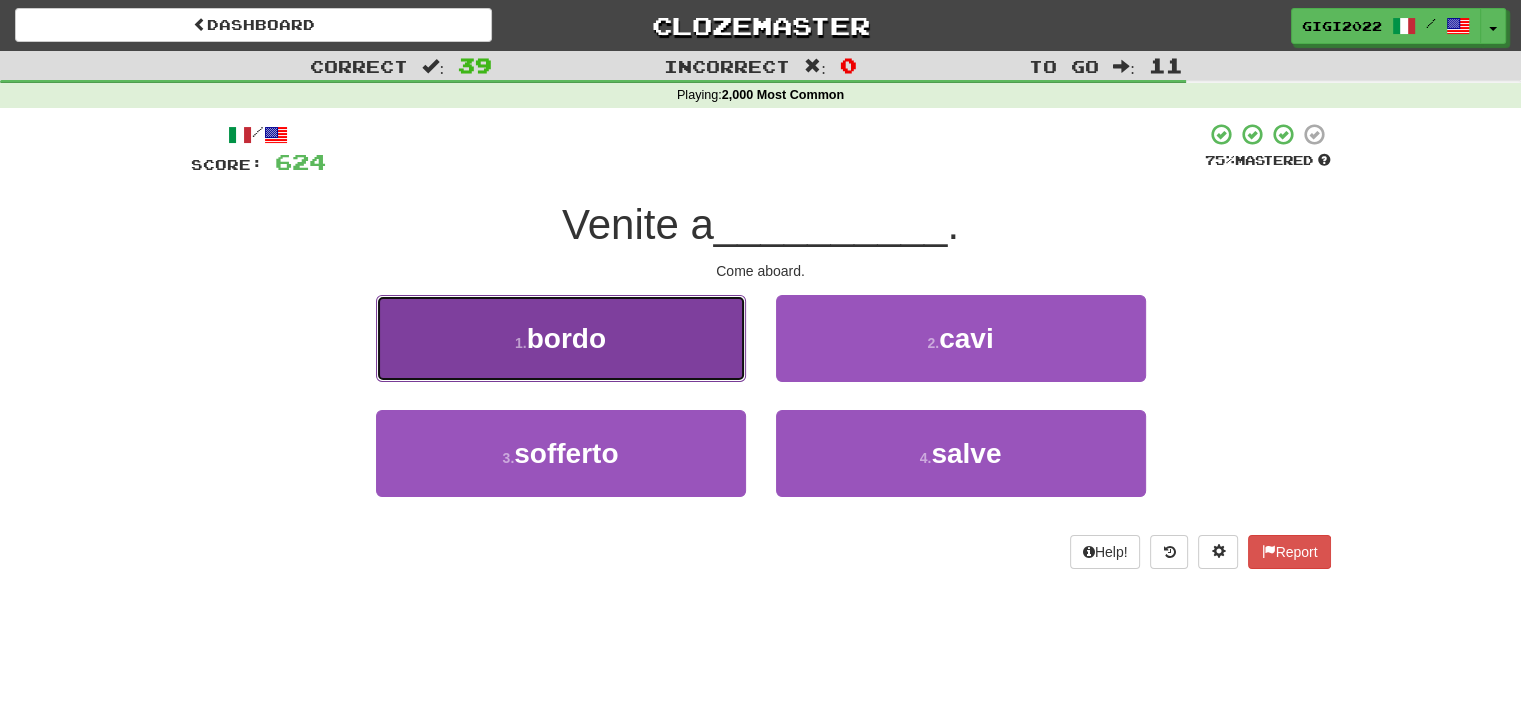 click on "1 .  bordo" at bounding box center (561, 338) 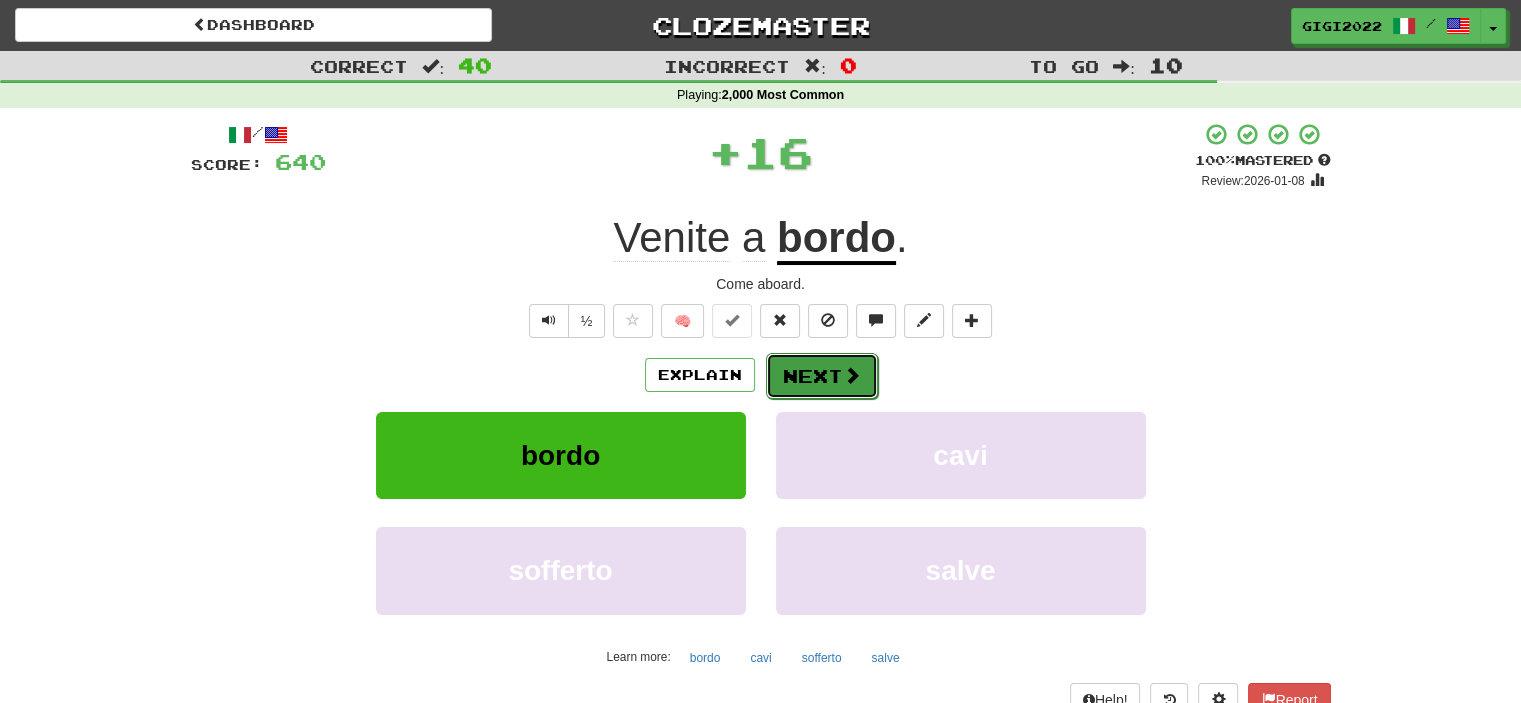 click on "Next" at bounding box center [822, 376] 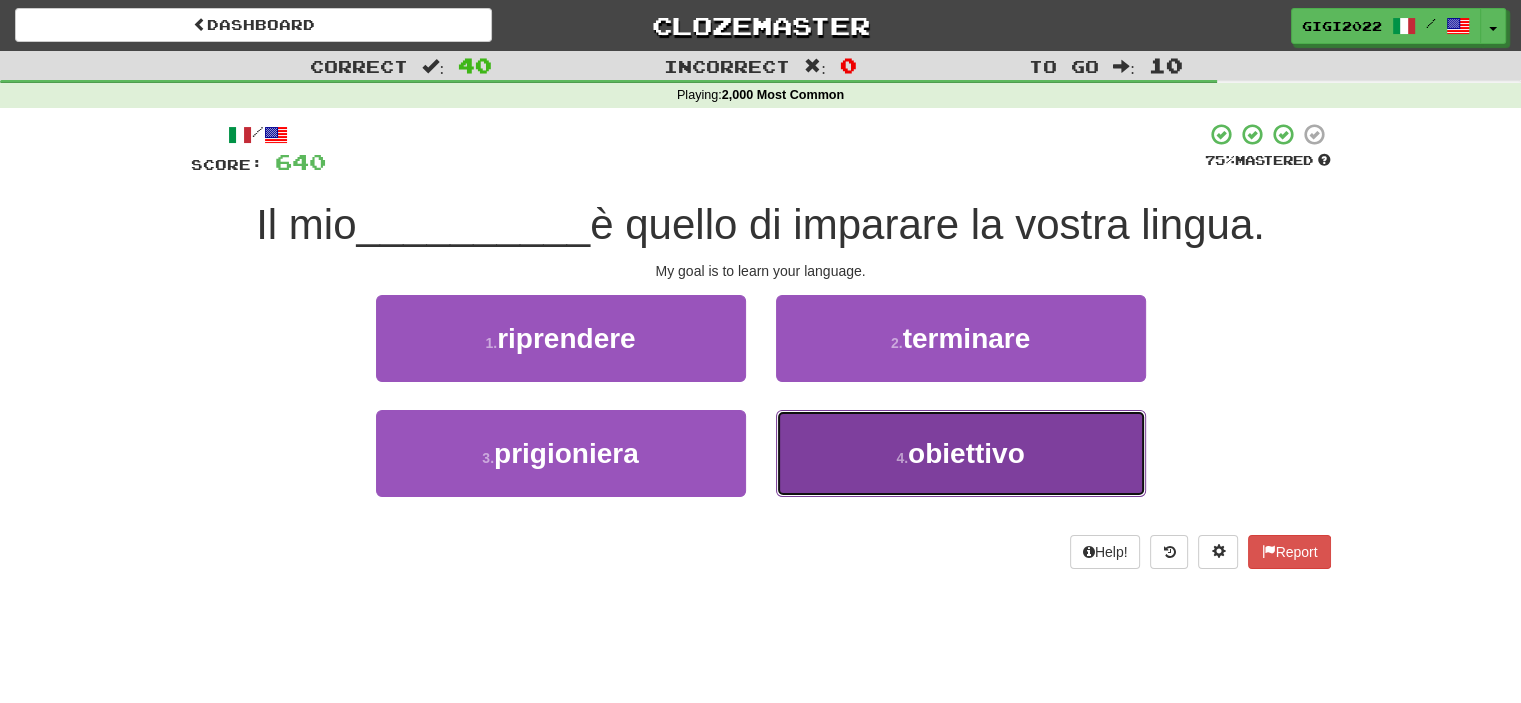 click on "4 .  obiettivo" at bounding box center (961, 453) 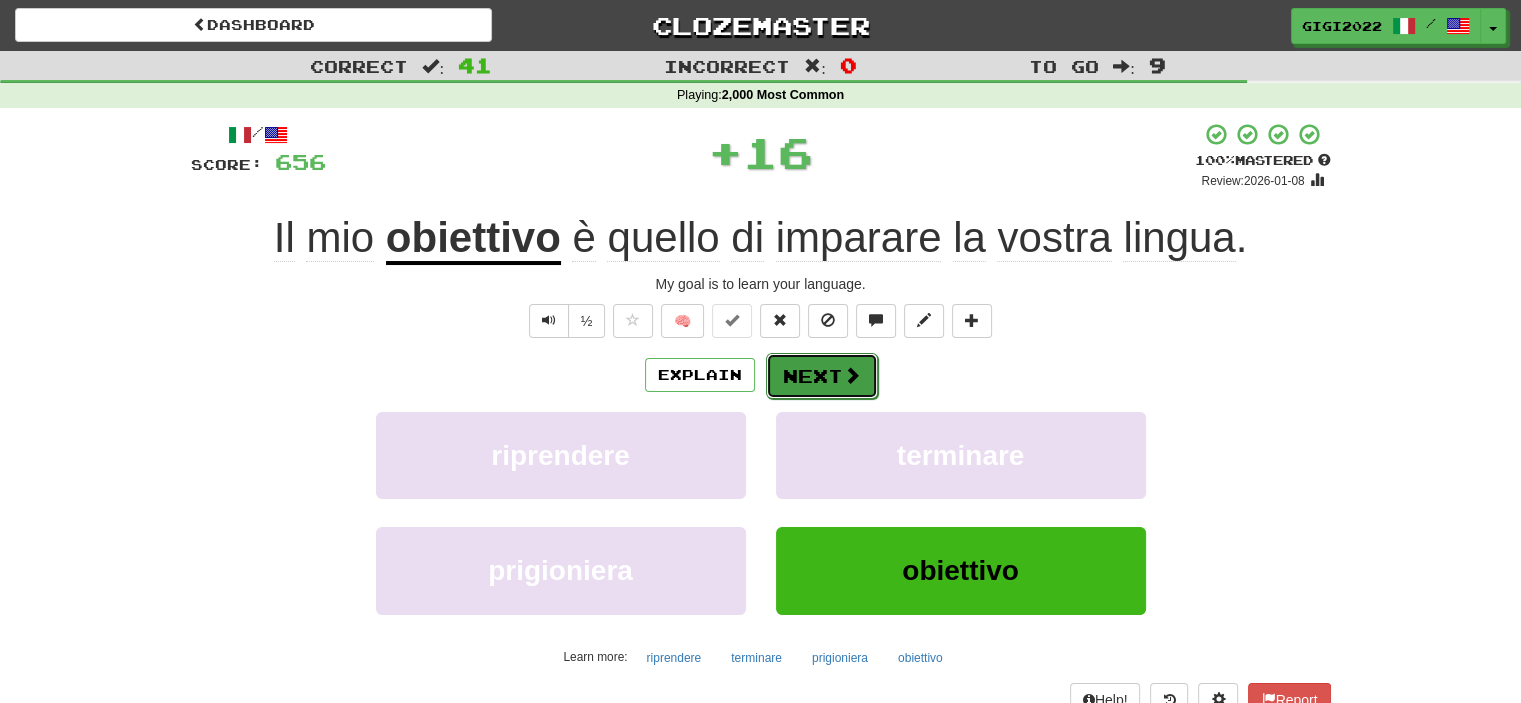 click on "Next" at bounding box center (822, 376) 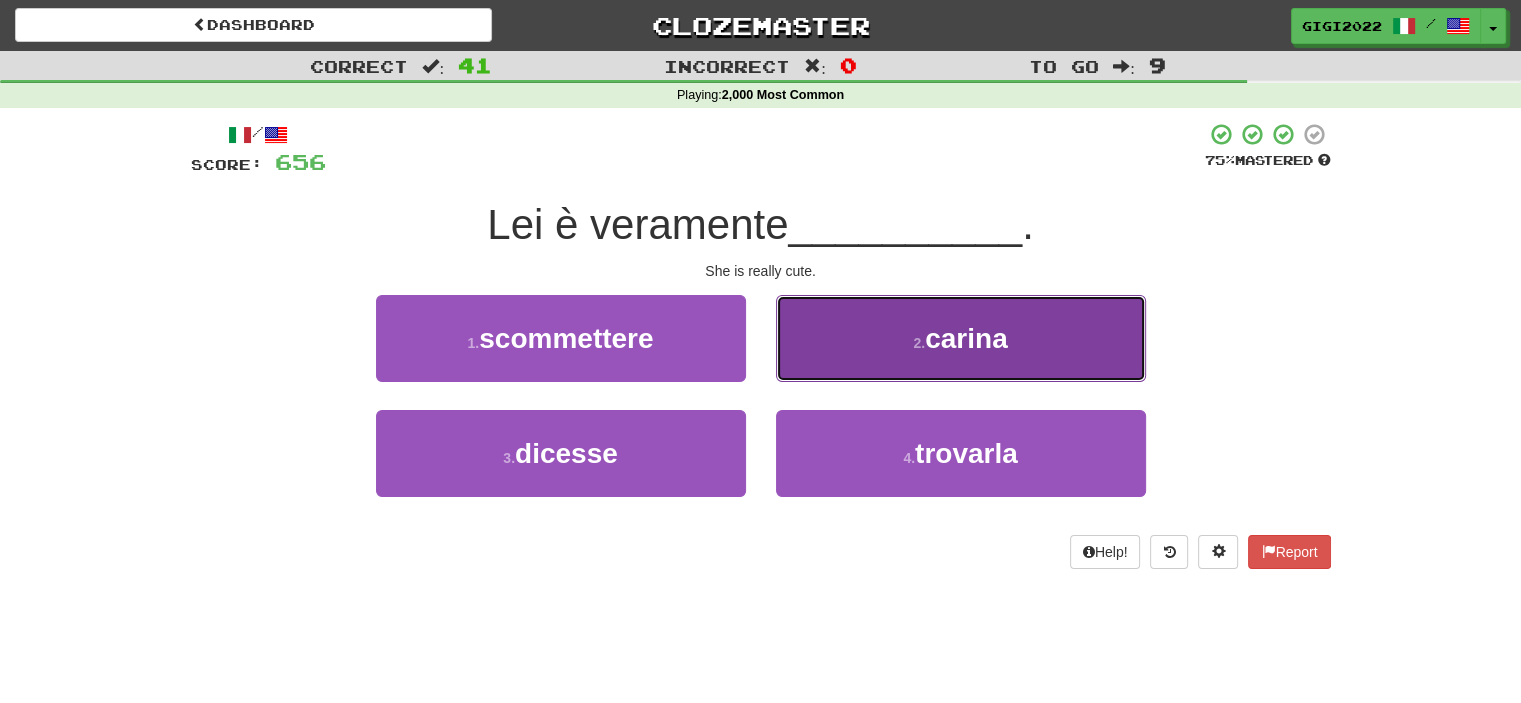 click on "2 .  carina" at bounding box center [961, 338] 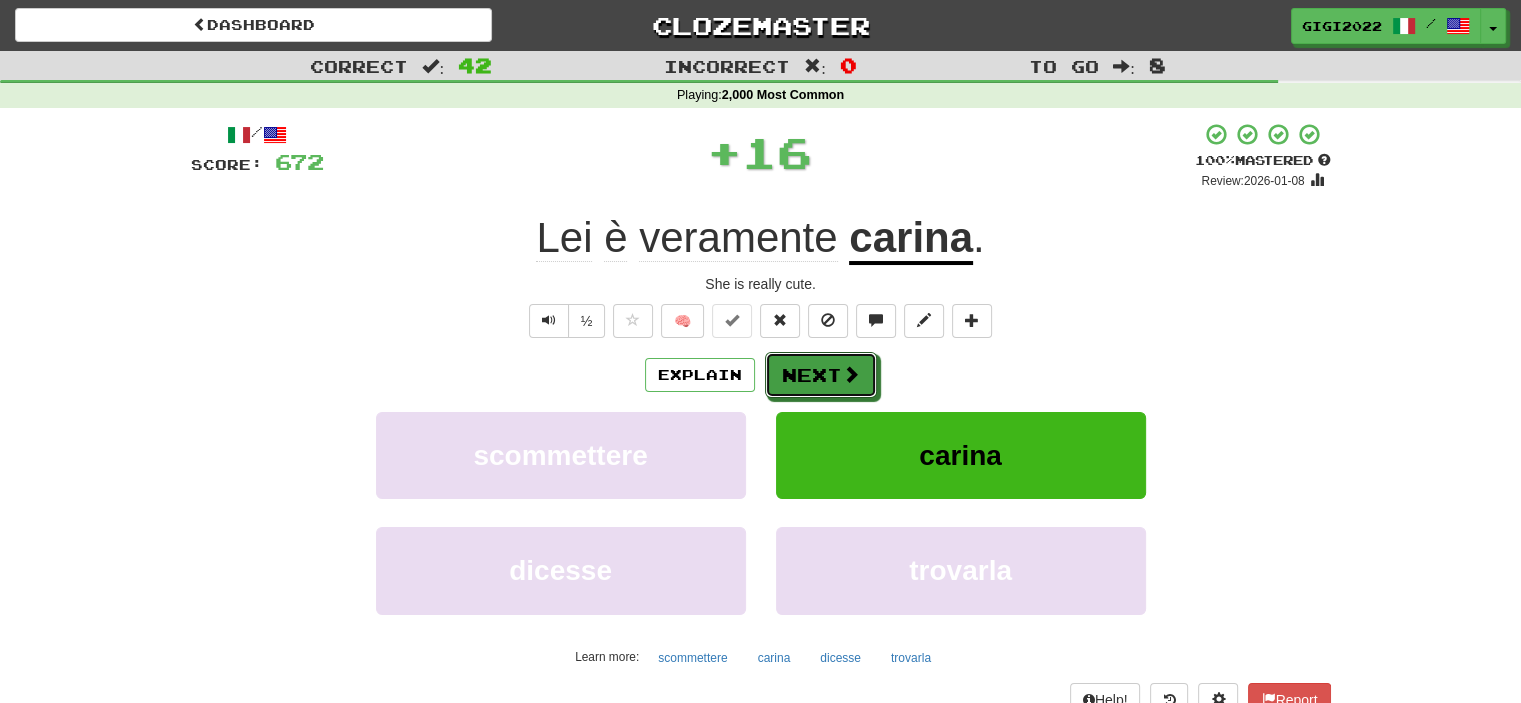 click on "Next" at bounding box center (821, 375) 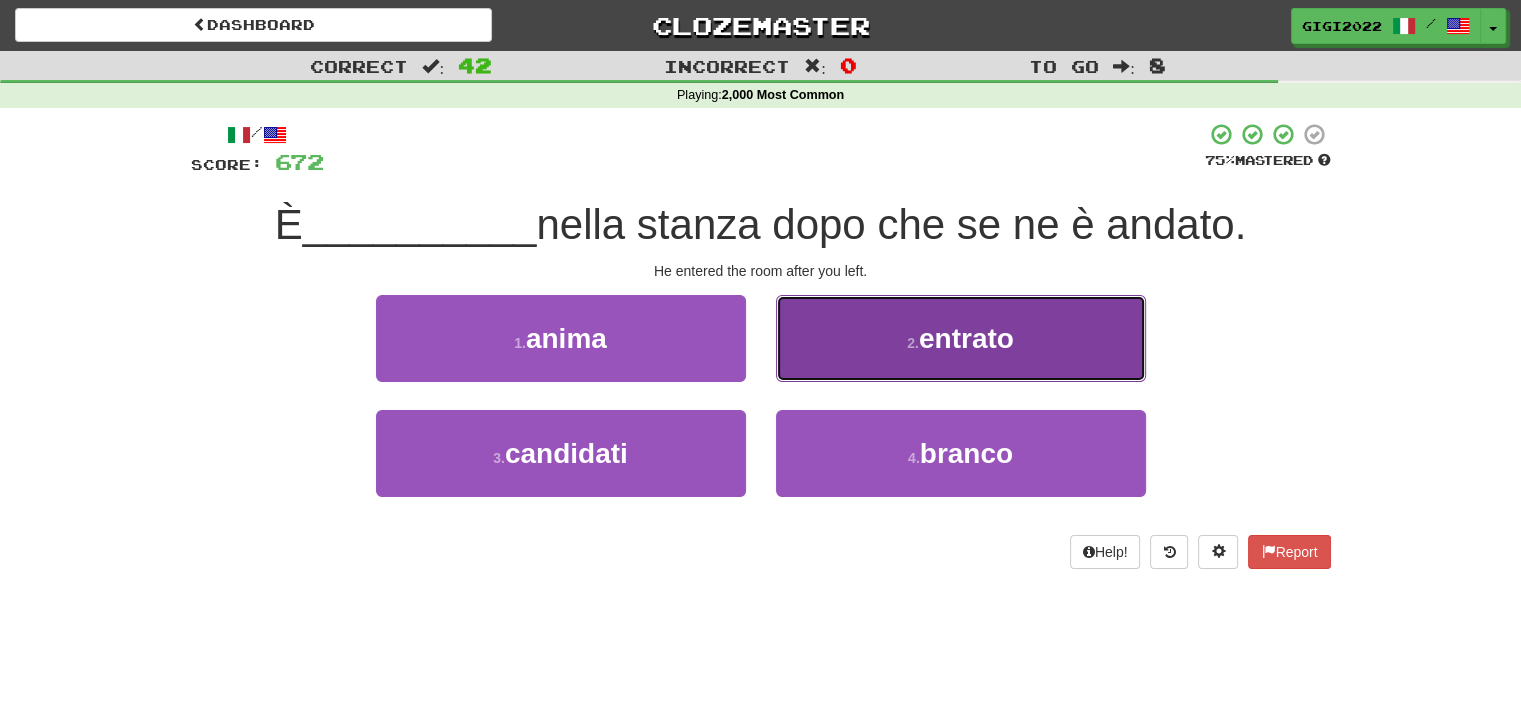 click on "2 .  entrato" at bounding box center [961, 338] 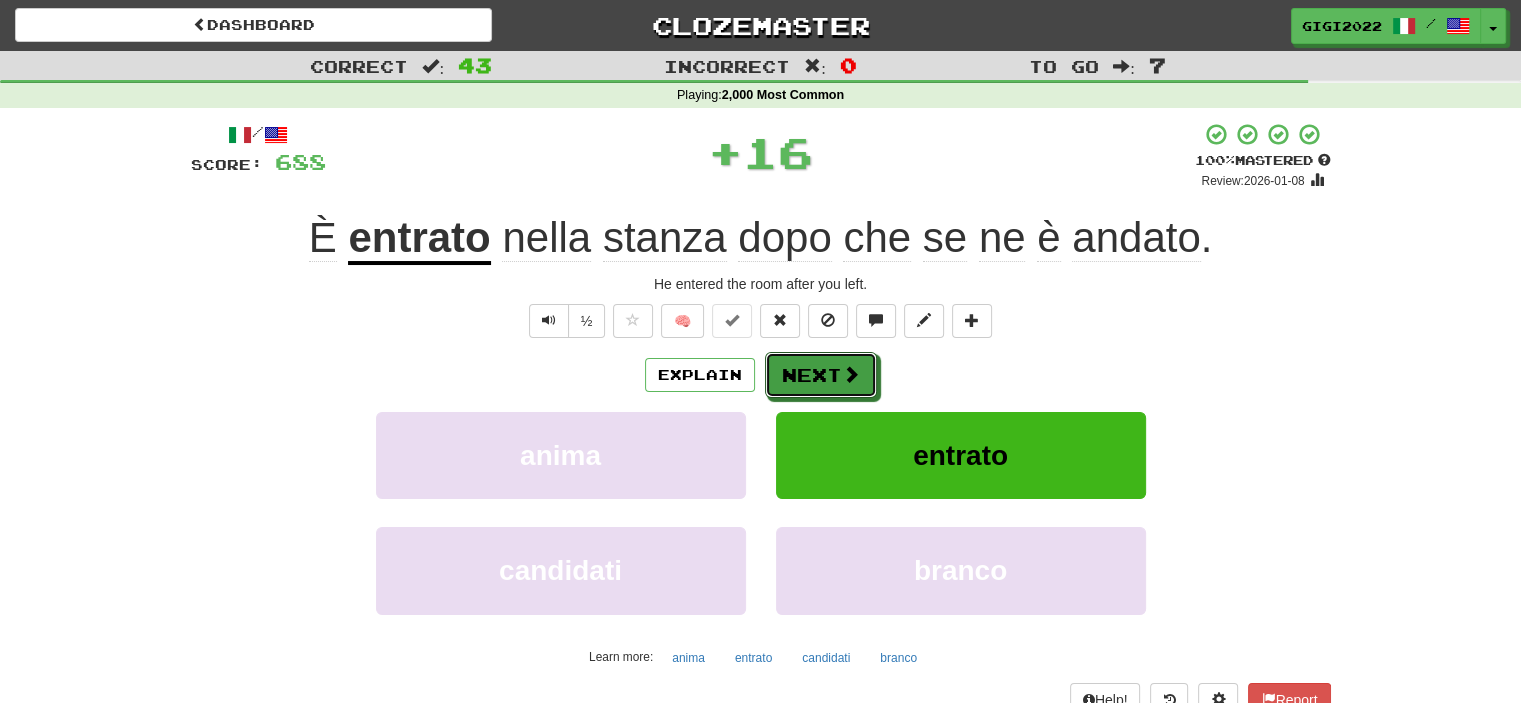 click on "Next" at bounding box center (821, 375) 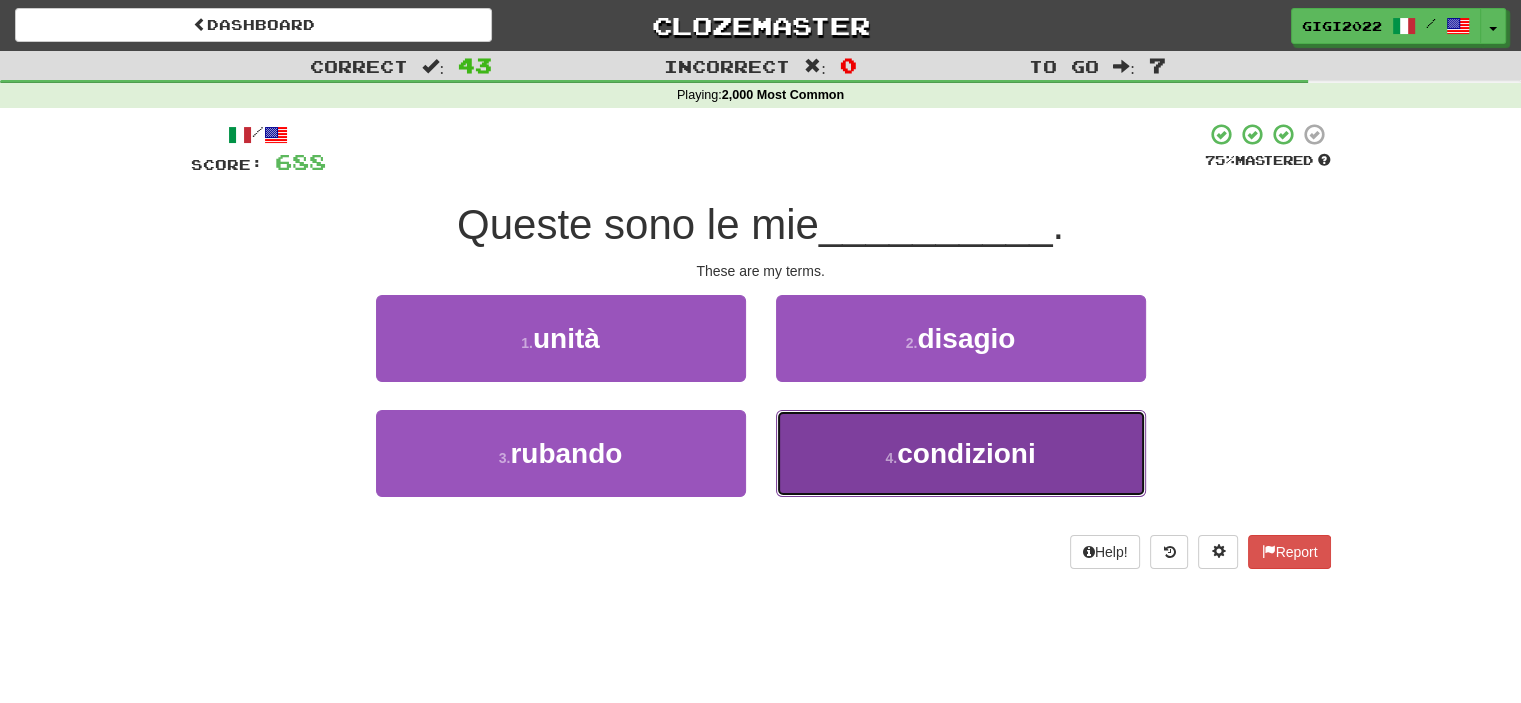 click on "4 .  condizioni" at bounding box center (961, 453) 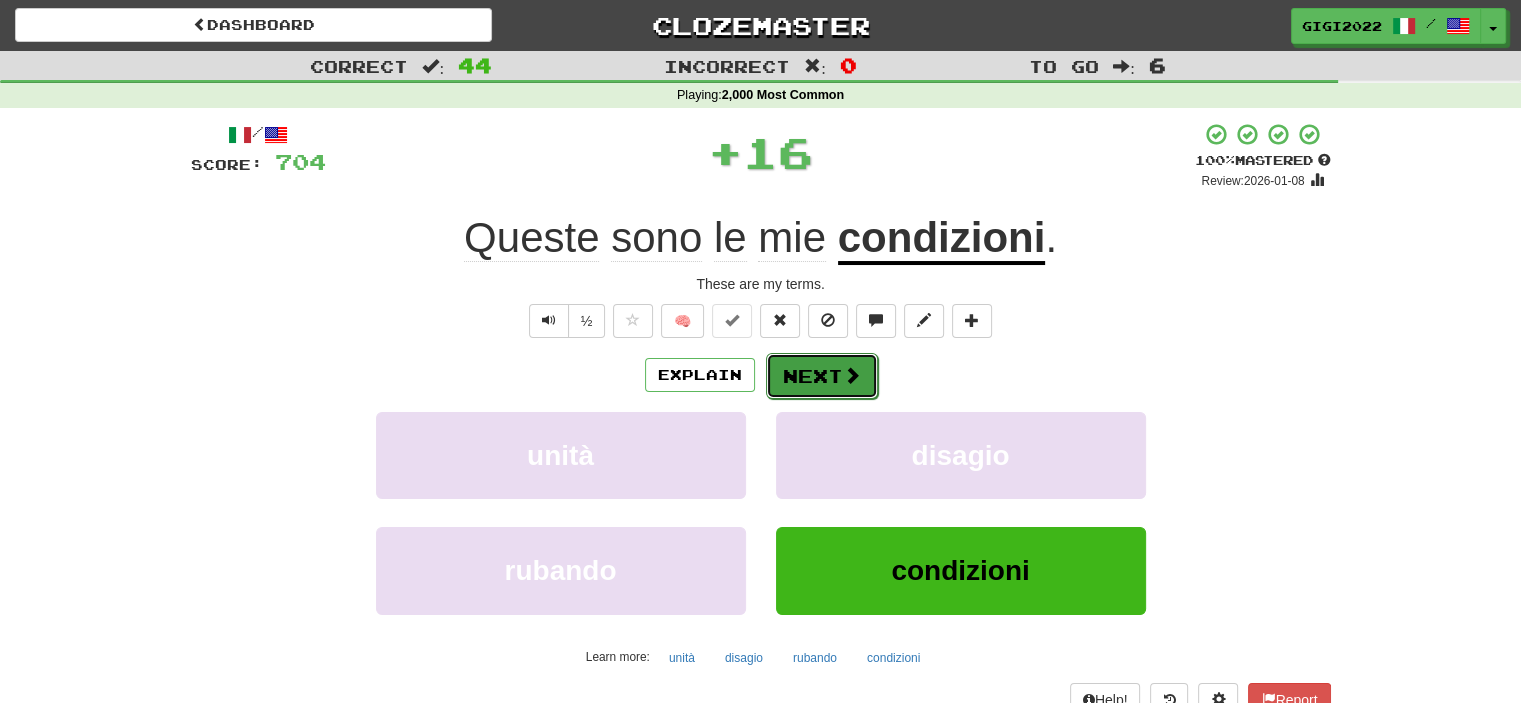 click on "Next" at bounding box center (822, 376) 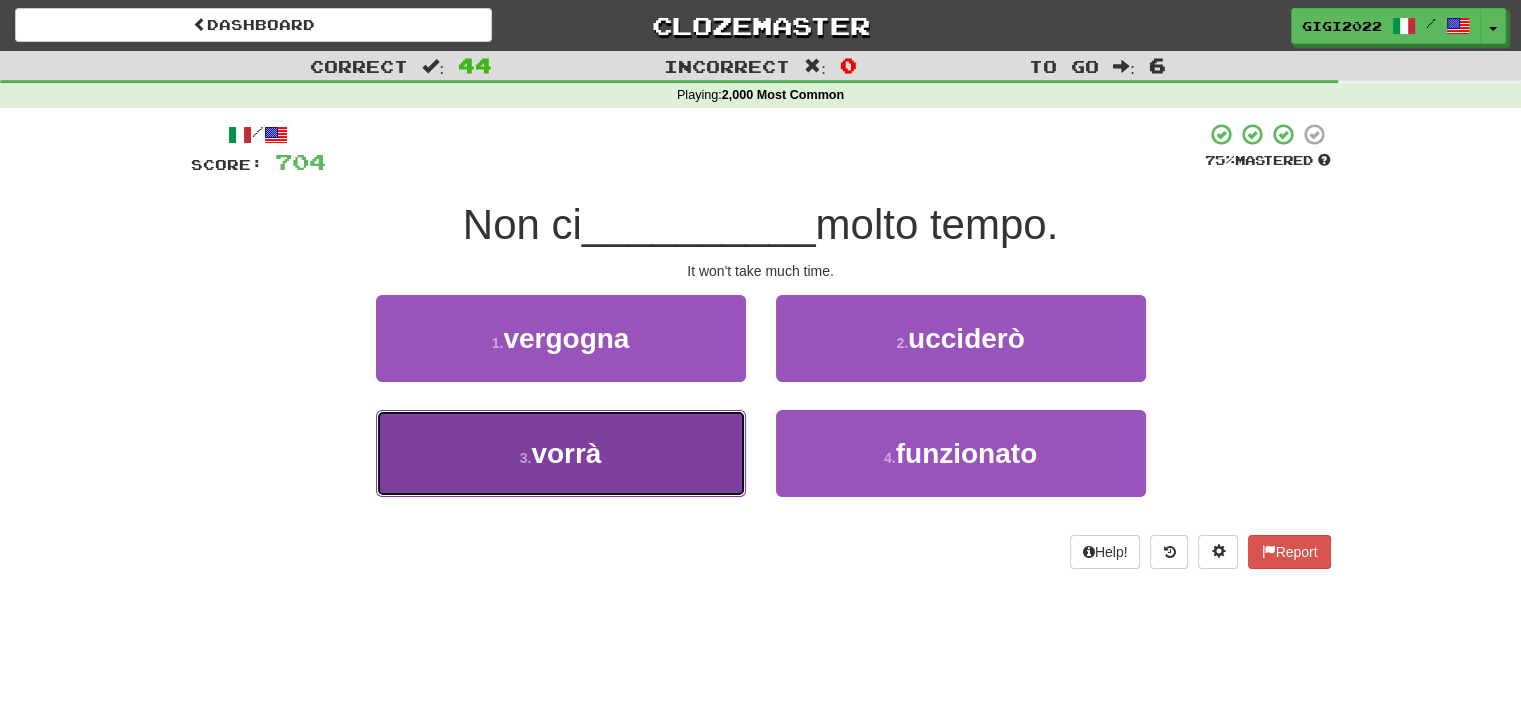 click on "3 .  vorrà" at bounding box center [561, 453] 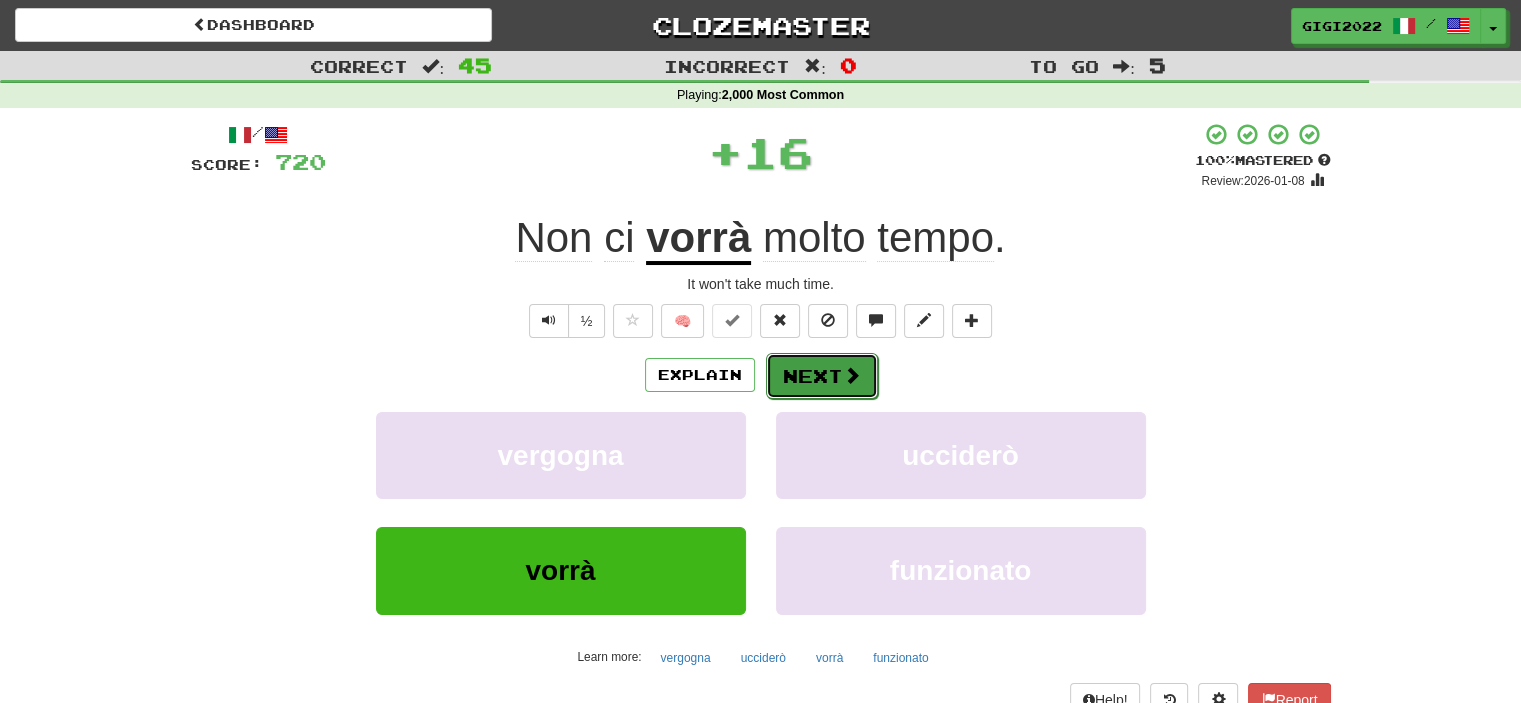 click on "Next" at bounding box center [822, 376] 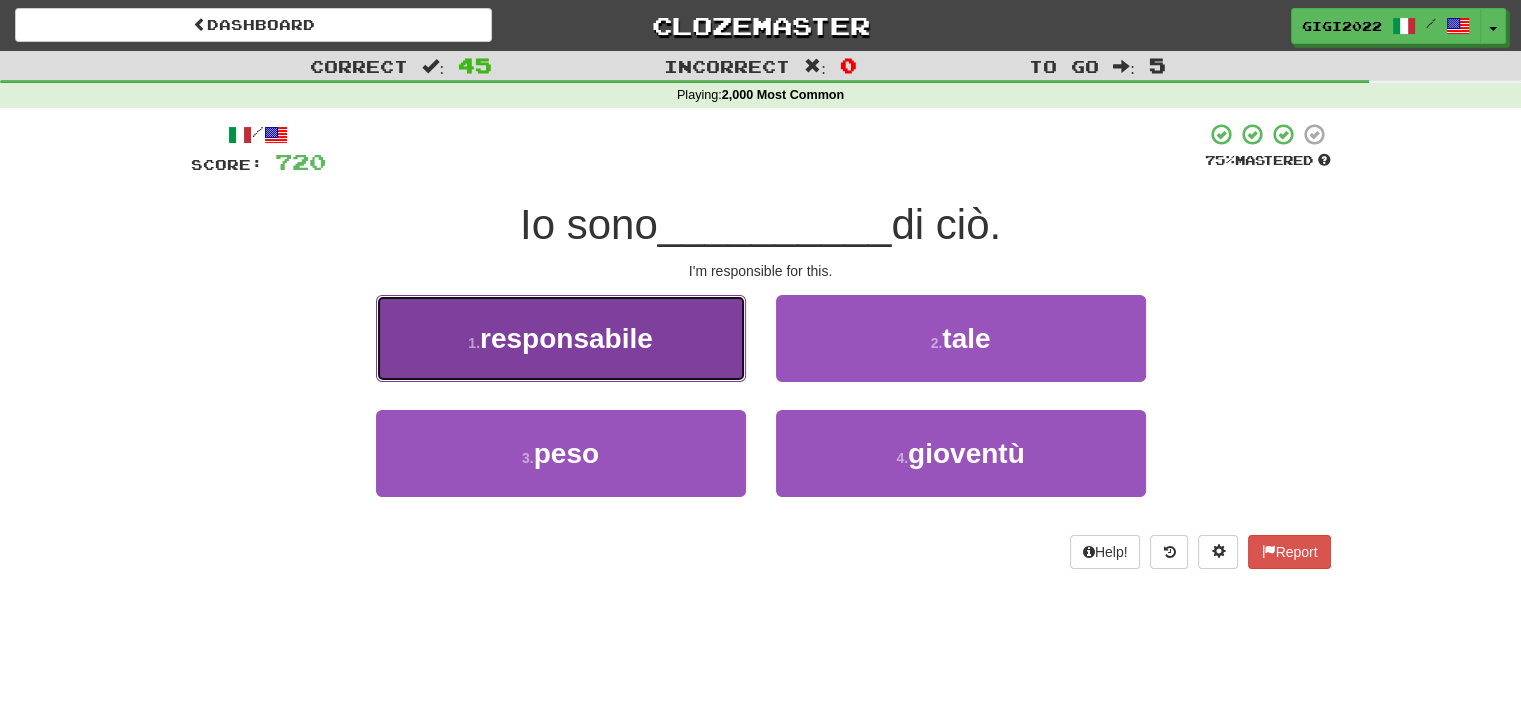 click on "1 .  responsabile" at bounding box center (561, 338) 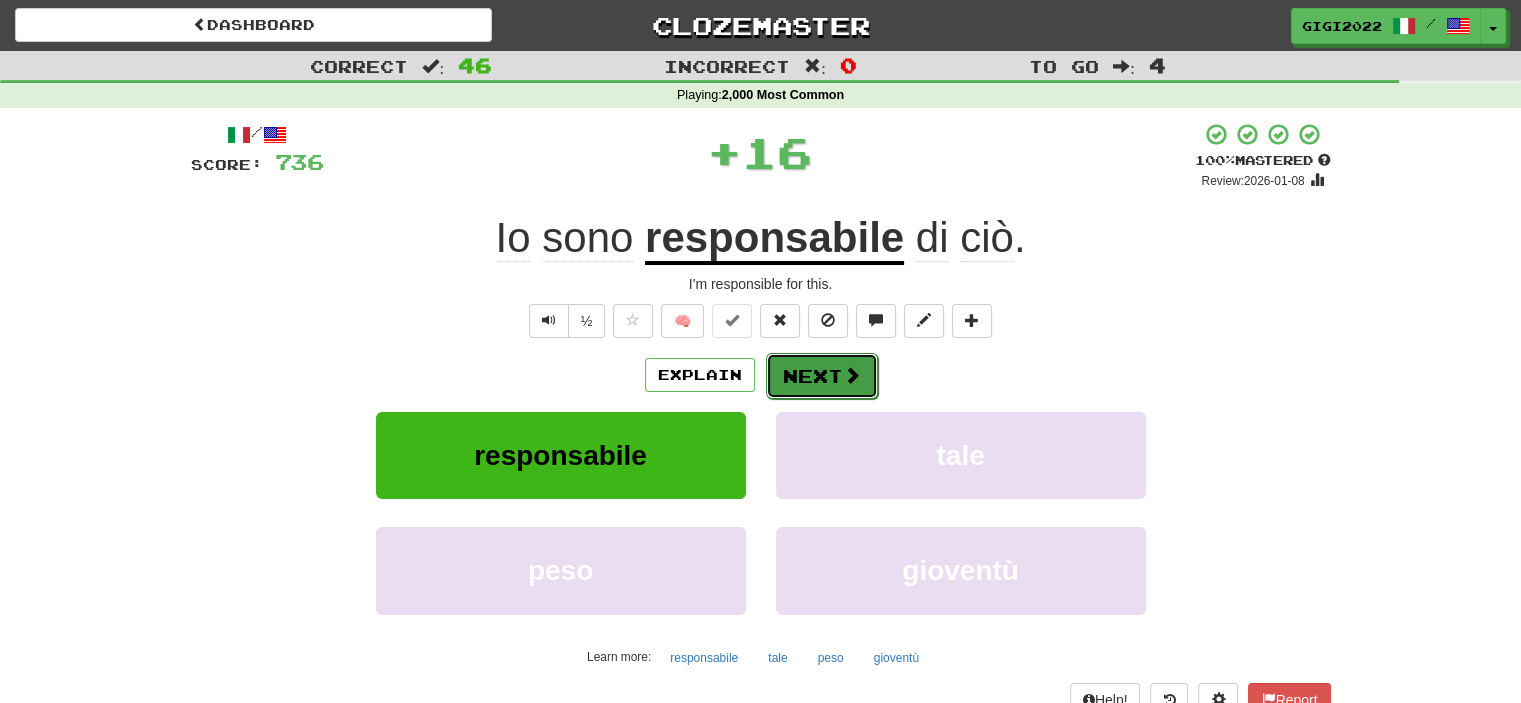 click on "Next" at bounding box center [822, 376] 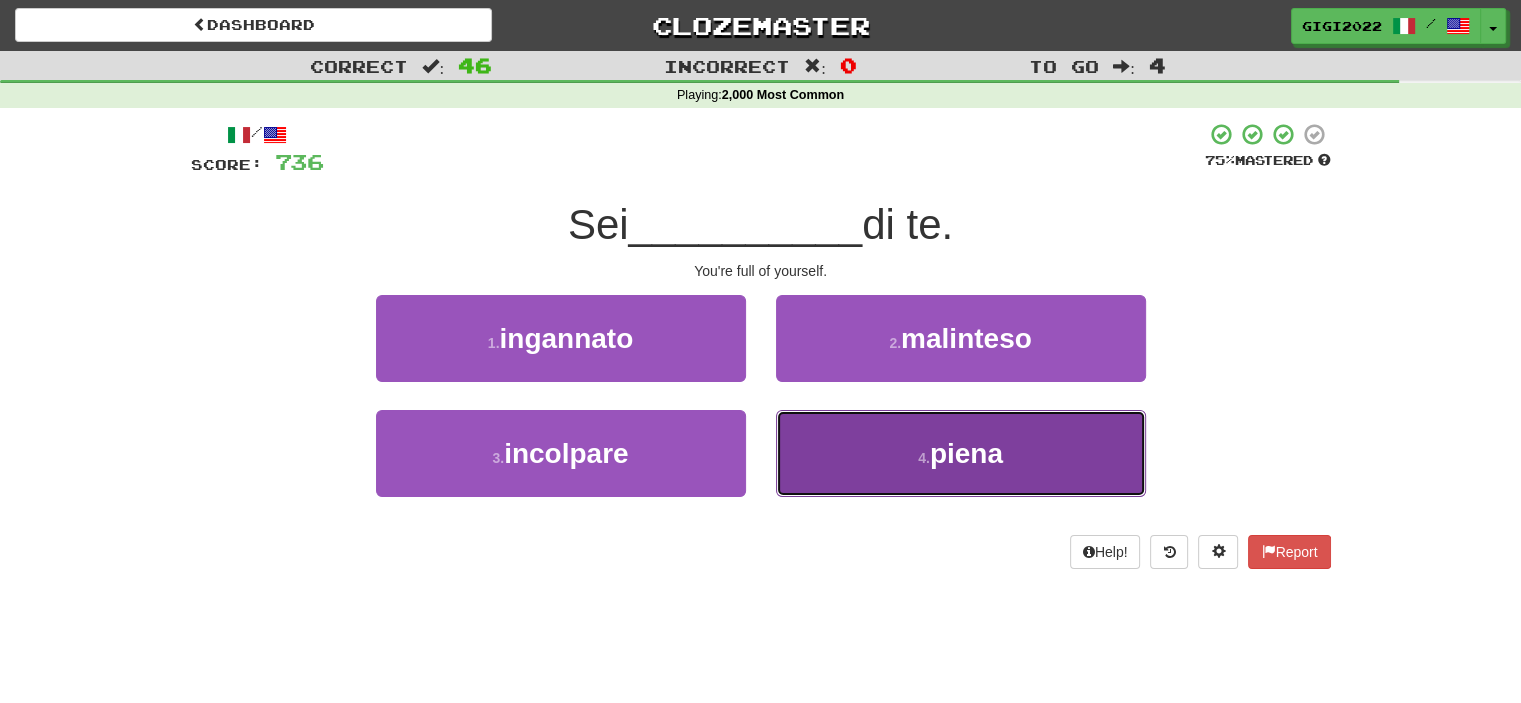 click on "4 .  piena" at bounding box center (961, 453) 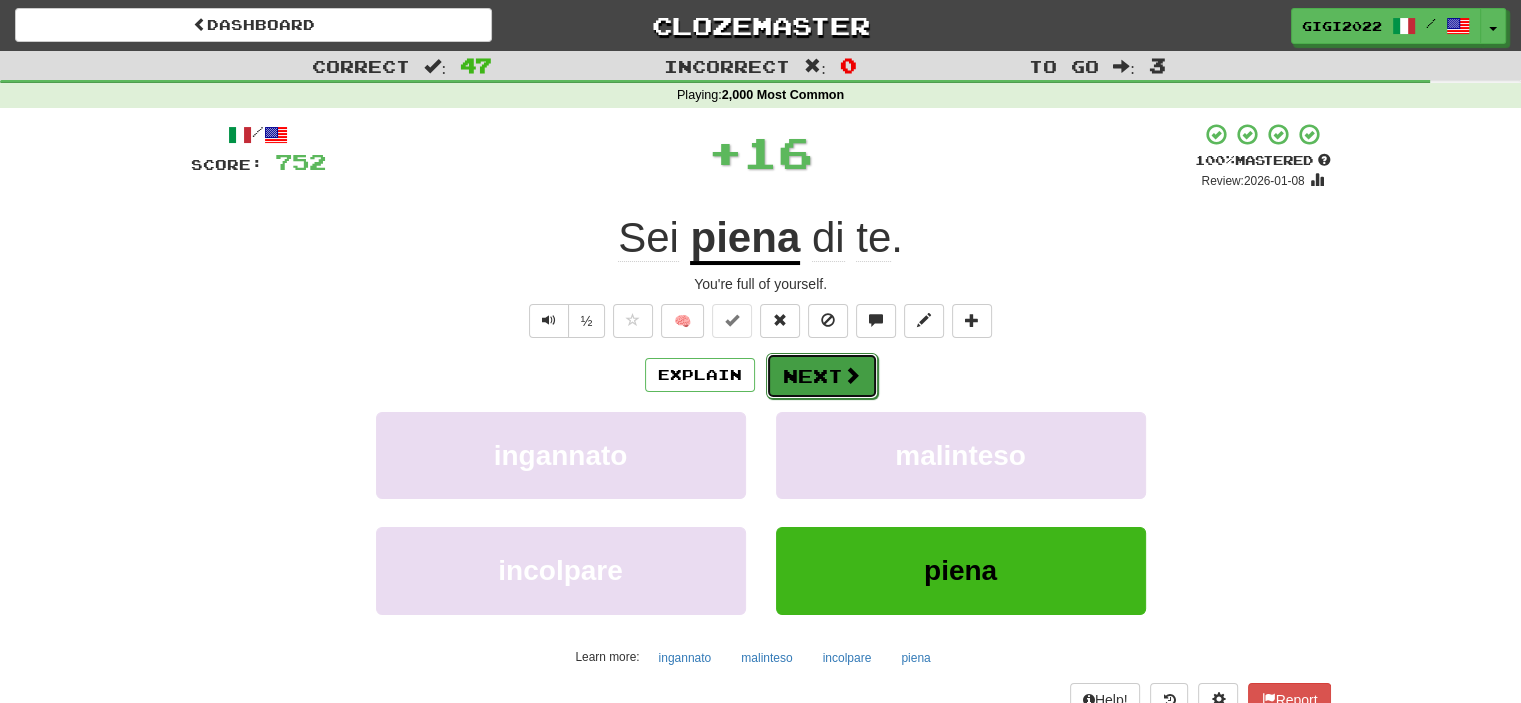 click on "Next" at bounding box center [822, 376] 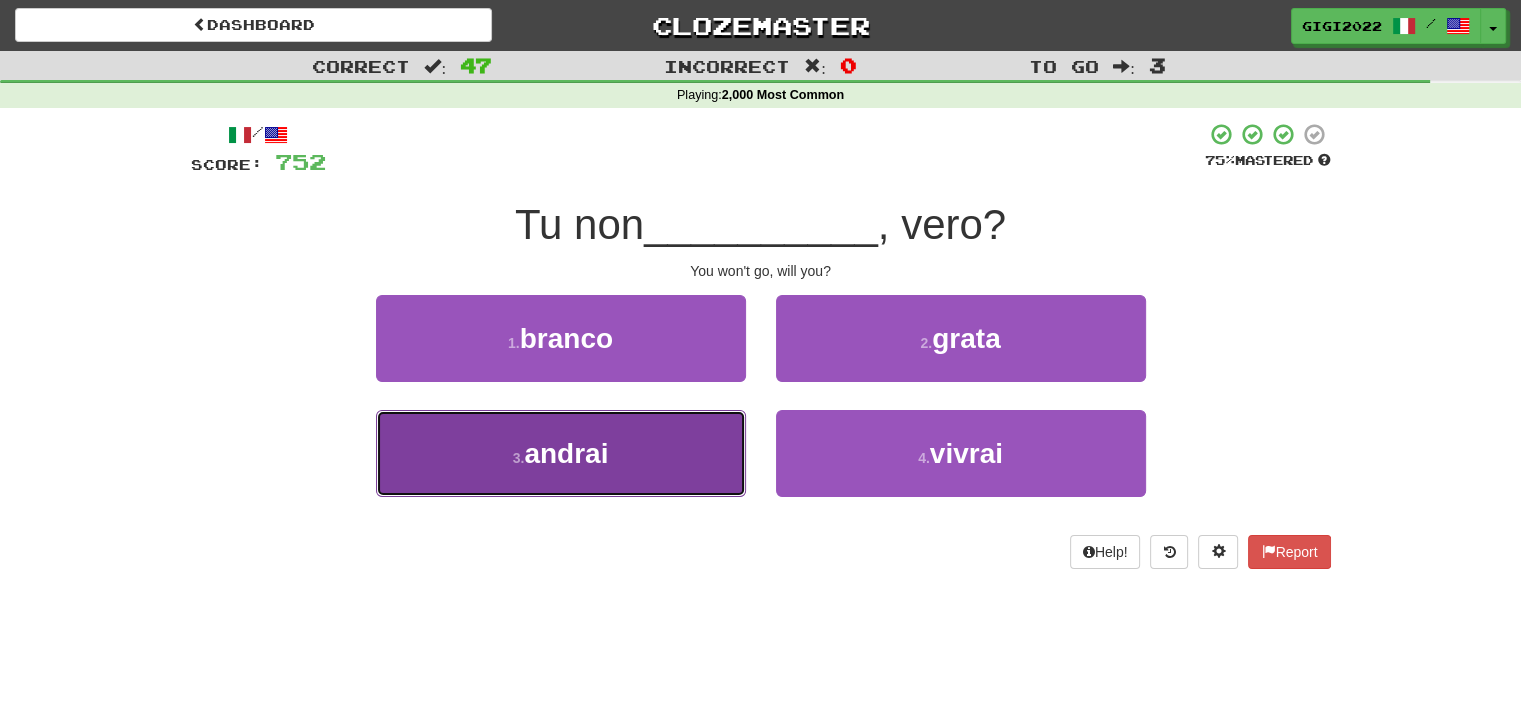 click on "3 .  andrai" at bounding box center [561, 453] 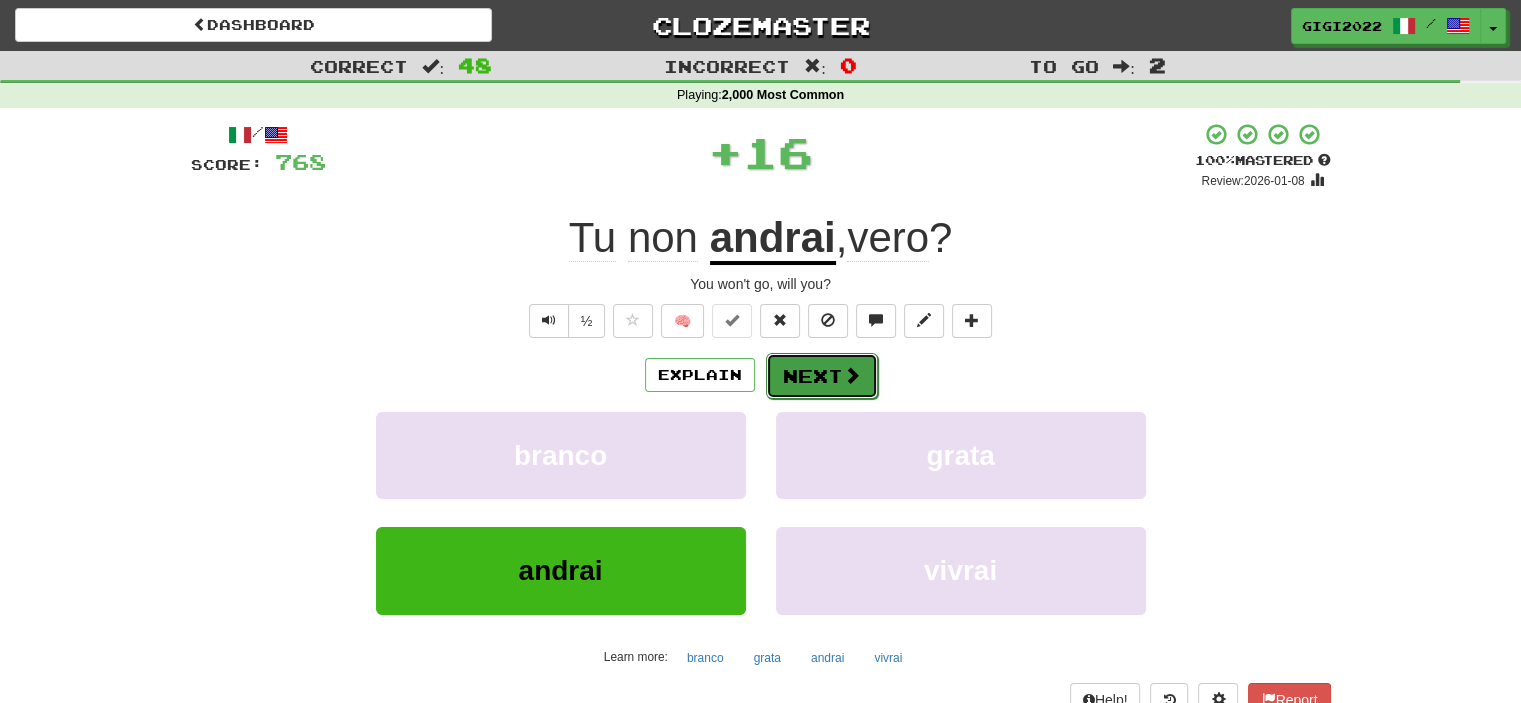 click on "Next" at bounding box center (822, 376) 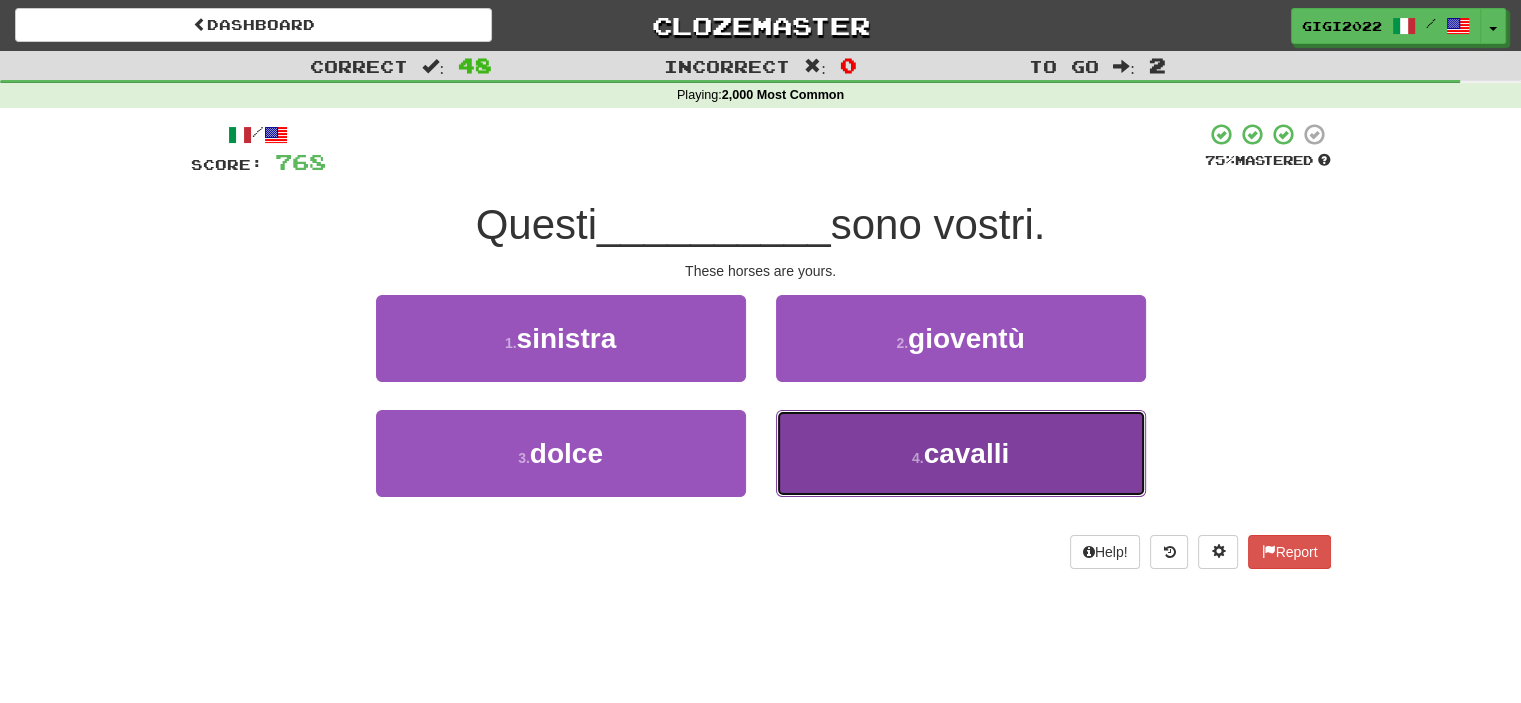 click on "4 .  cavalli" at bounding box center [961, 453] 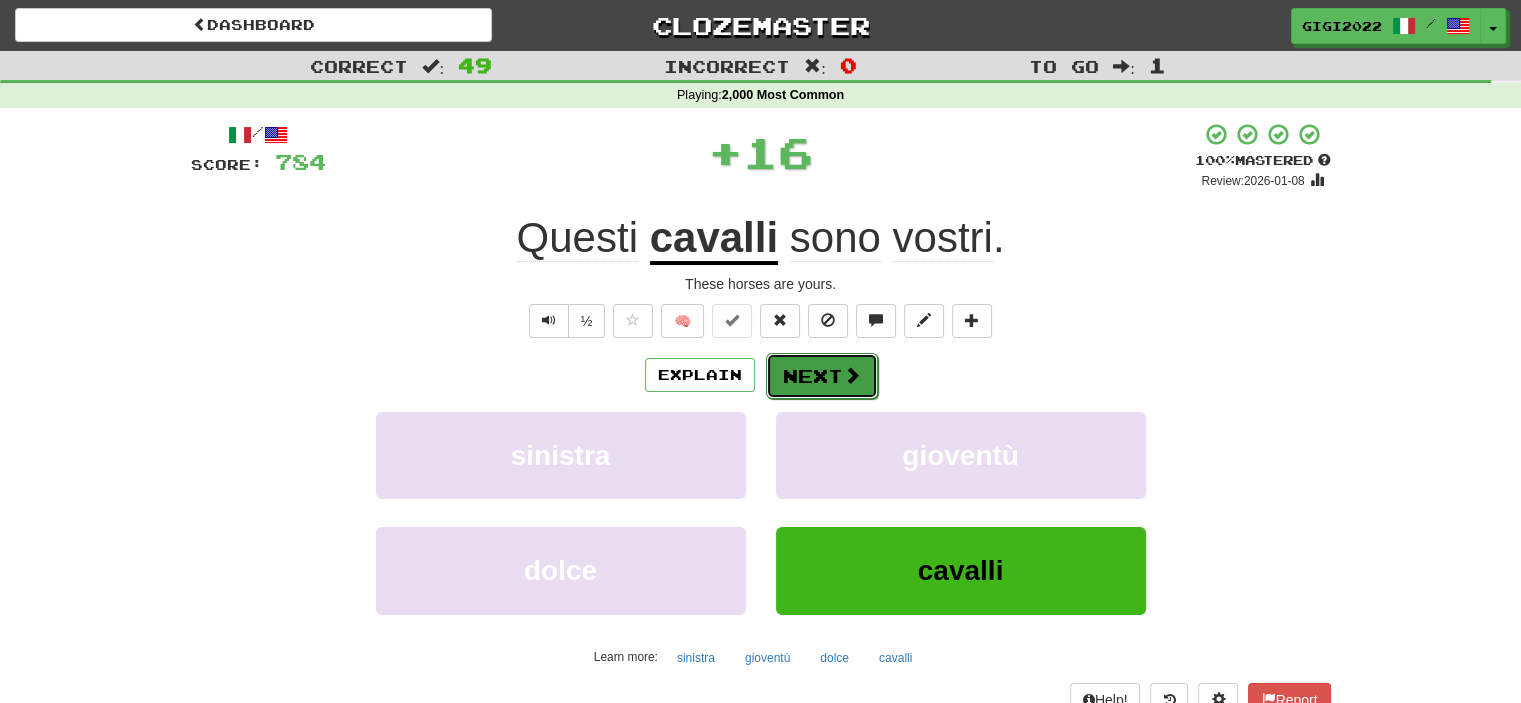 click on "Next" at bounding box center (822, 376) 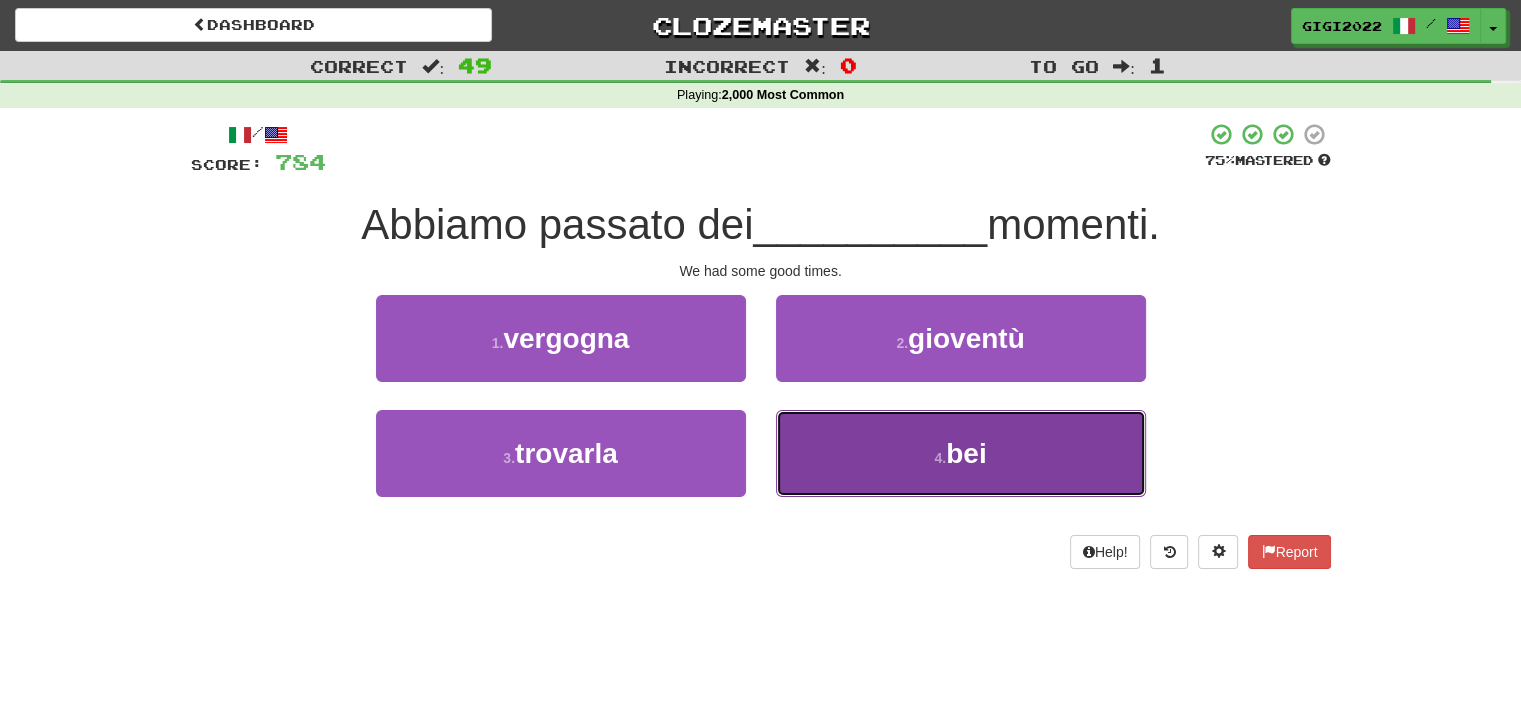 click on "4 .  bei" at bounding box center [961, 453] 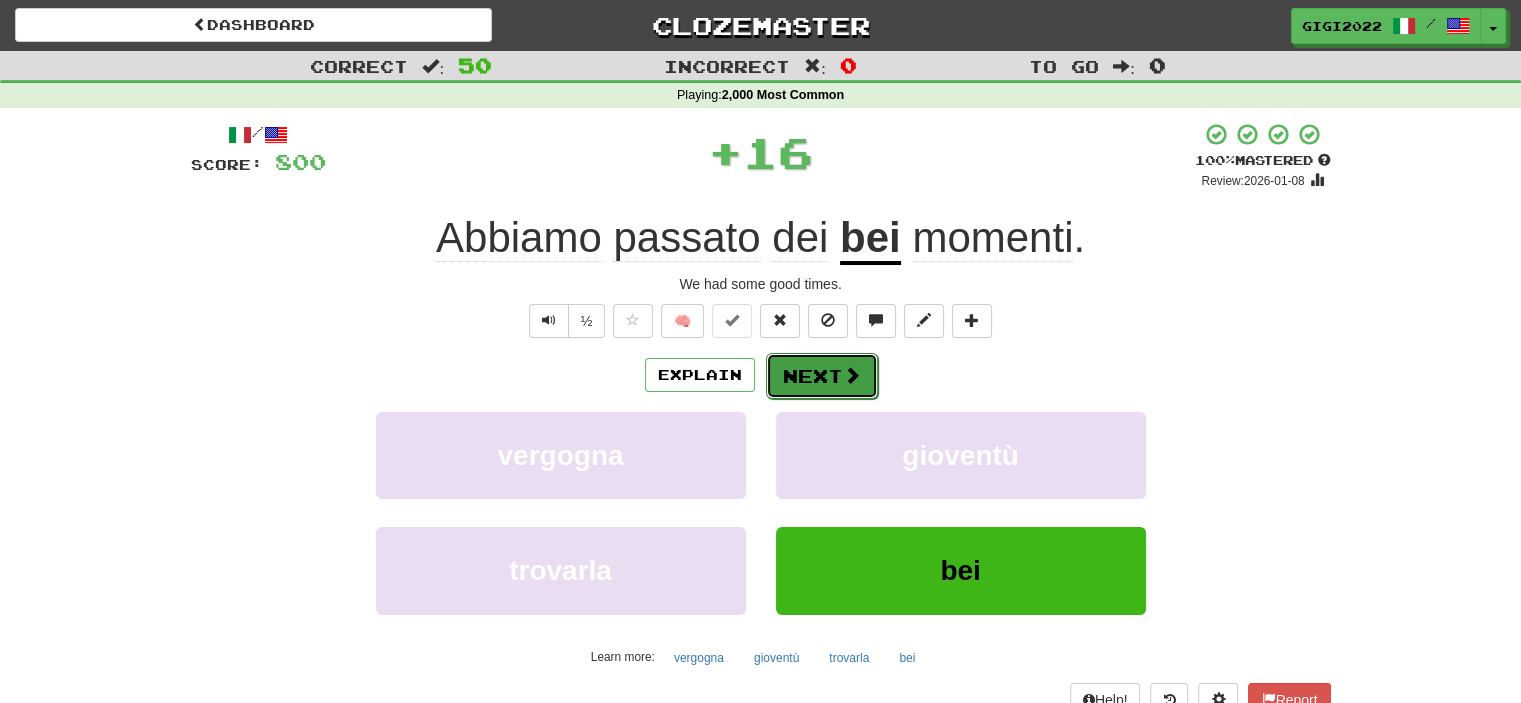 click on "Next" at bounding box center [822, 376] 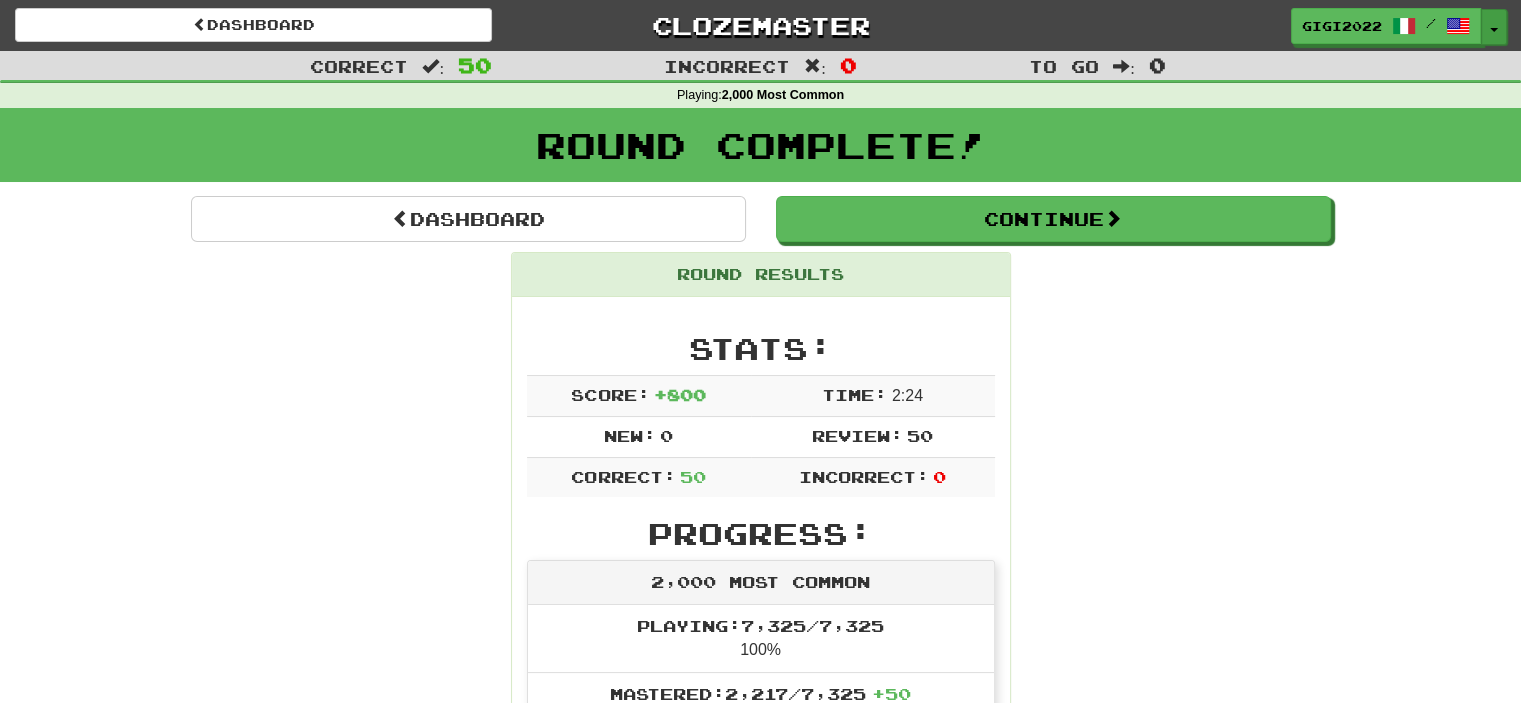 click on "Toggle Dropdown" at bounding box center [1494, 27] 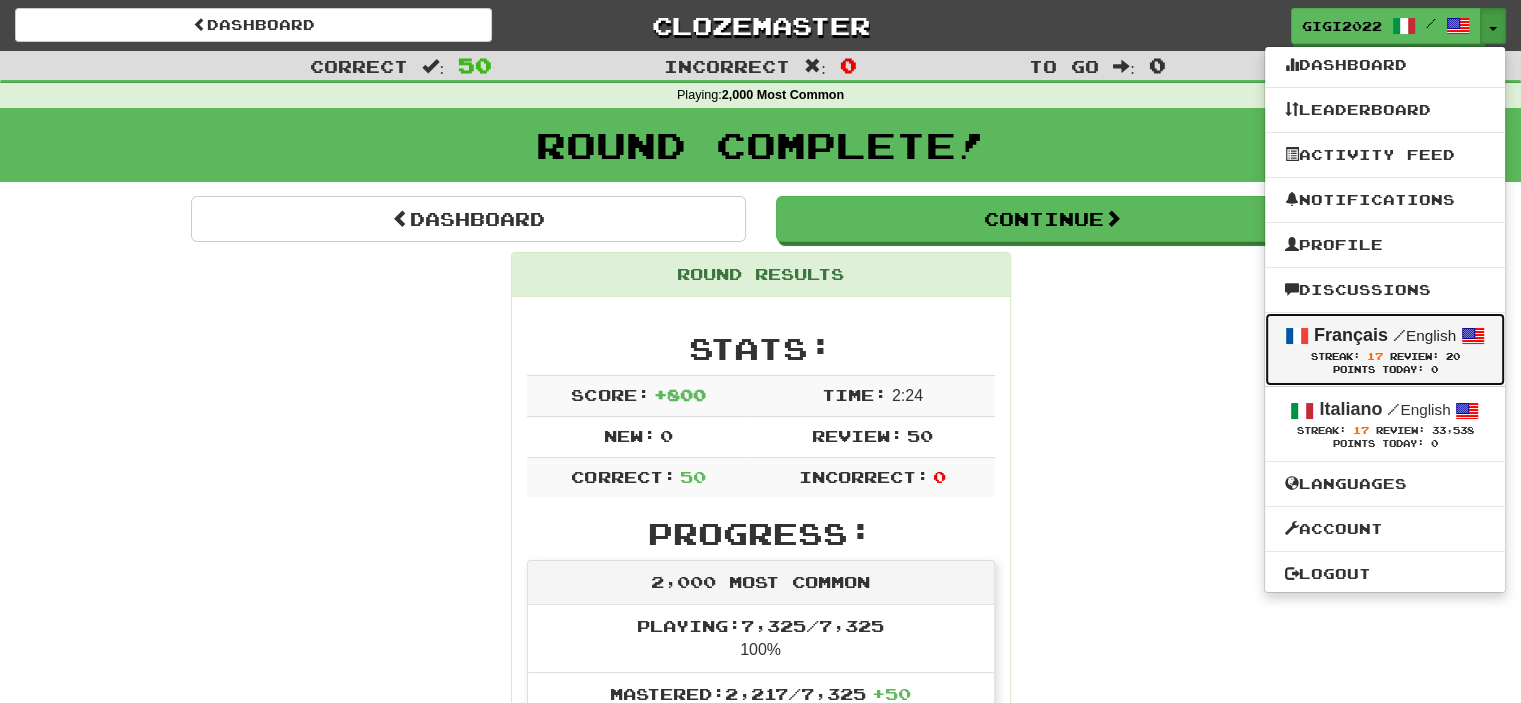 click on "Français
/
English" at bounding box center (1385, 336) 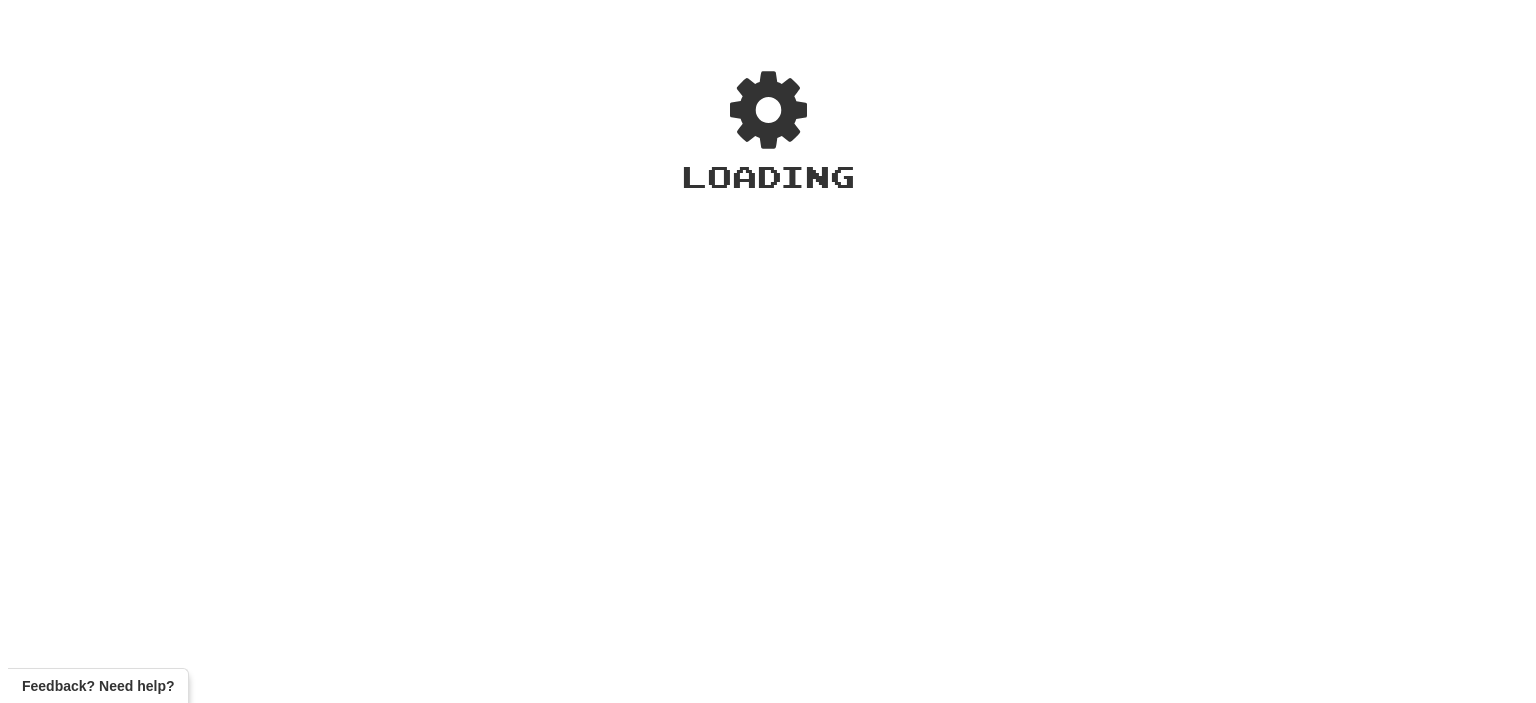 scroll, scrollTop: 0, scrollLeft: 0, axis: both 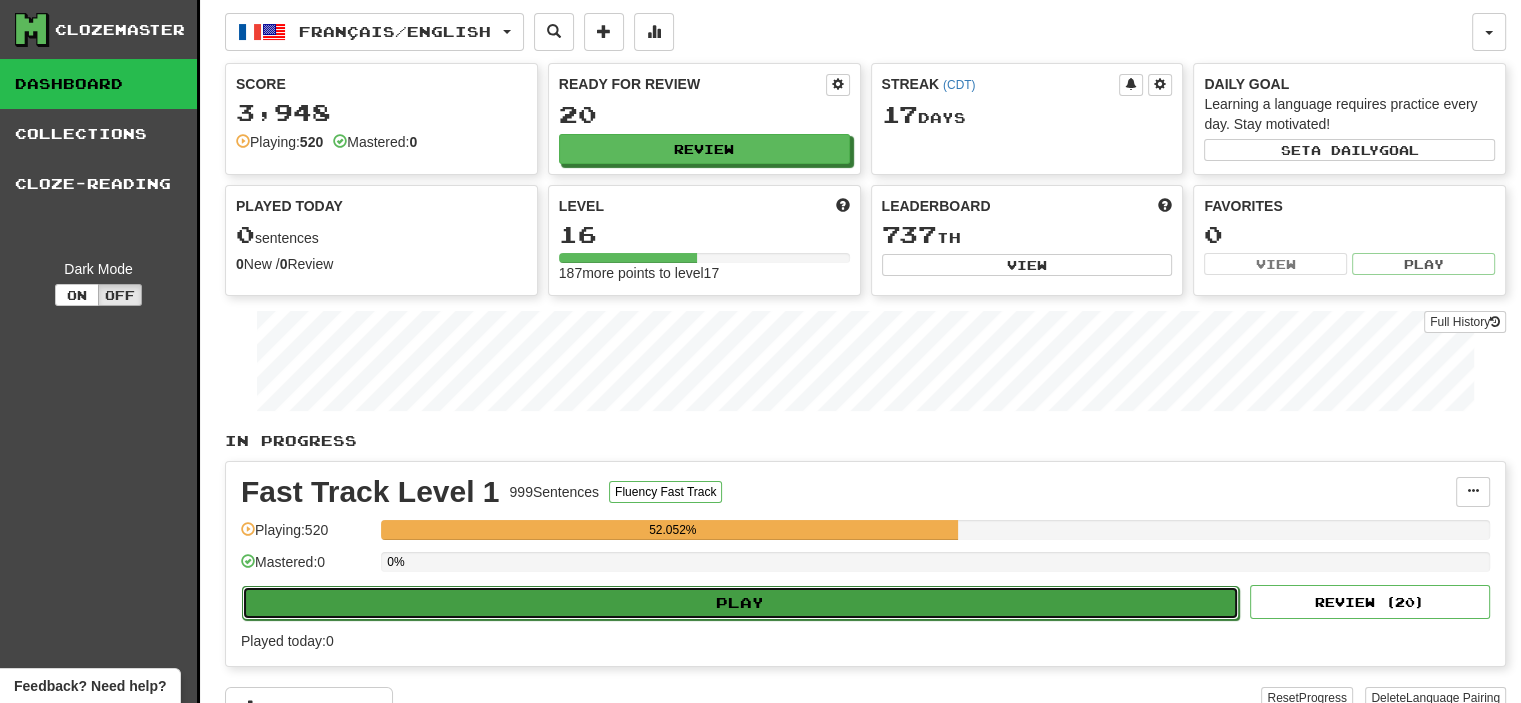 click on "Play" at bounding box center (740, 603) 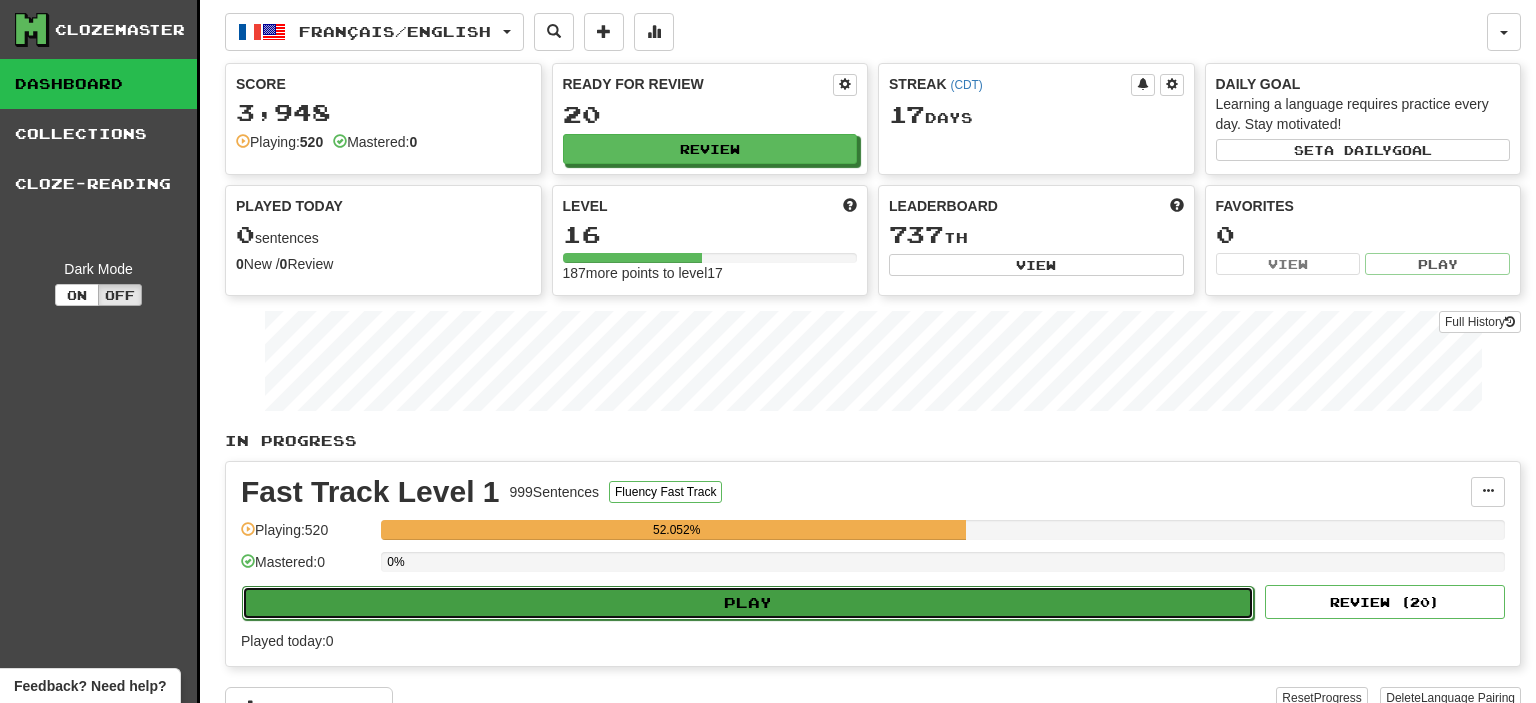 select on "**" 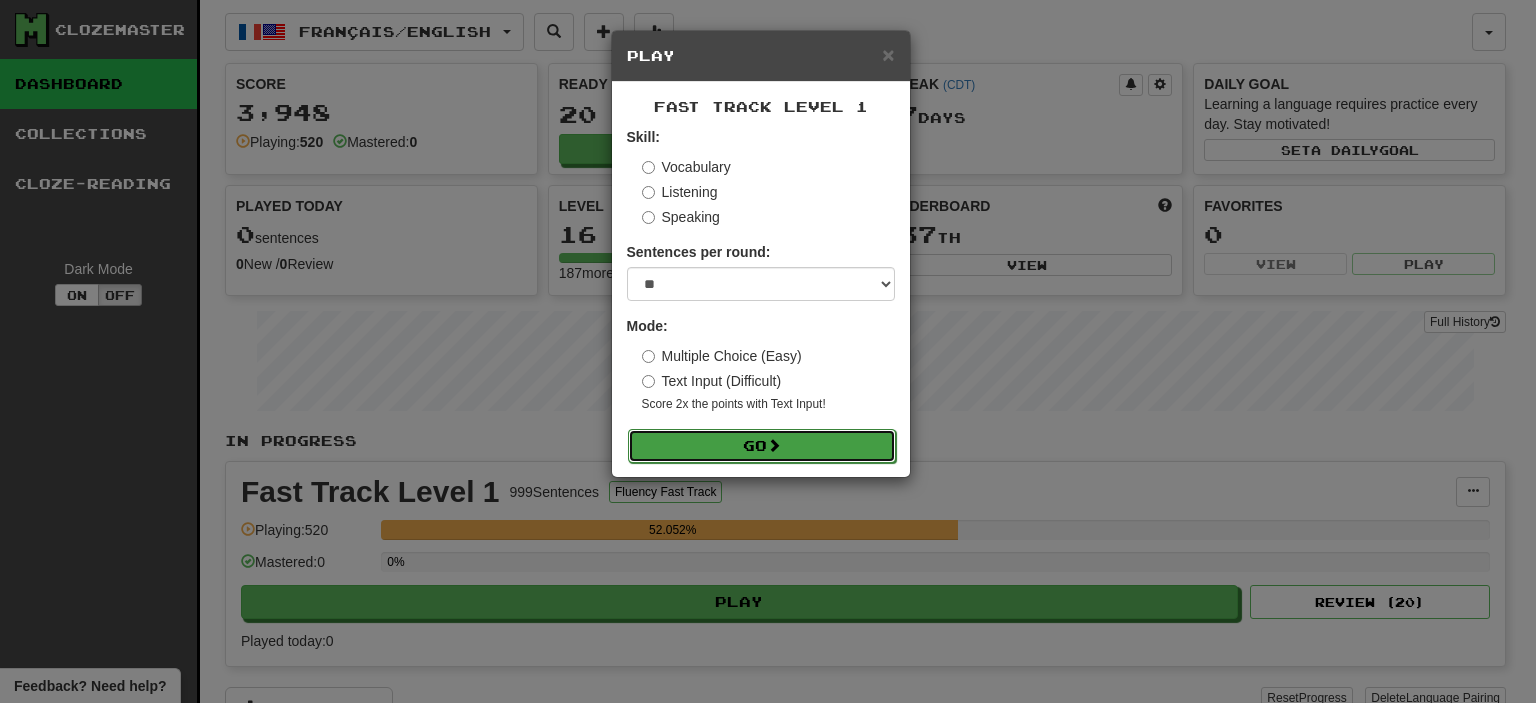 click on "Go" at bounding box center [762, 446] 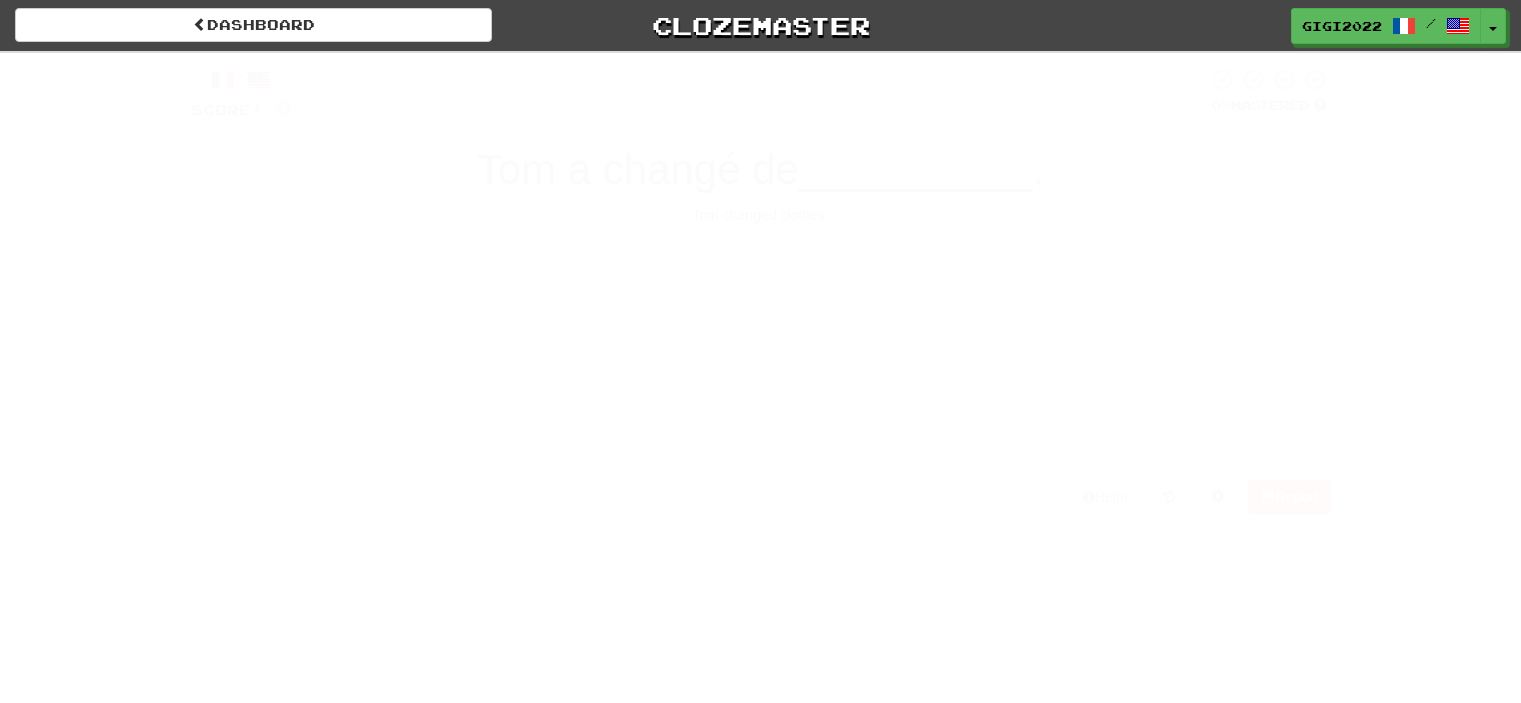 scroll, scrollTop: 0, scrollLeft: 0, axis: both 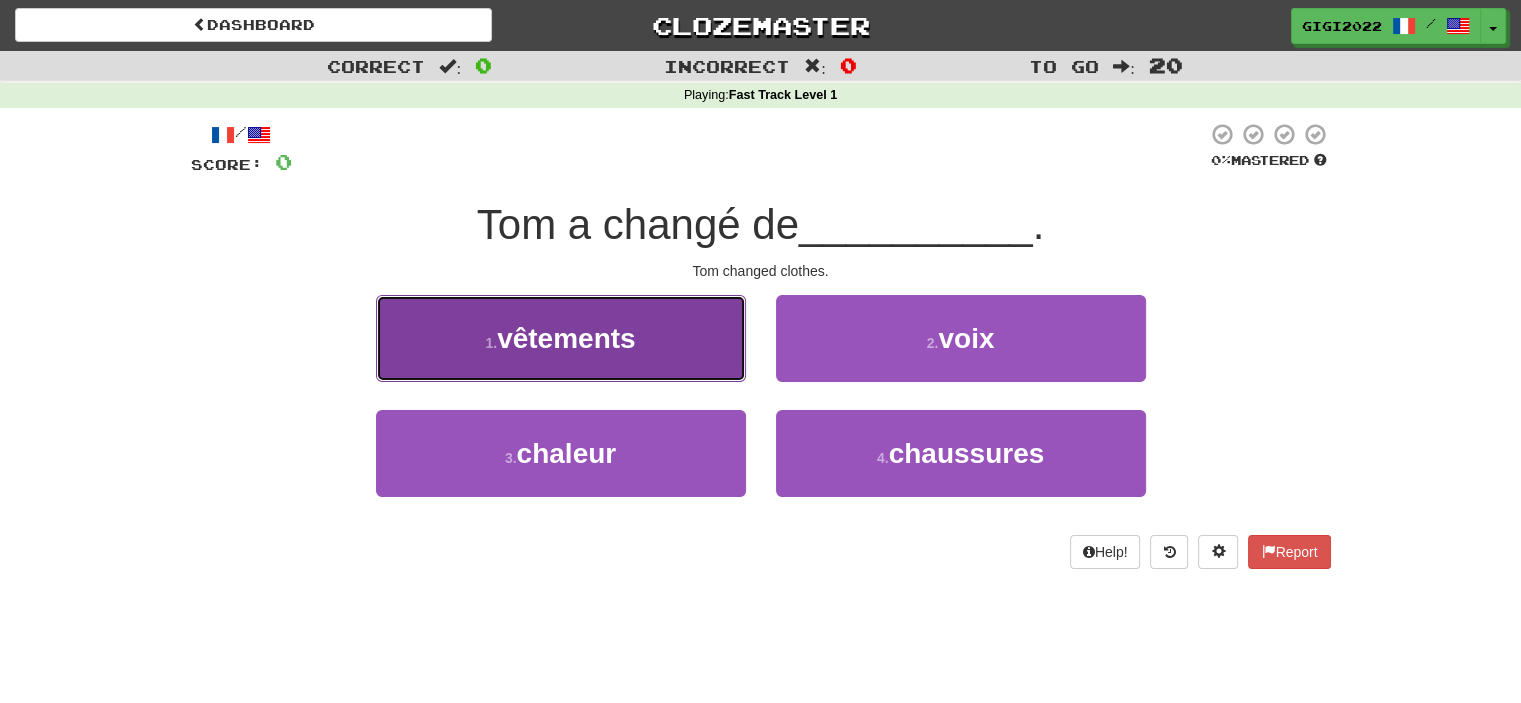 click on "1 .  vêtements" at bounding box center (561, 338) 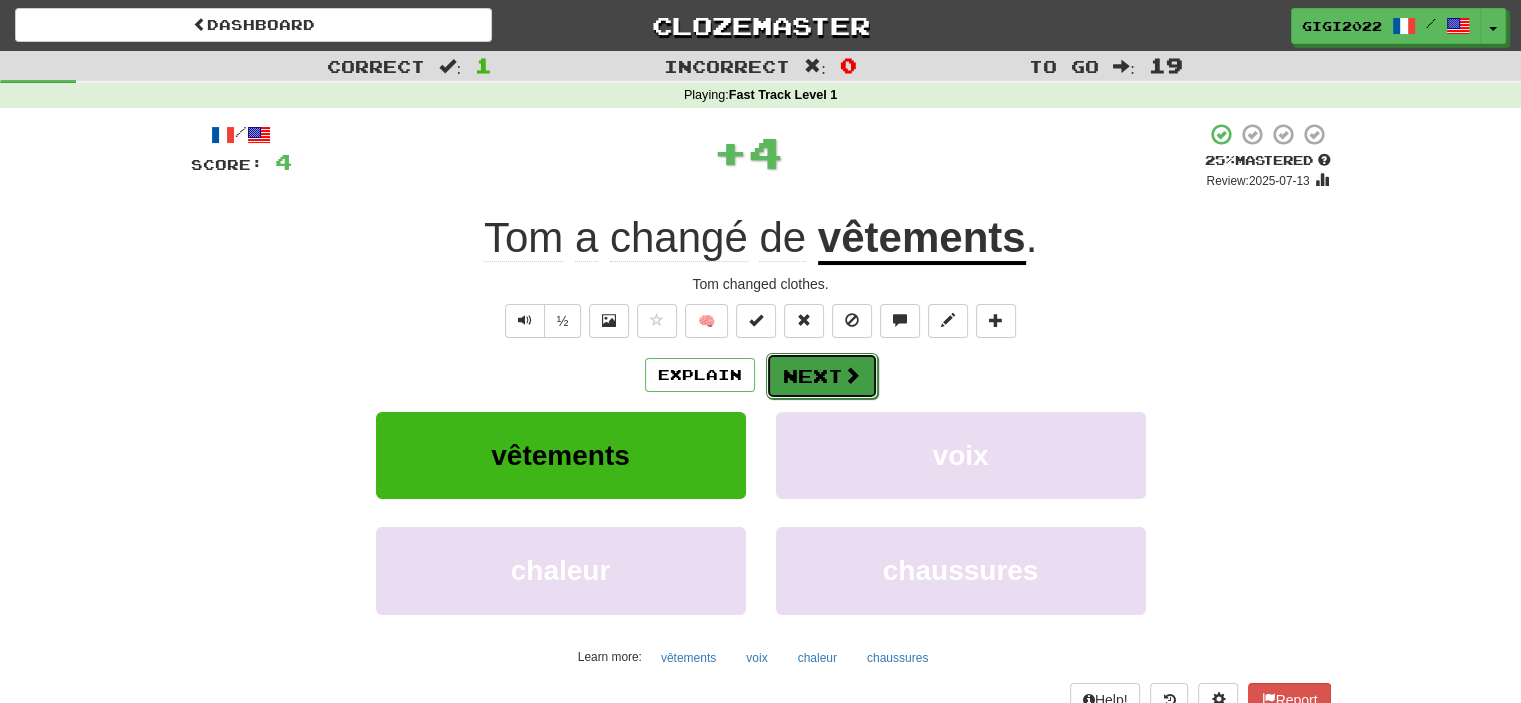 click on "Next" at bounding box center (822, 376) 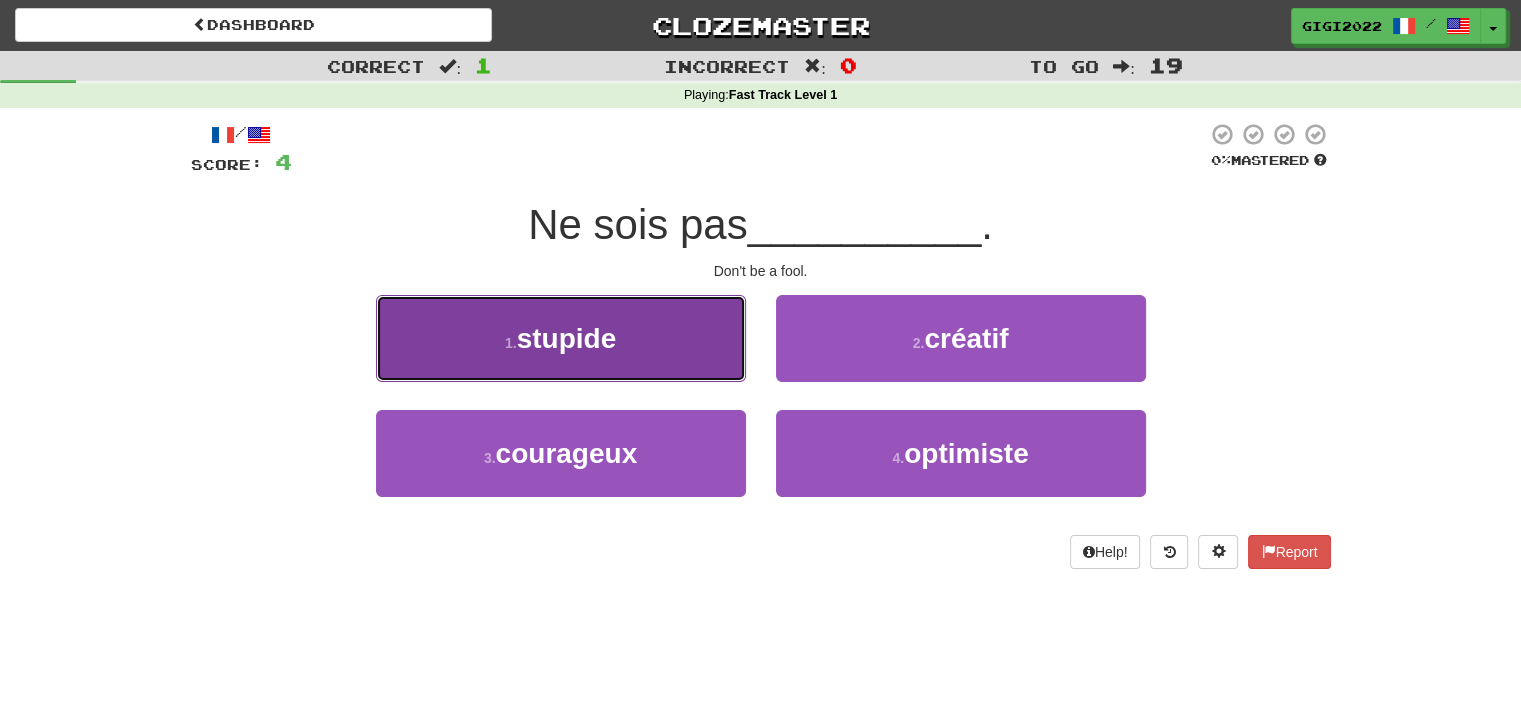 click on "1 .  stupide" at bounding box center (561, 338) 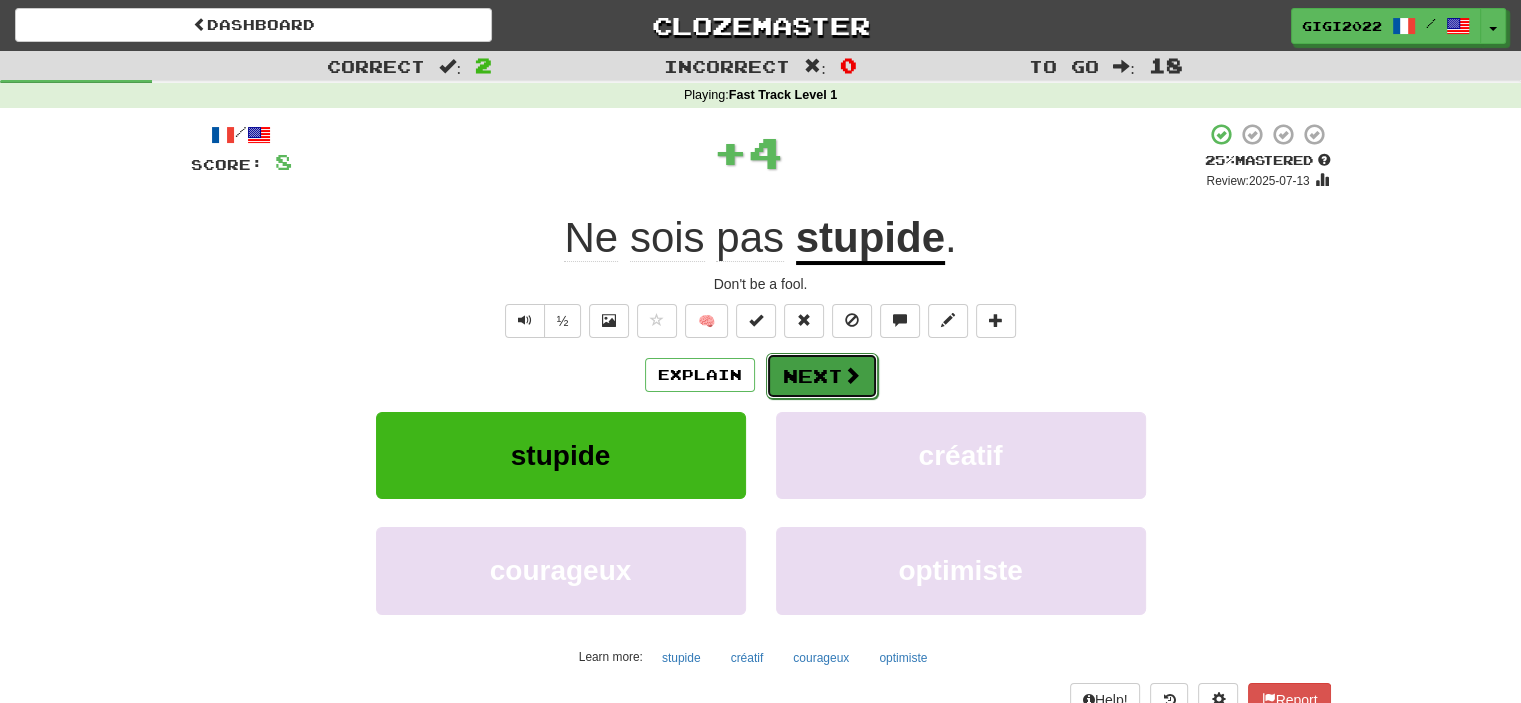 click at bounding box center (852, 375) 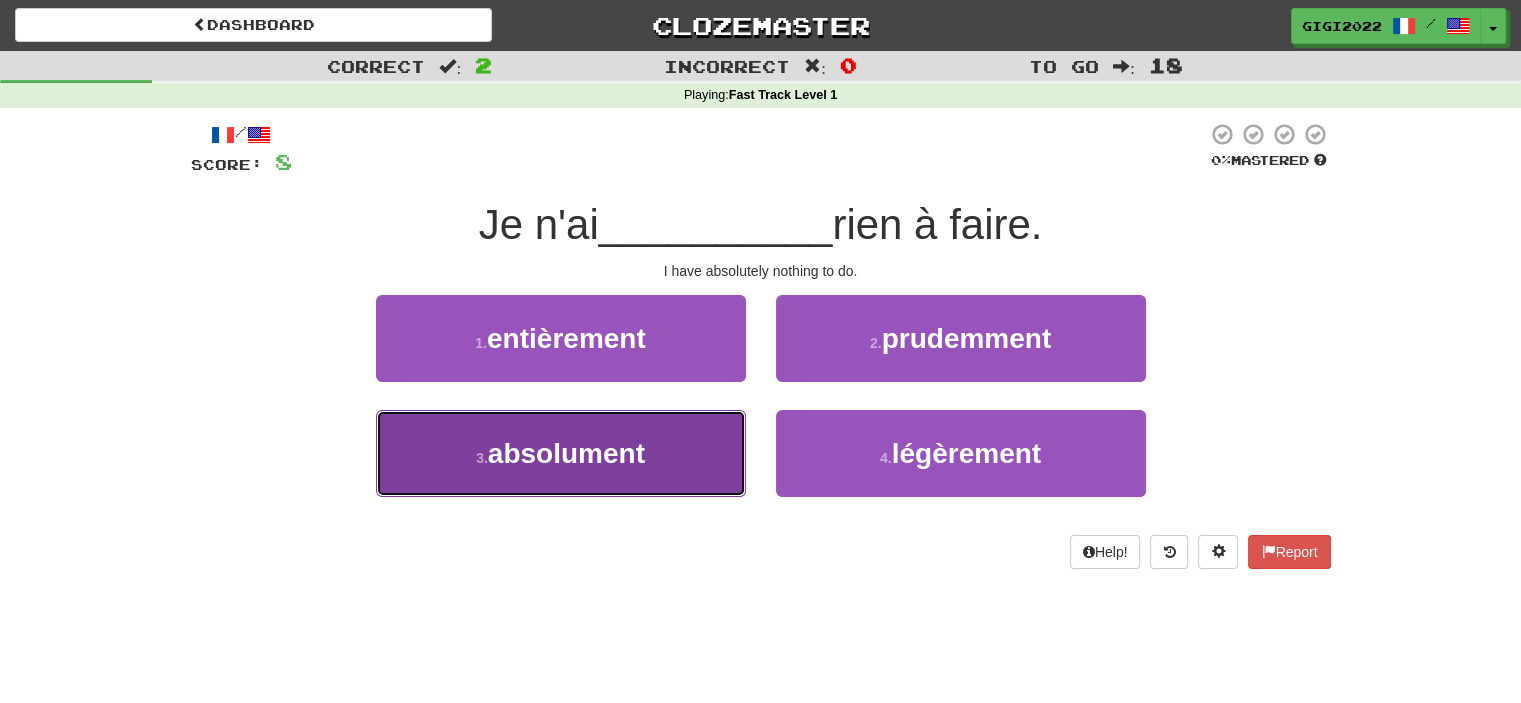 click on "3 .  absolument" at bounding box center [561, 453] 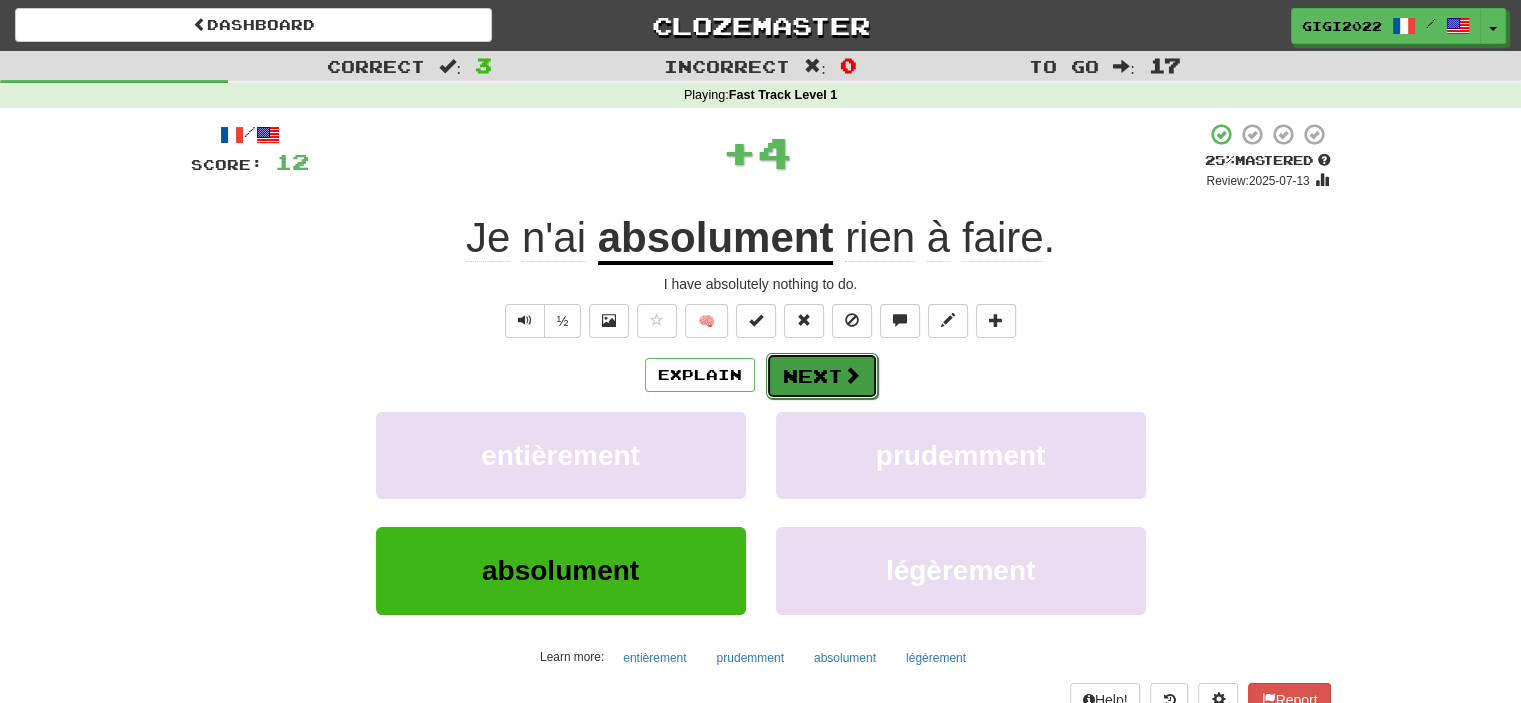 click on "Next" at bounding box center (822, 376) 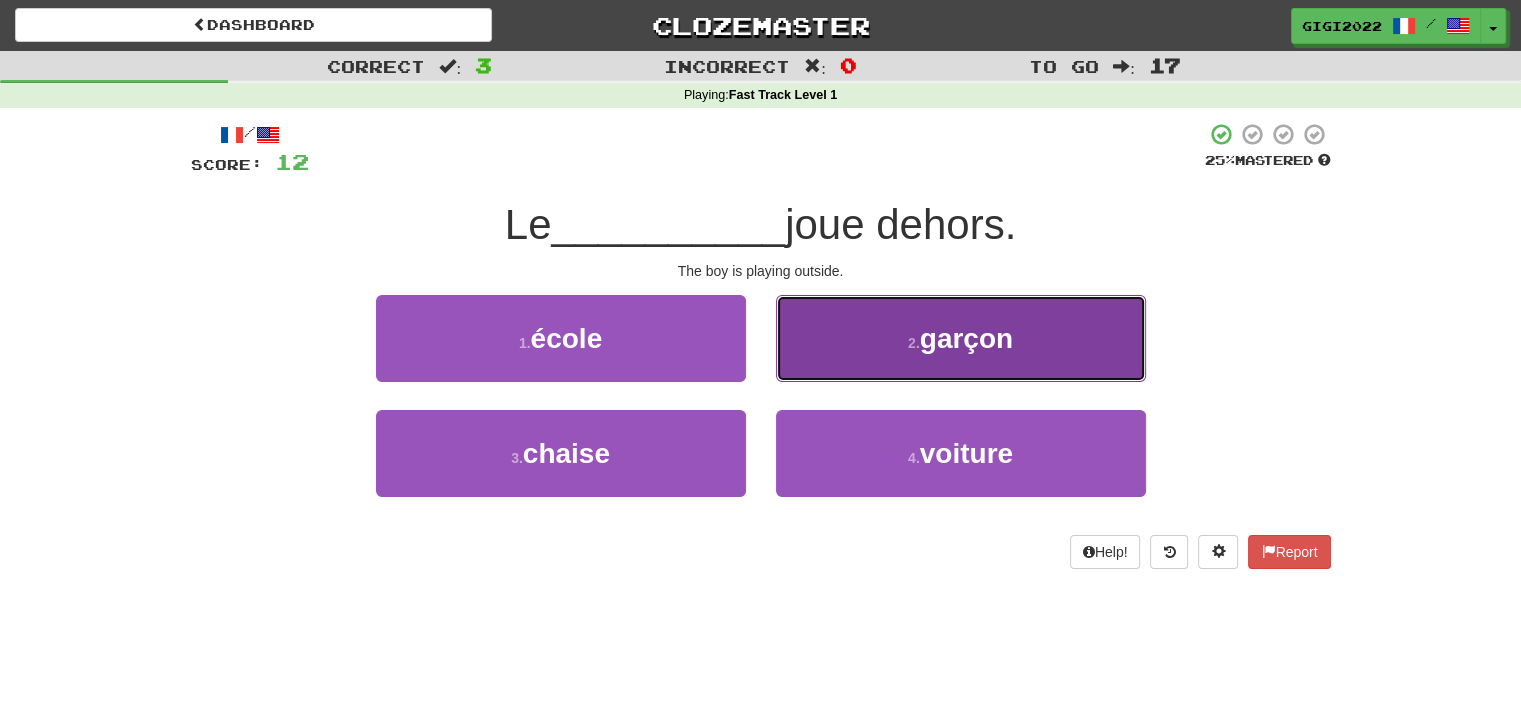 click on "2 .  garçon" at bounding box center [961, 338] 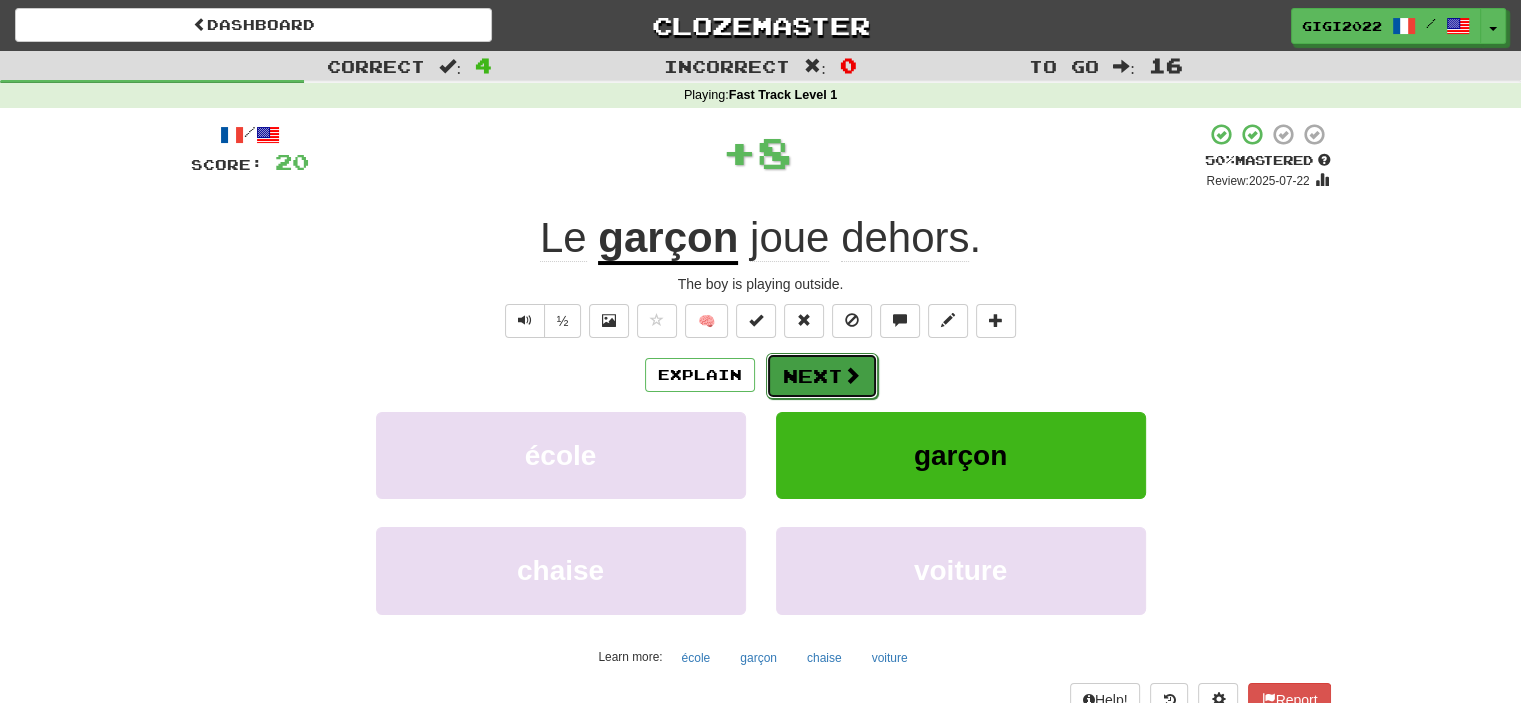 click on "Next" at bounding box center (822, 376) 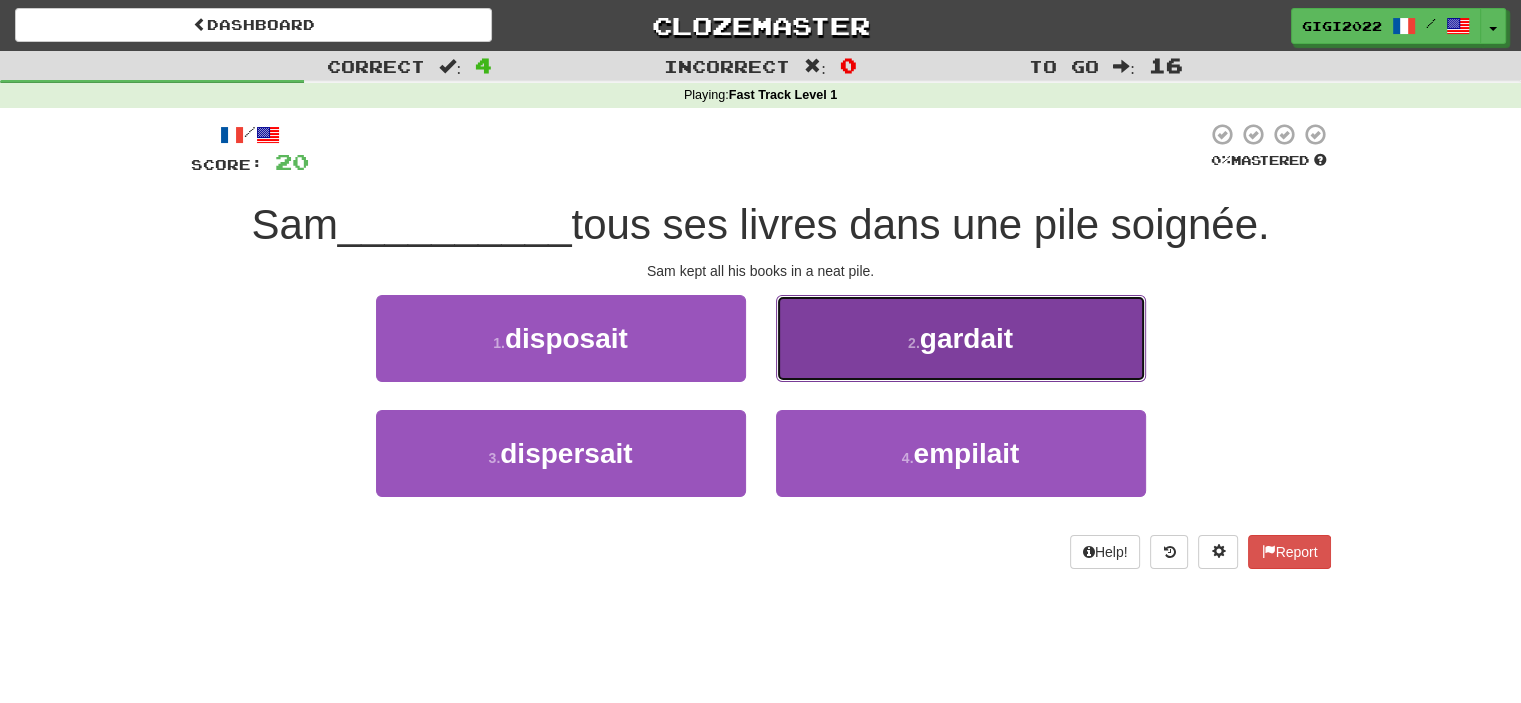 click on "2 .  gardait" at bounding box center [961, 338] 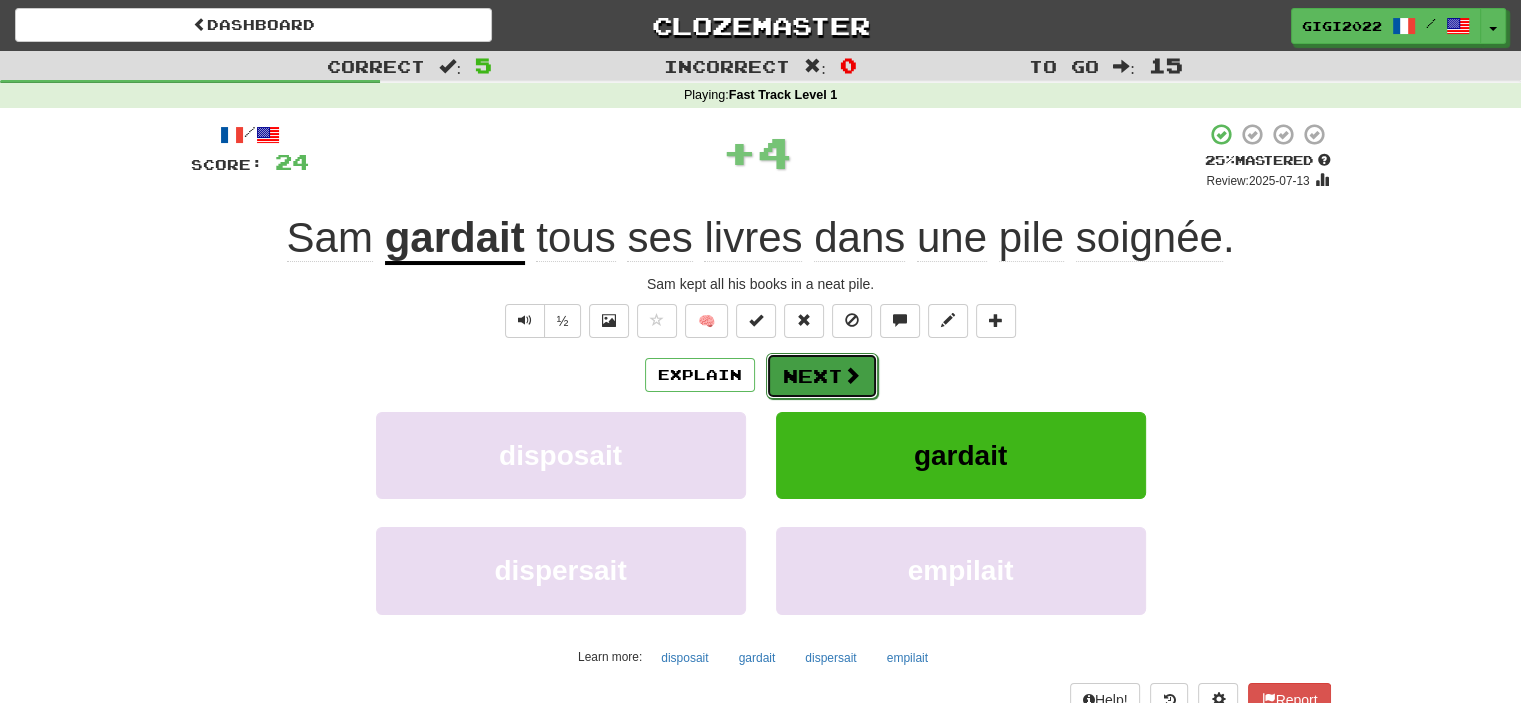 click on "Next" at bounding box center (822, 376) 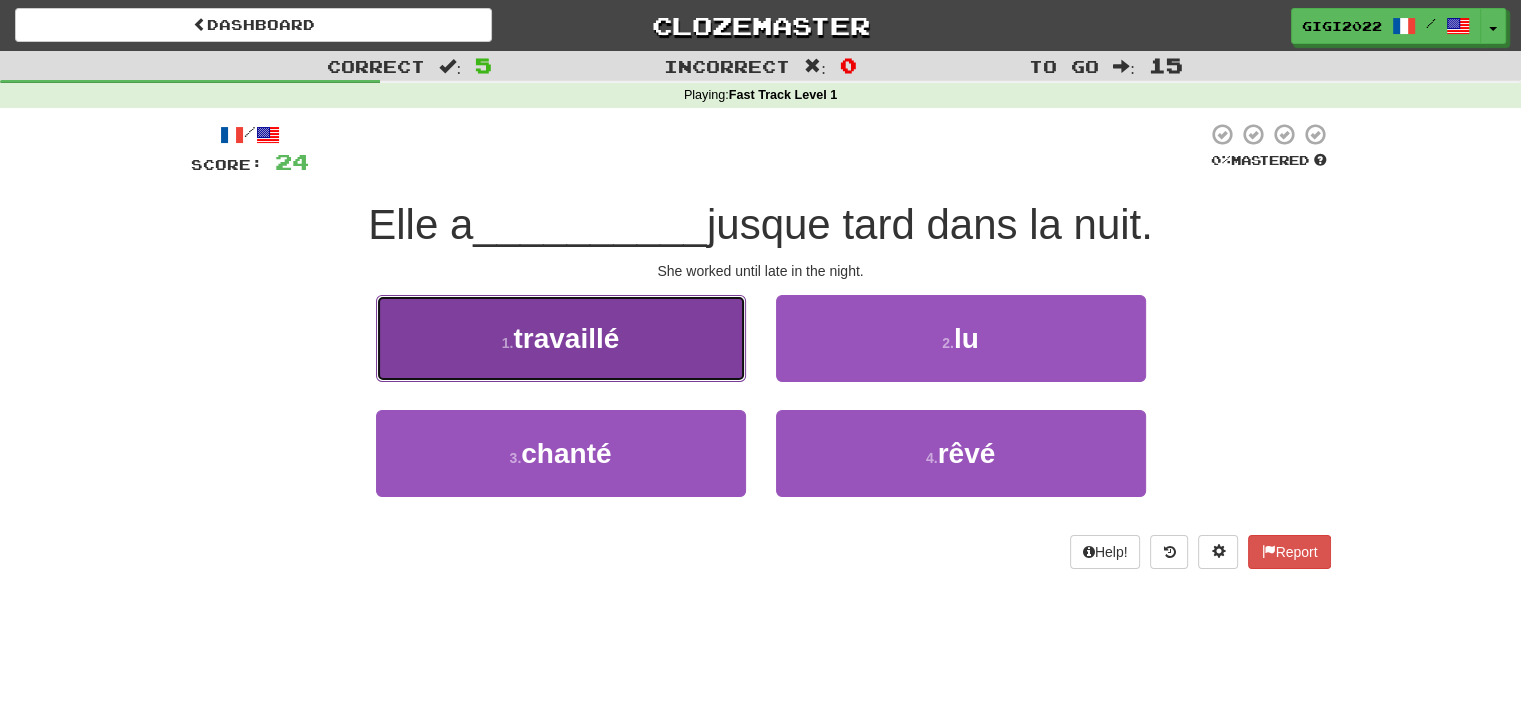 click on "1 .  travaillé" at bounding box center [561, 338] 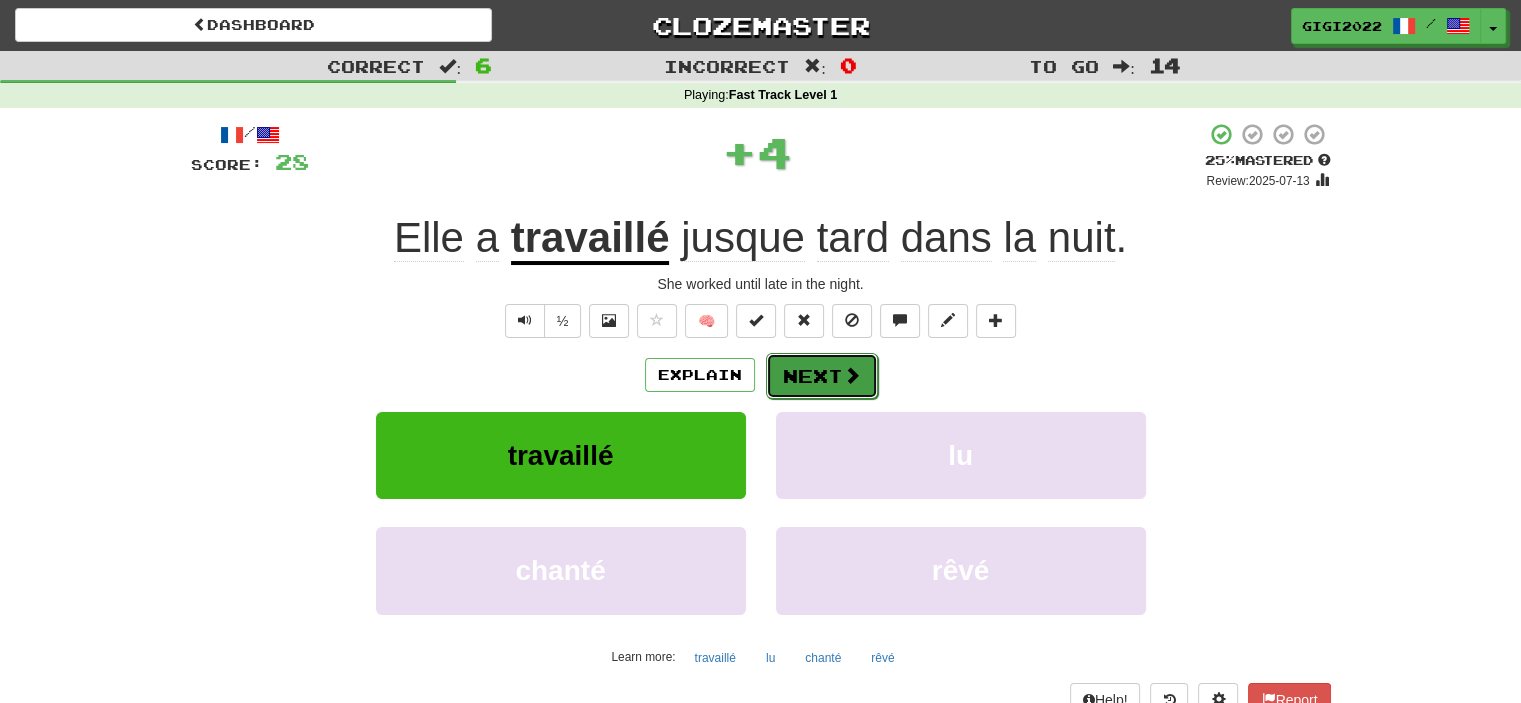 click on "Next" at bounding box center (822, 376) 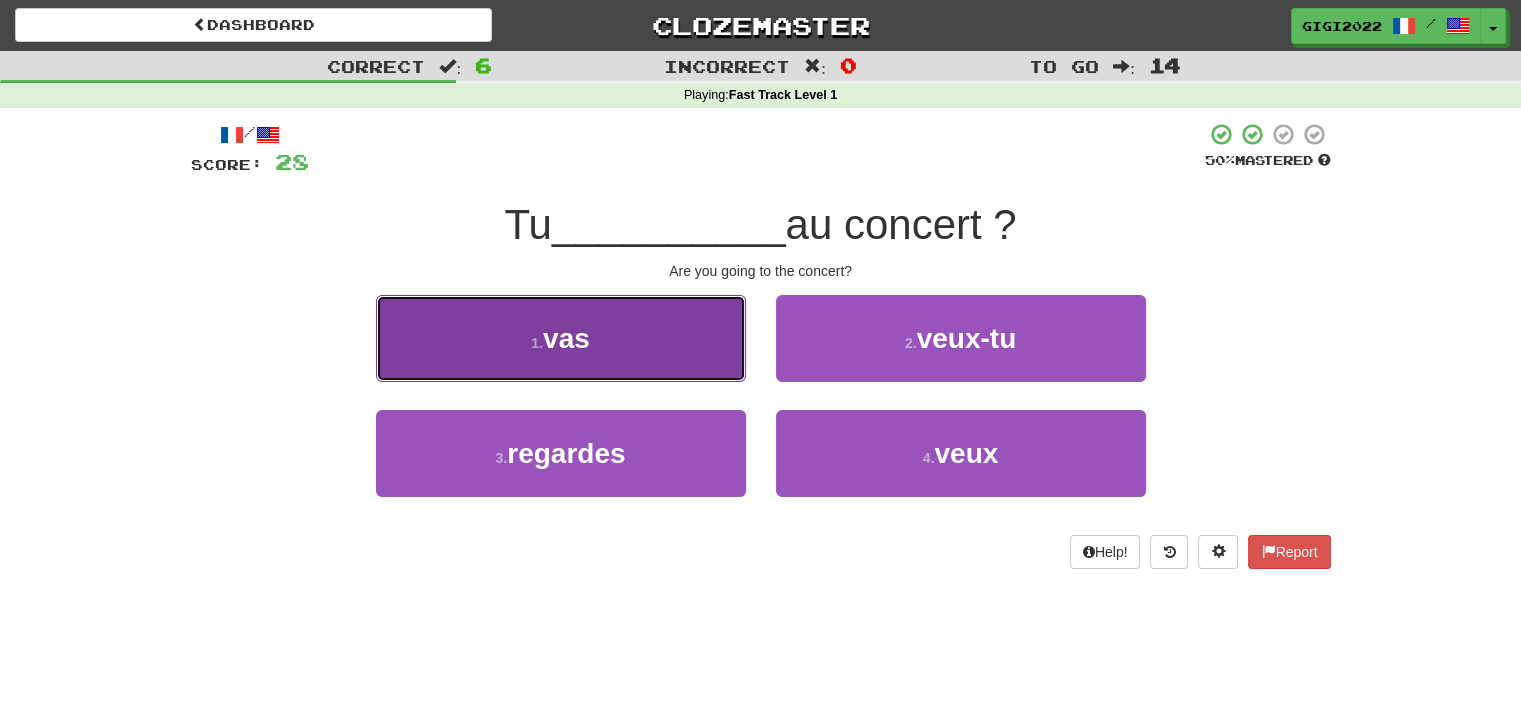 click on "1 .  vas" at bounding box center (561, 338) 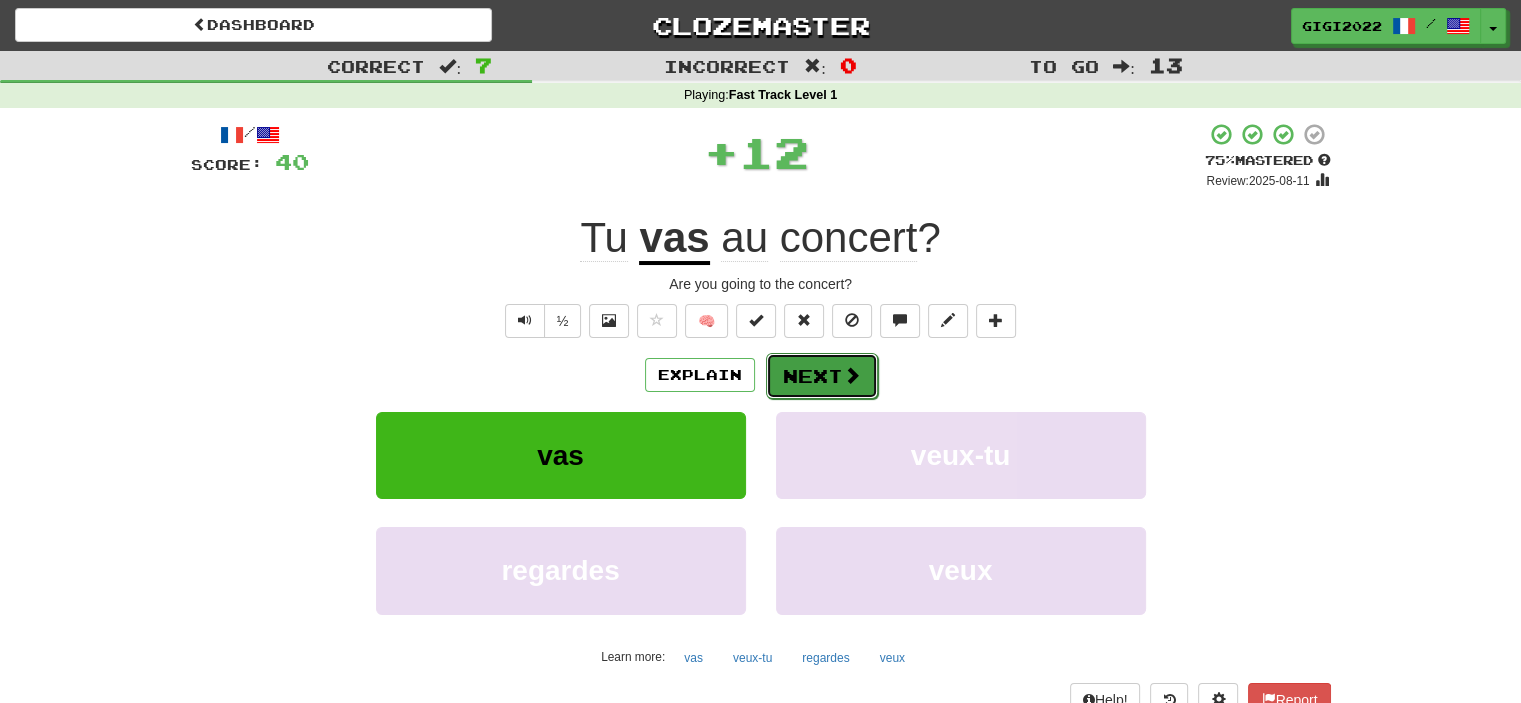click on "Next" at bounding box center [822, 376] 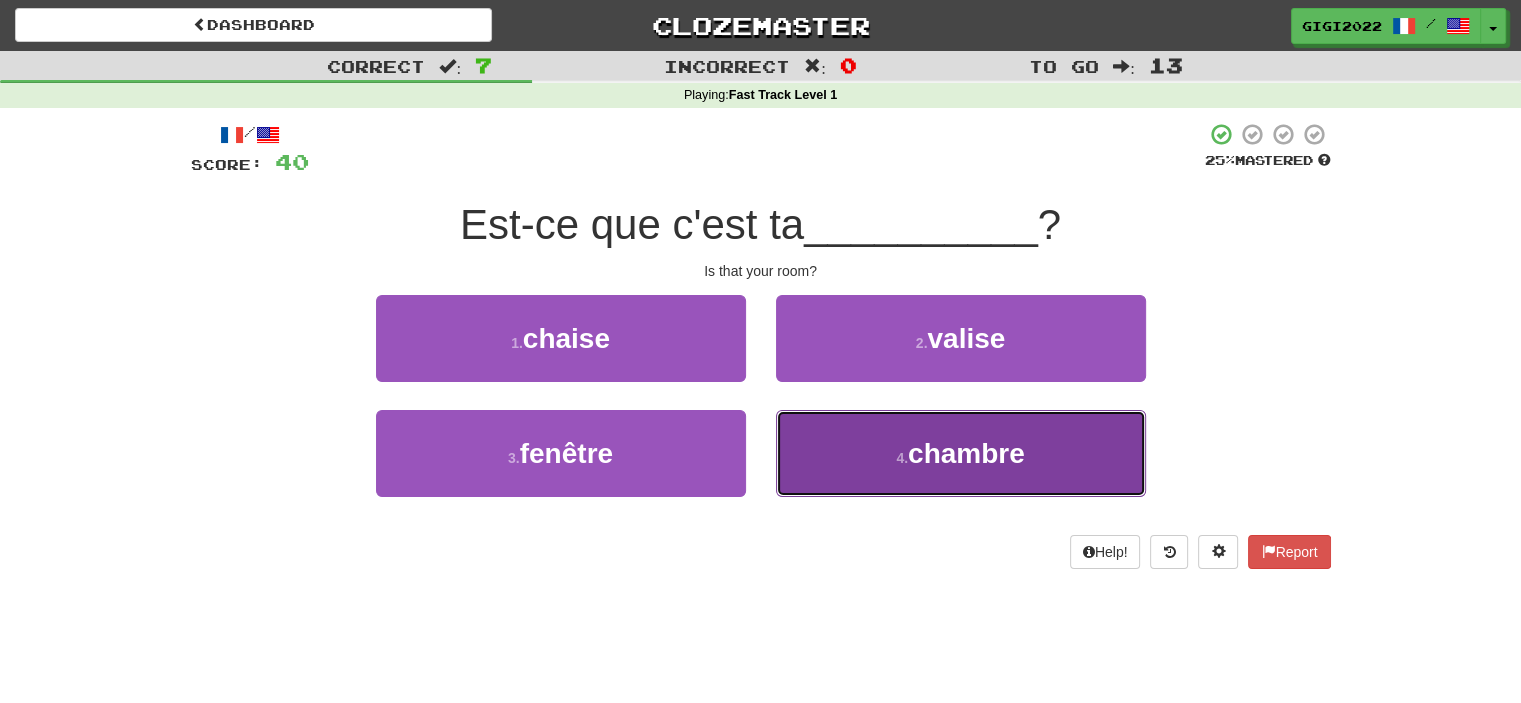 click on "4 .  chambre" at bounding box center (961, 453) 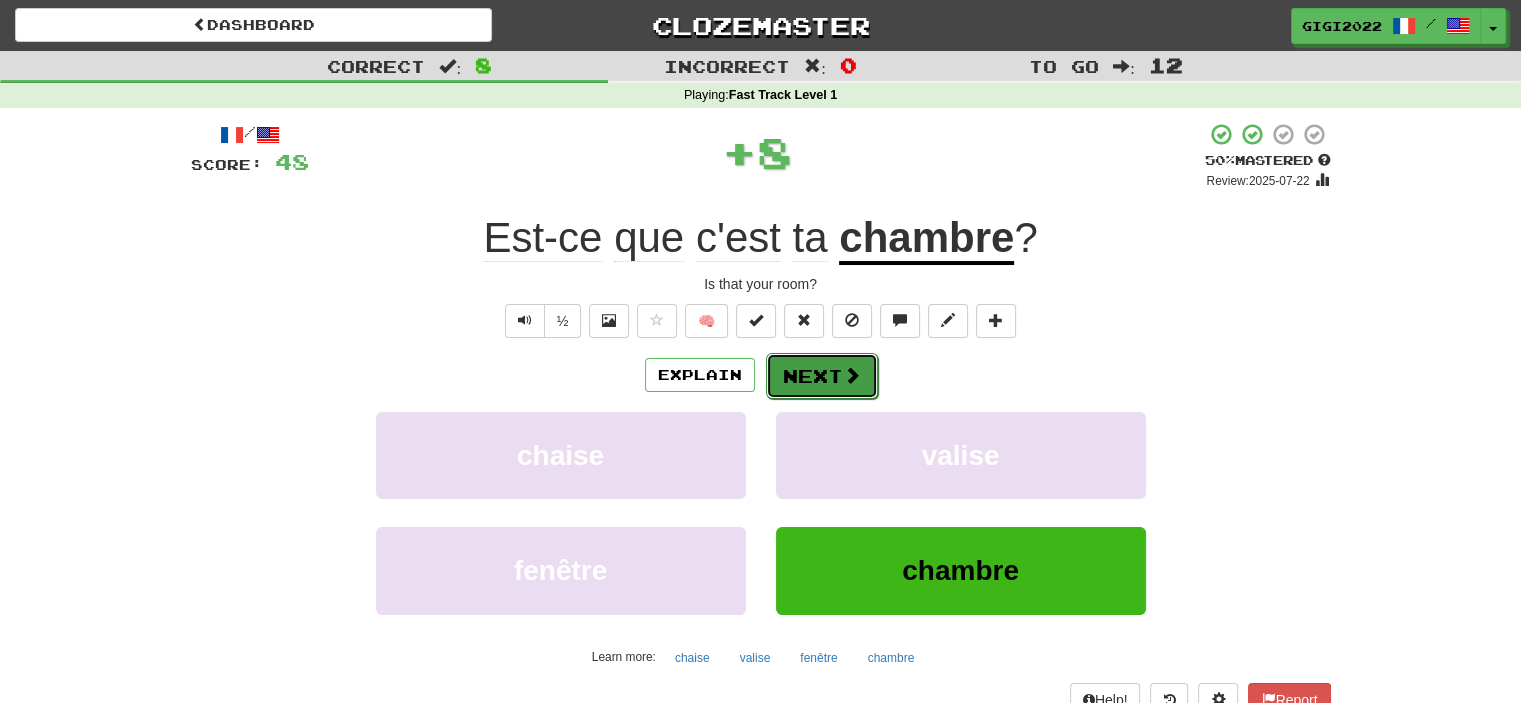 click on "Next" at bounding box center (822, 376) 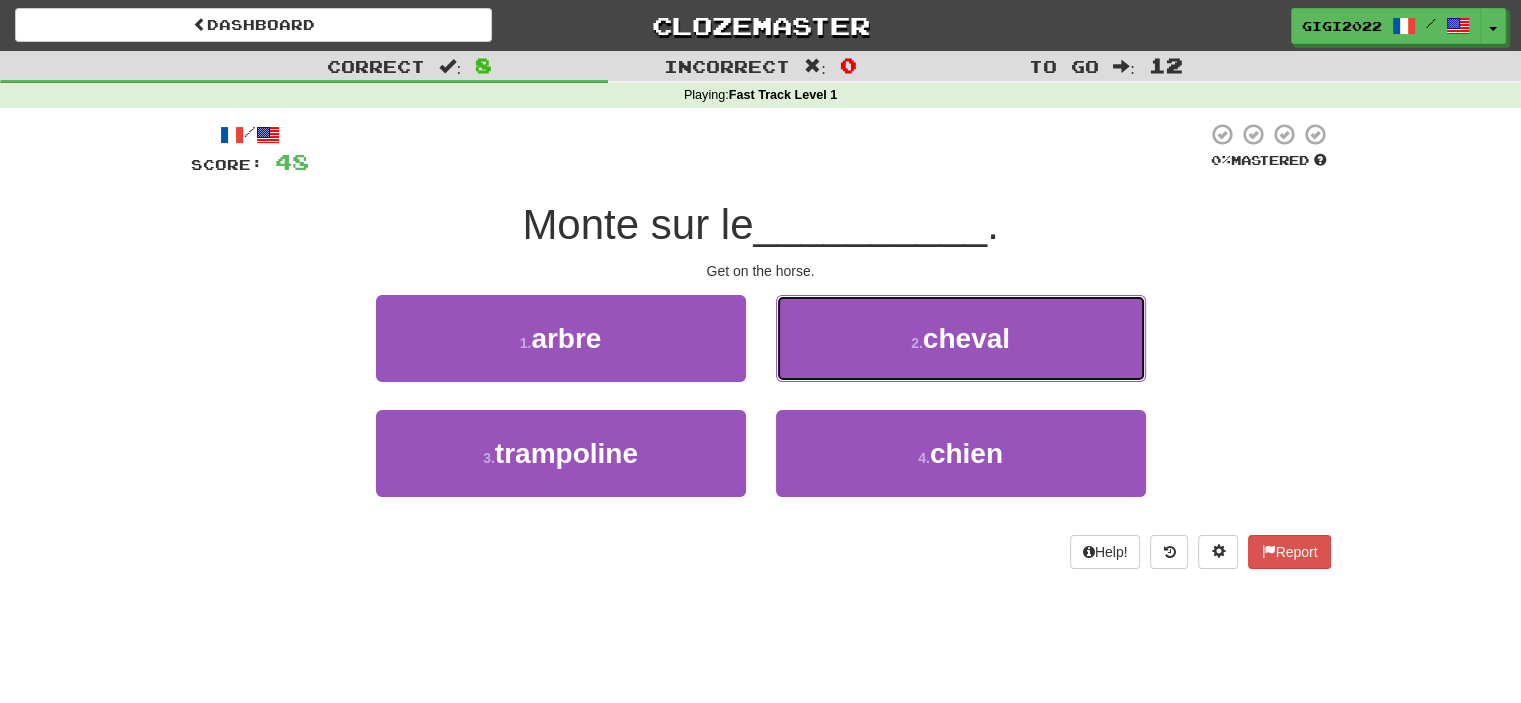 click on "2 .  cheval" at bounding box center (961, 338) 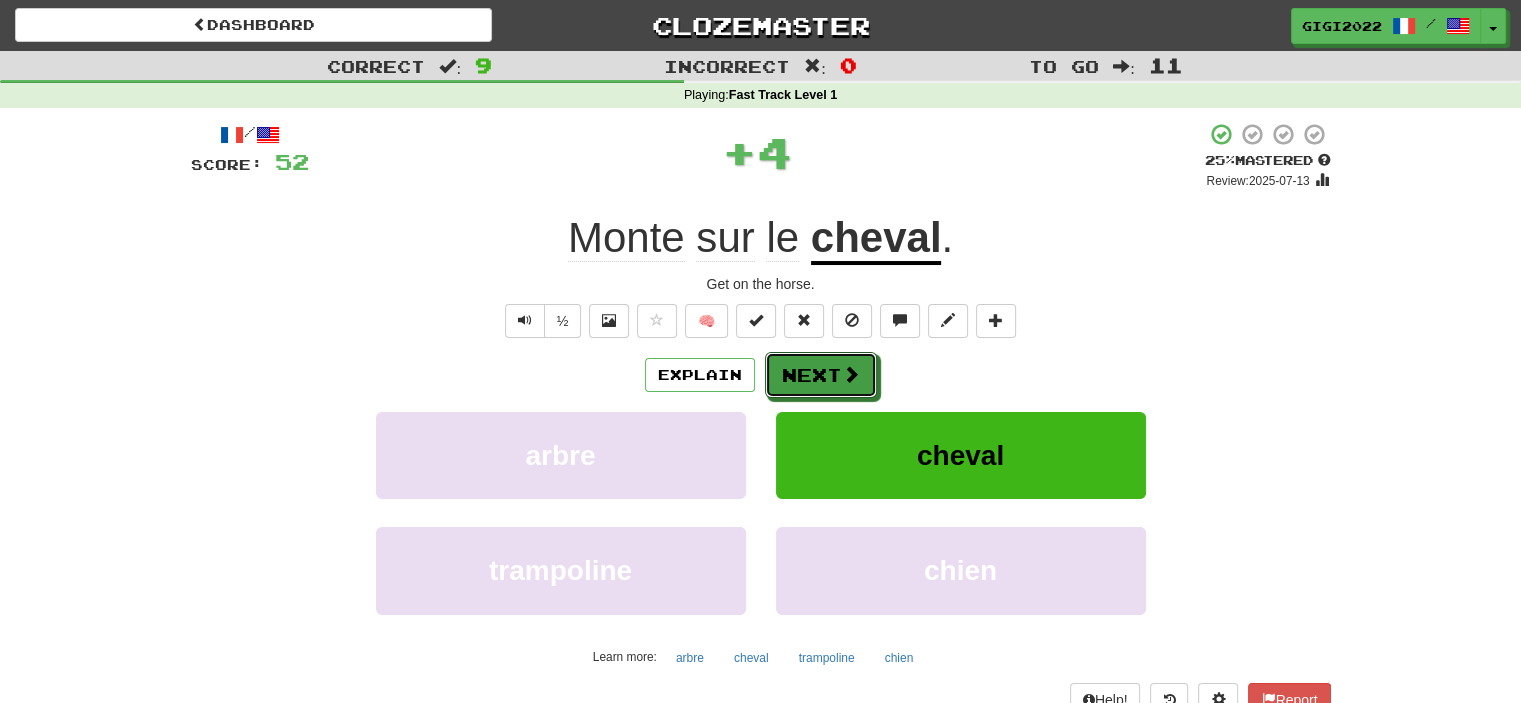 click on "Next" at bounding box center (821, 375) 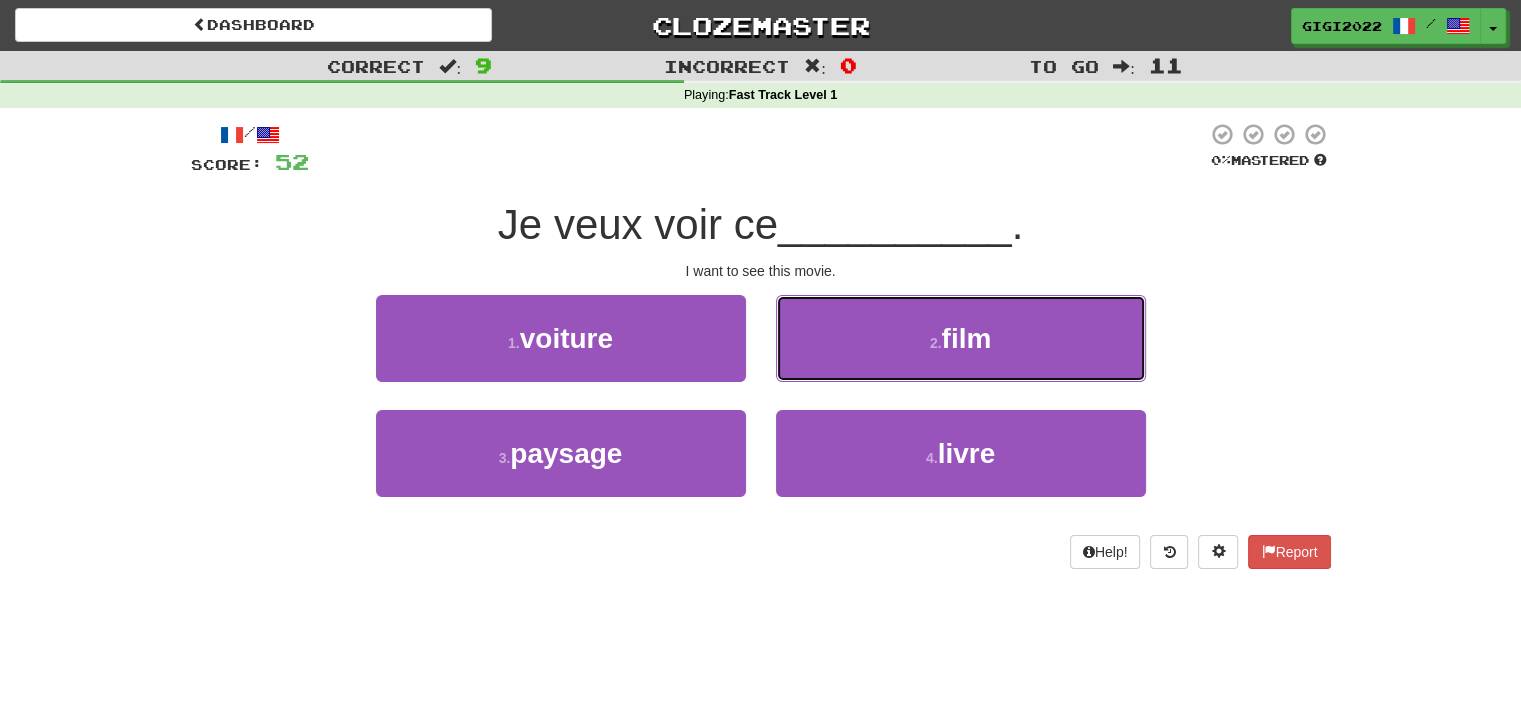 click on "2 .  film" at bounding box center (961, 338) 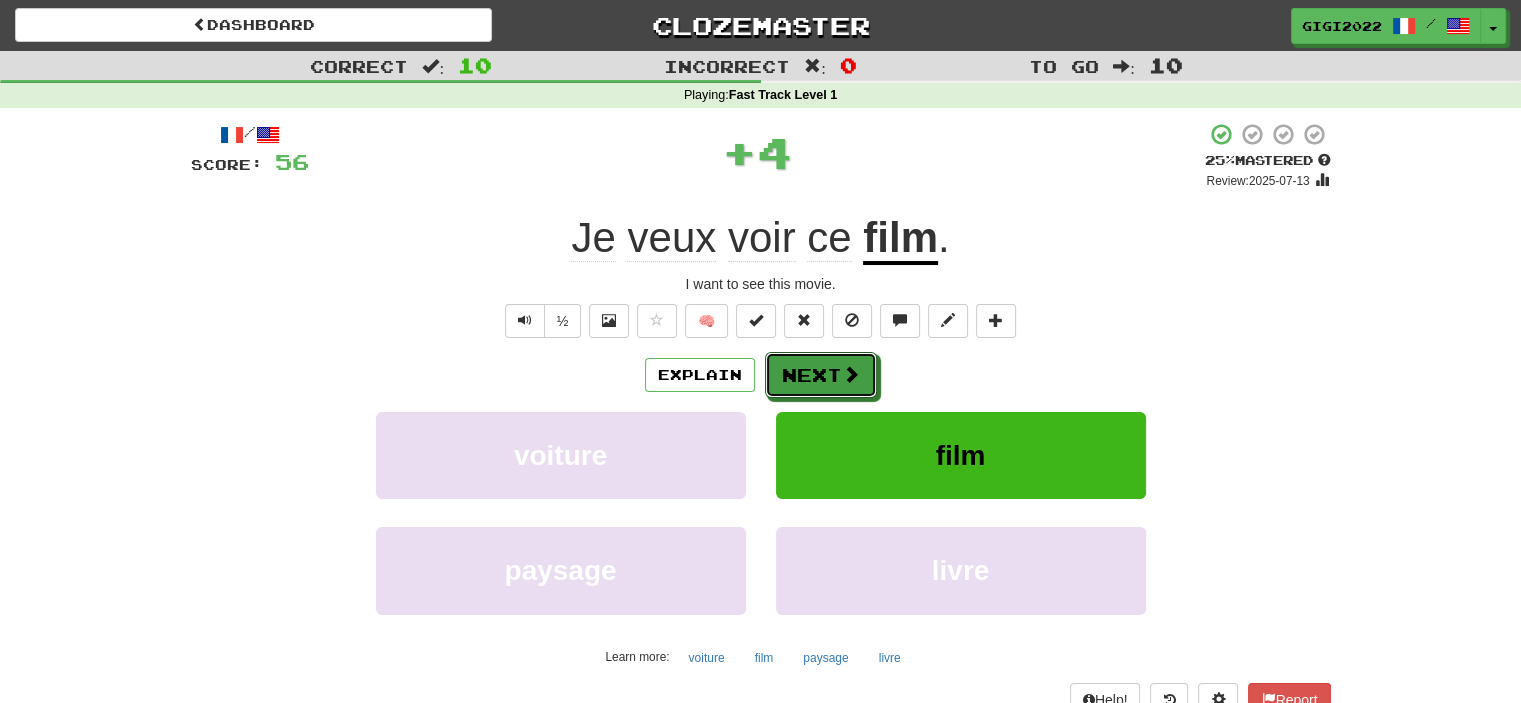 click on "Next" at bounding box center (821, 375) 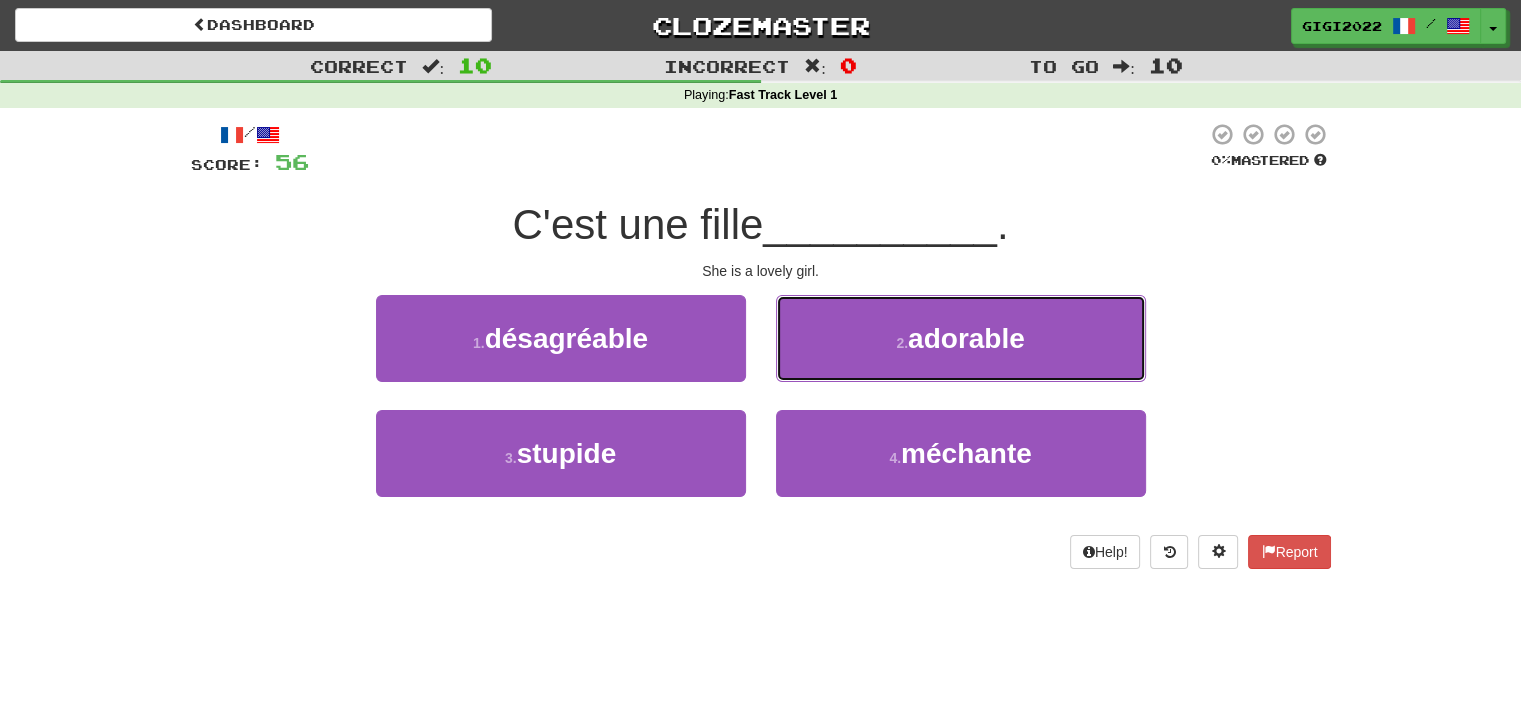 click on "2 .  adorable" at bounding box center [961, 338] 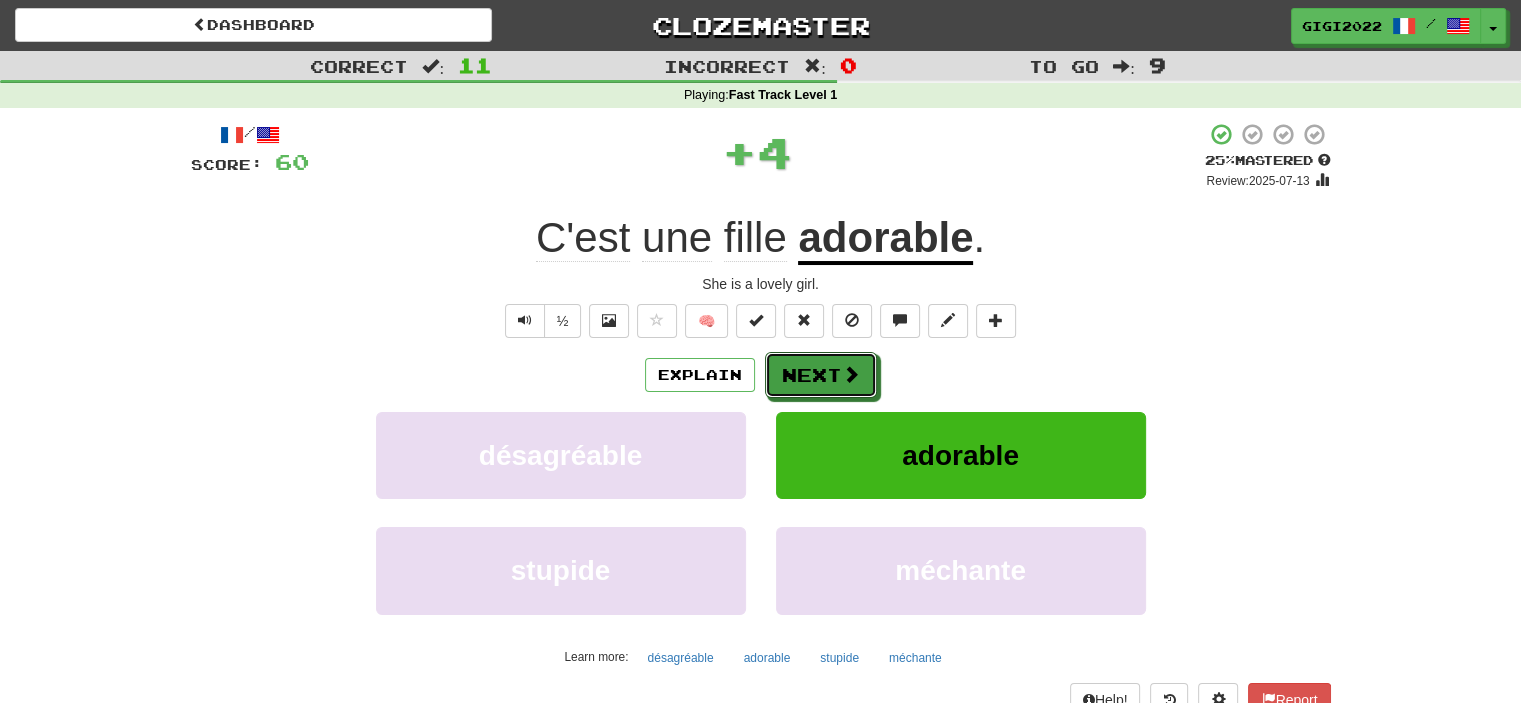click on "Next" at bounding box center [821, 375] 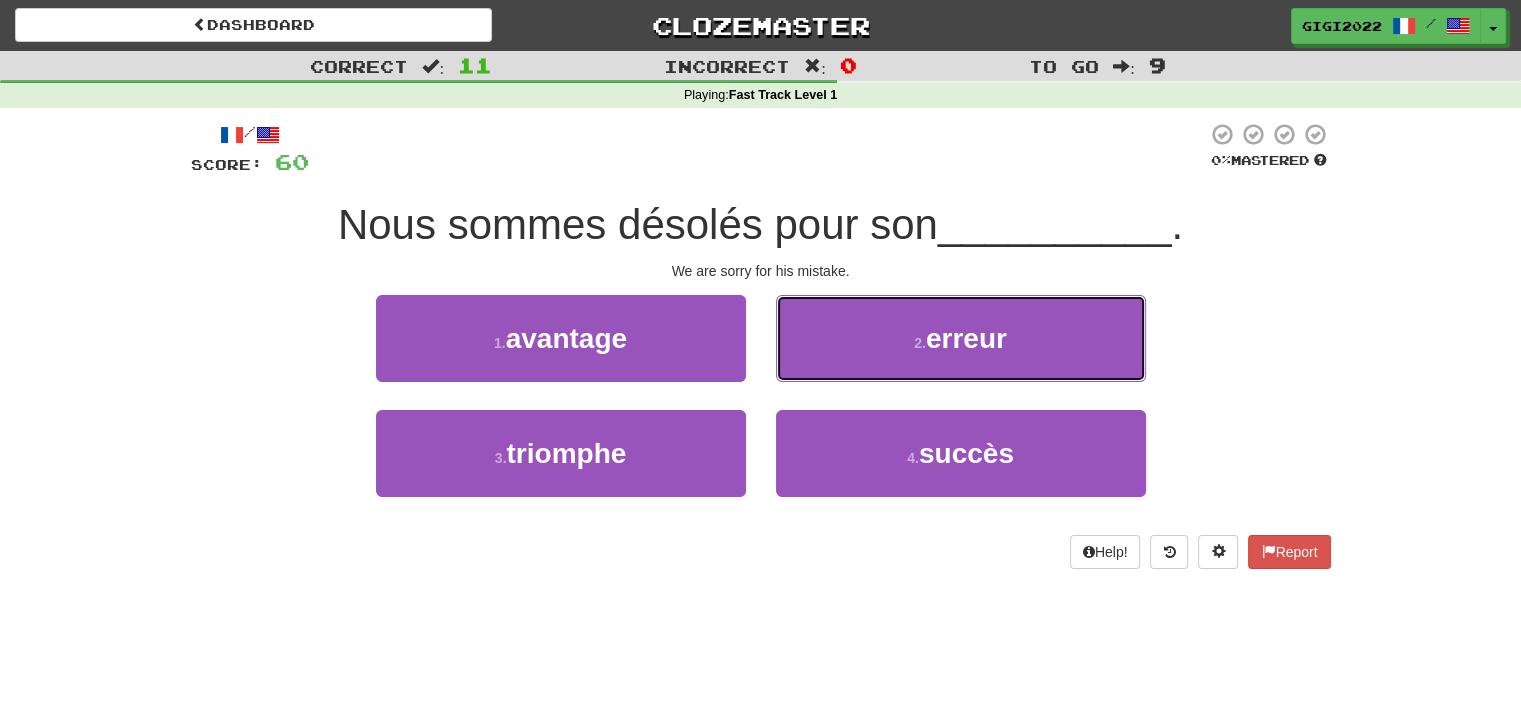 click on "2 .  erreur" at bounding box center (961, 338) 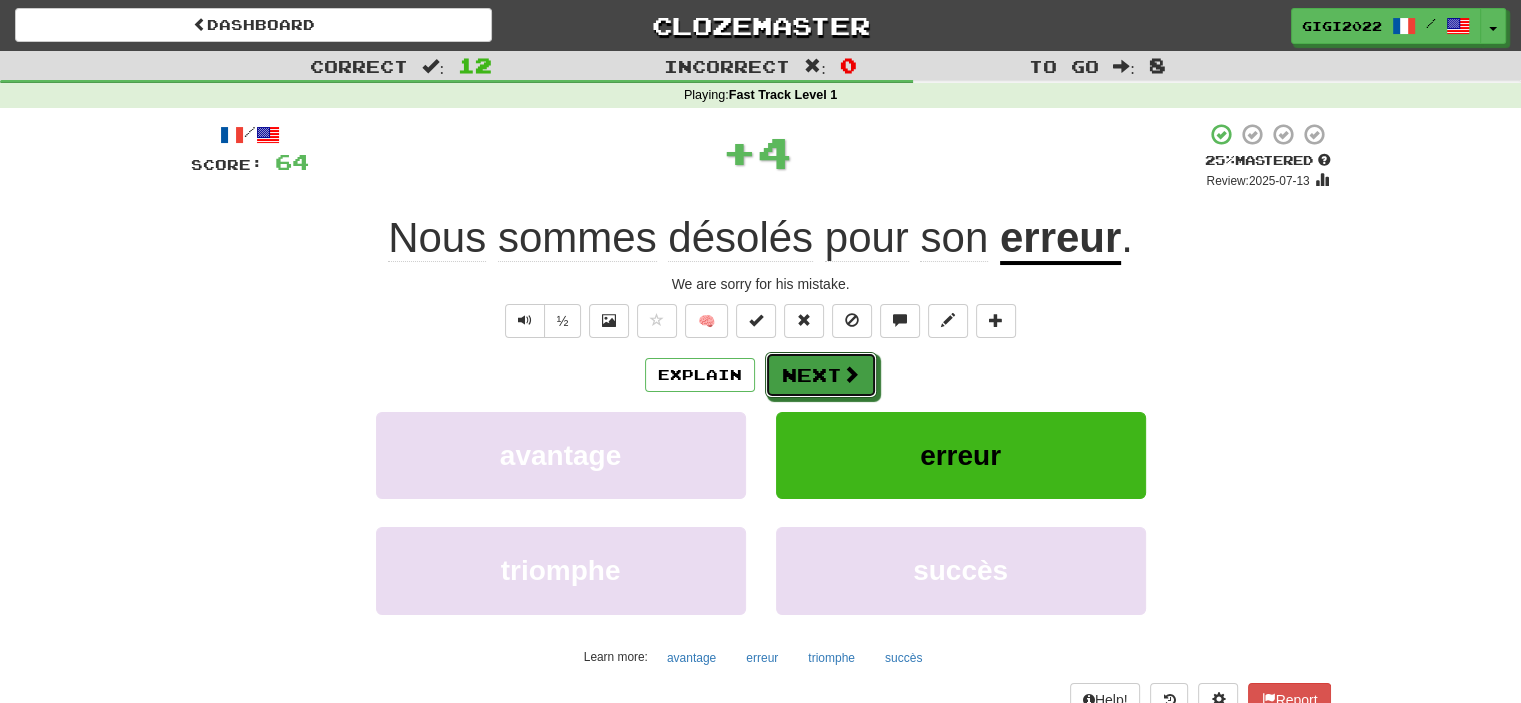 click on "Next" at bounding box center (821, 375) 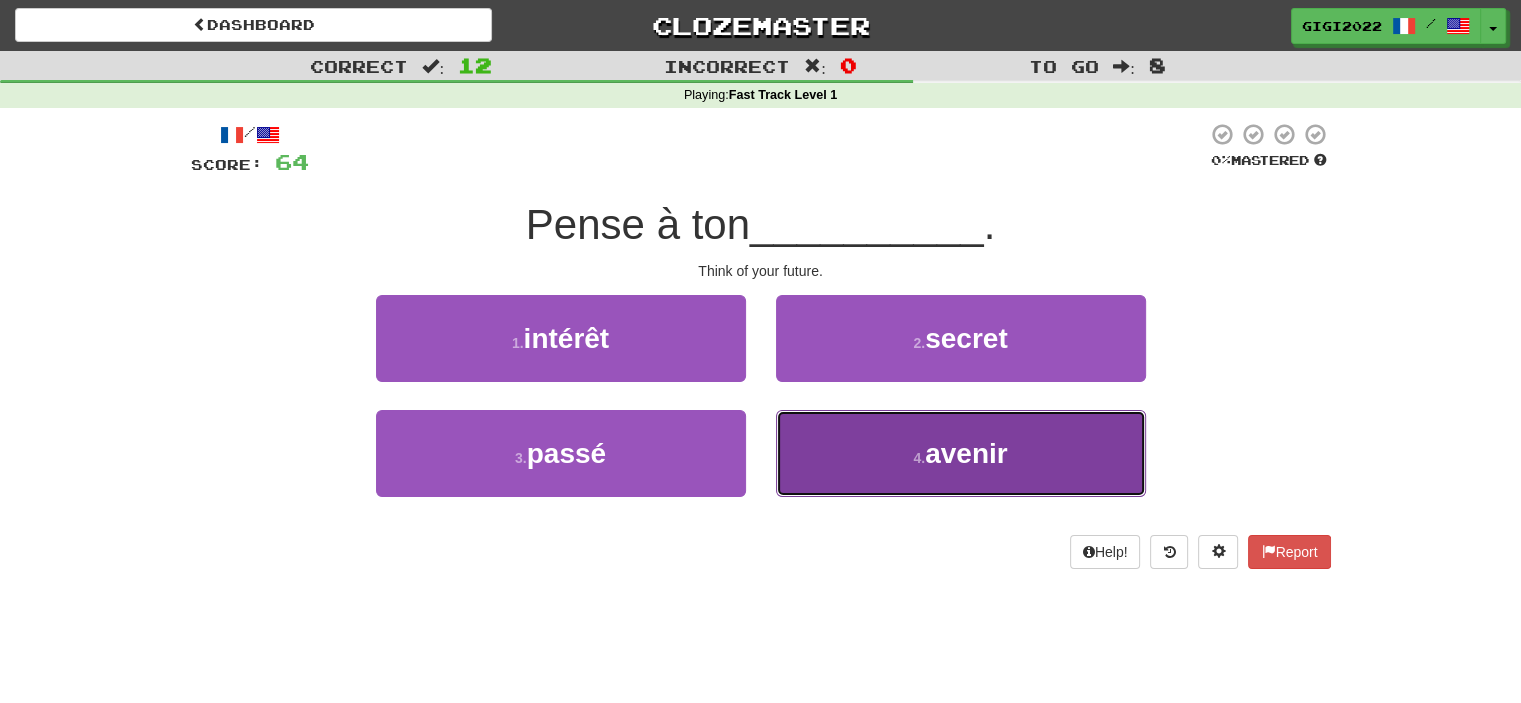 click on "4 .  avenir" at bounding box center (961, 453) 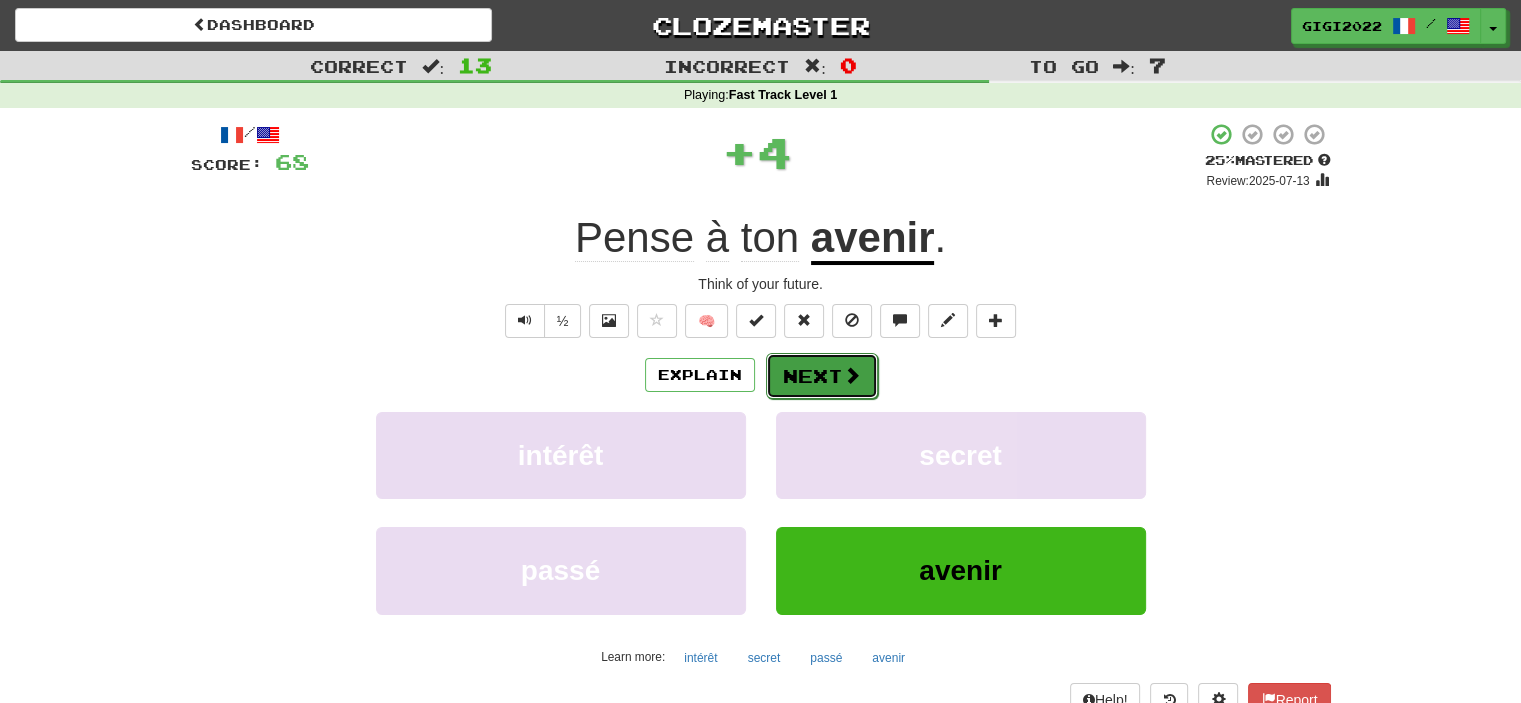 click on "Next" at bounding box center (822, 376) 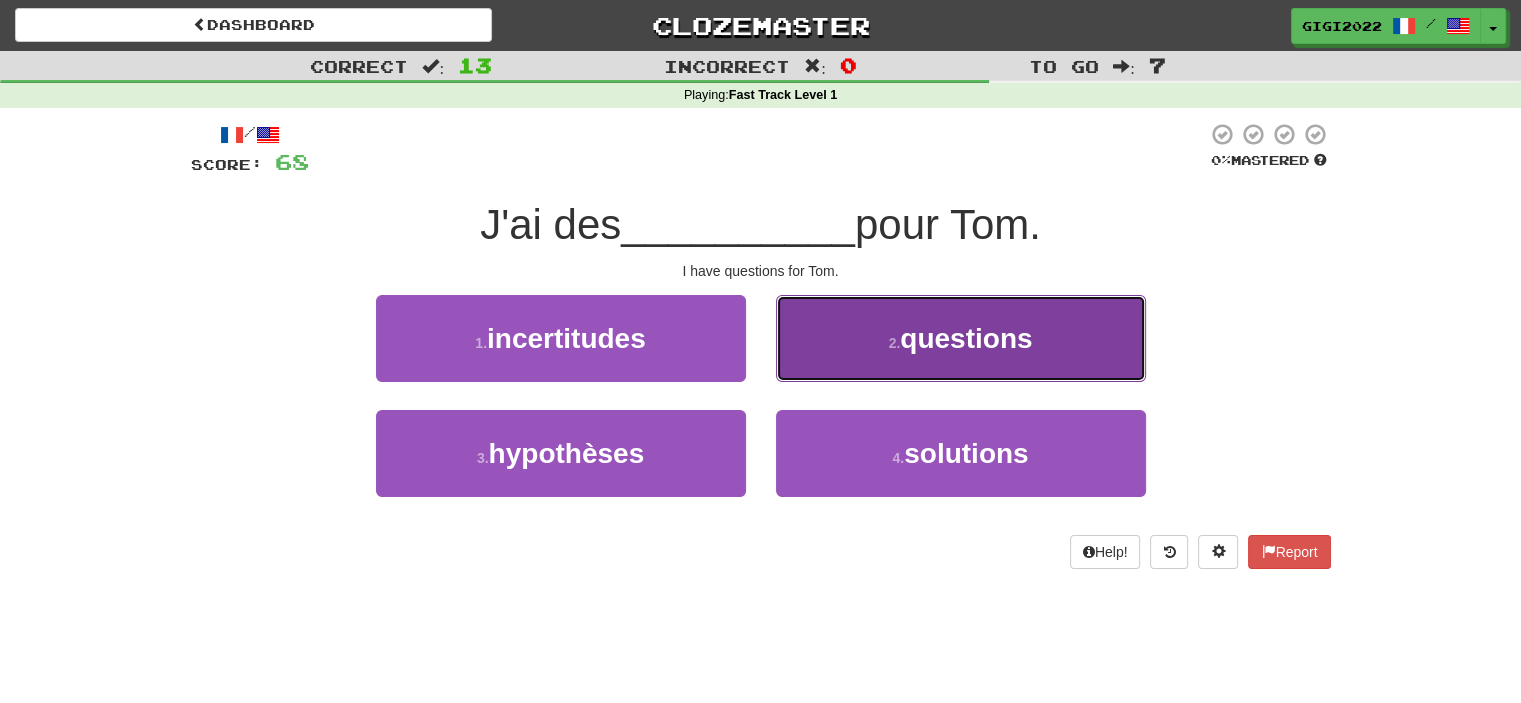 click on "2 .  questions" at bounding box center [961, 338] 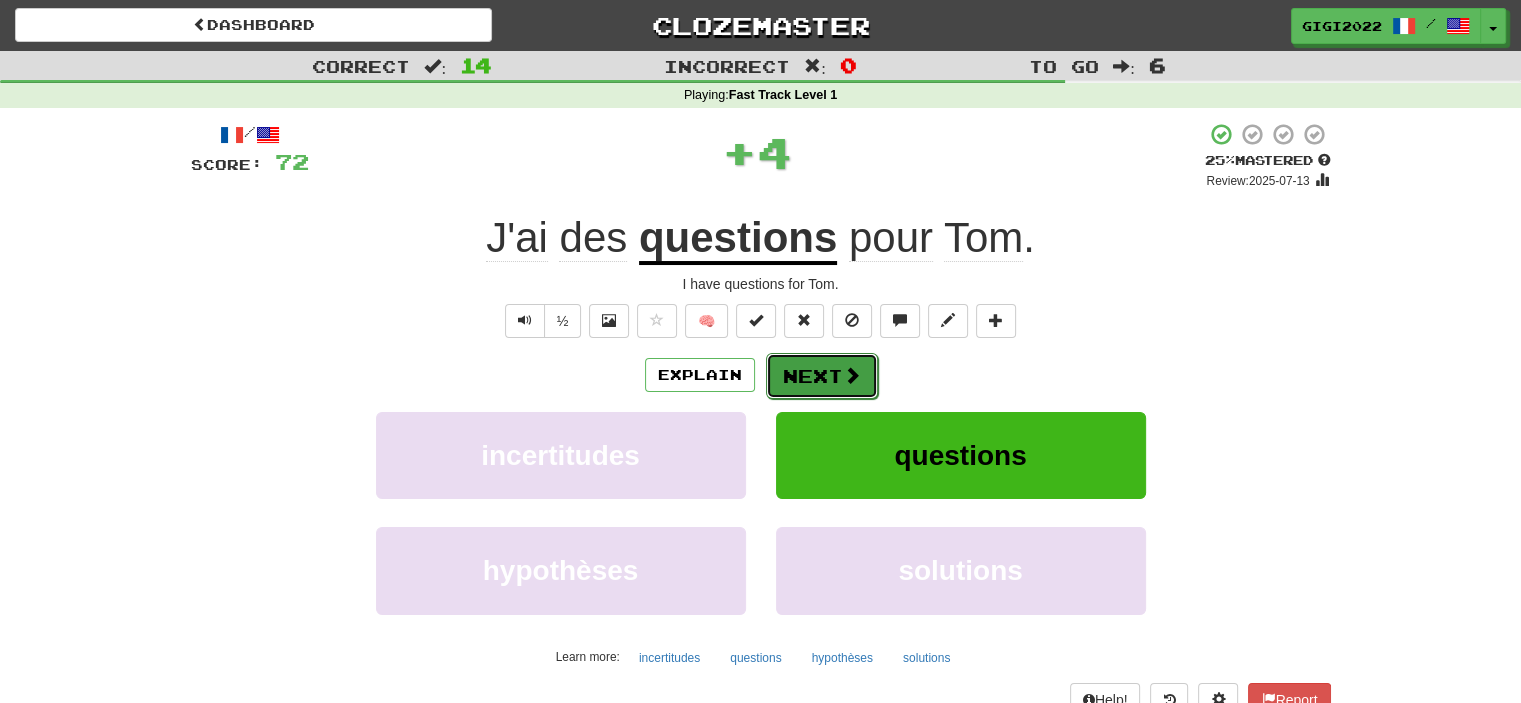 click on "Next" at bounding box center [822, 376] 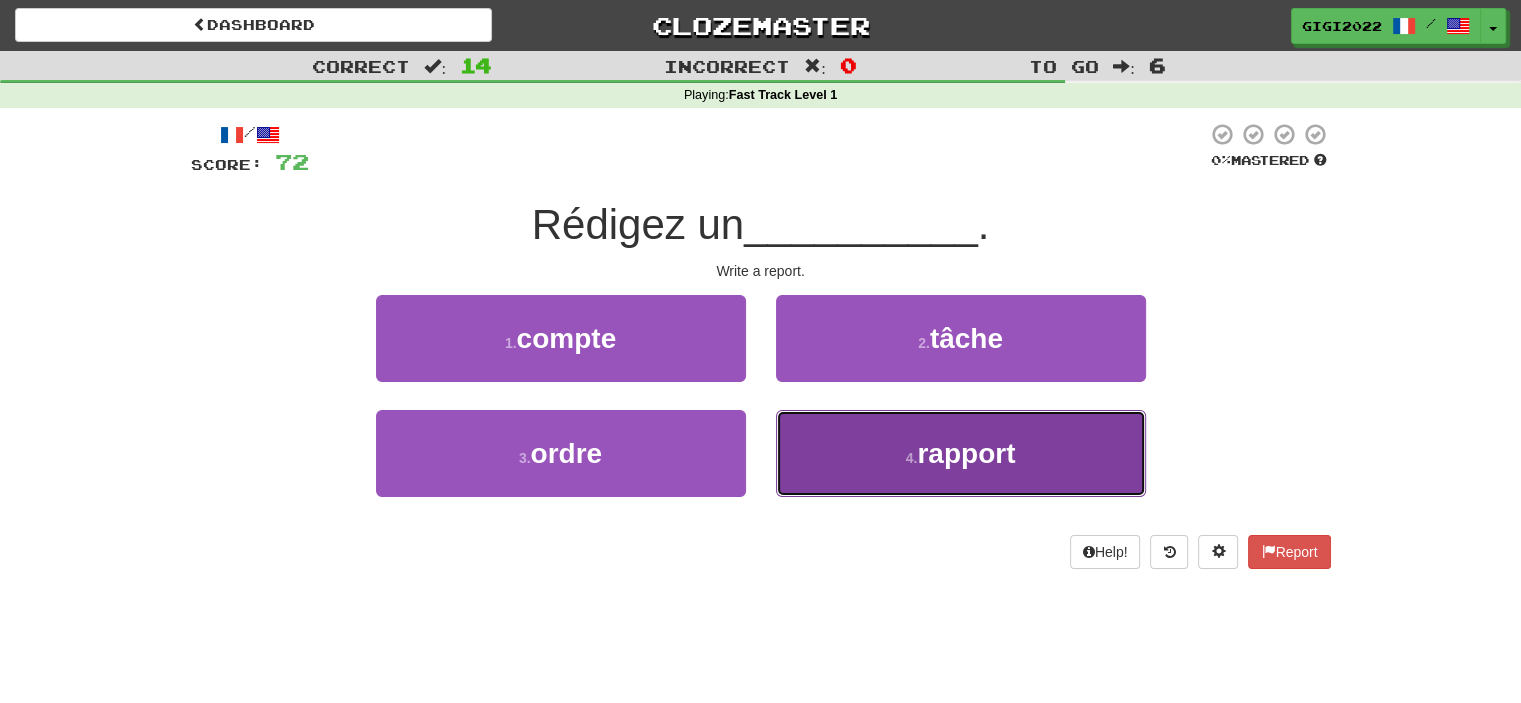 click on "4 .  rapport" at bounding box center (961, 453) 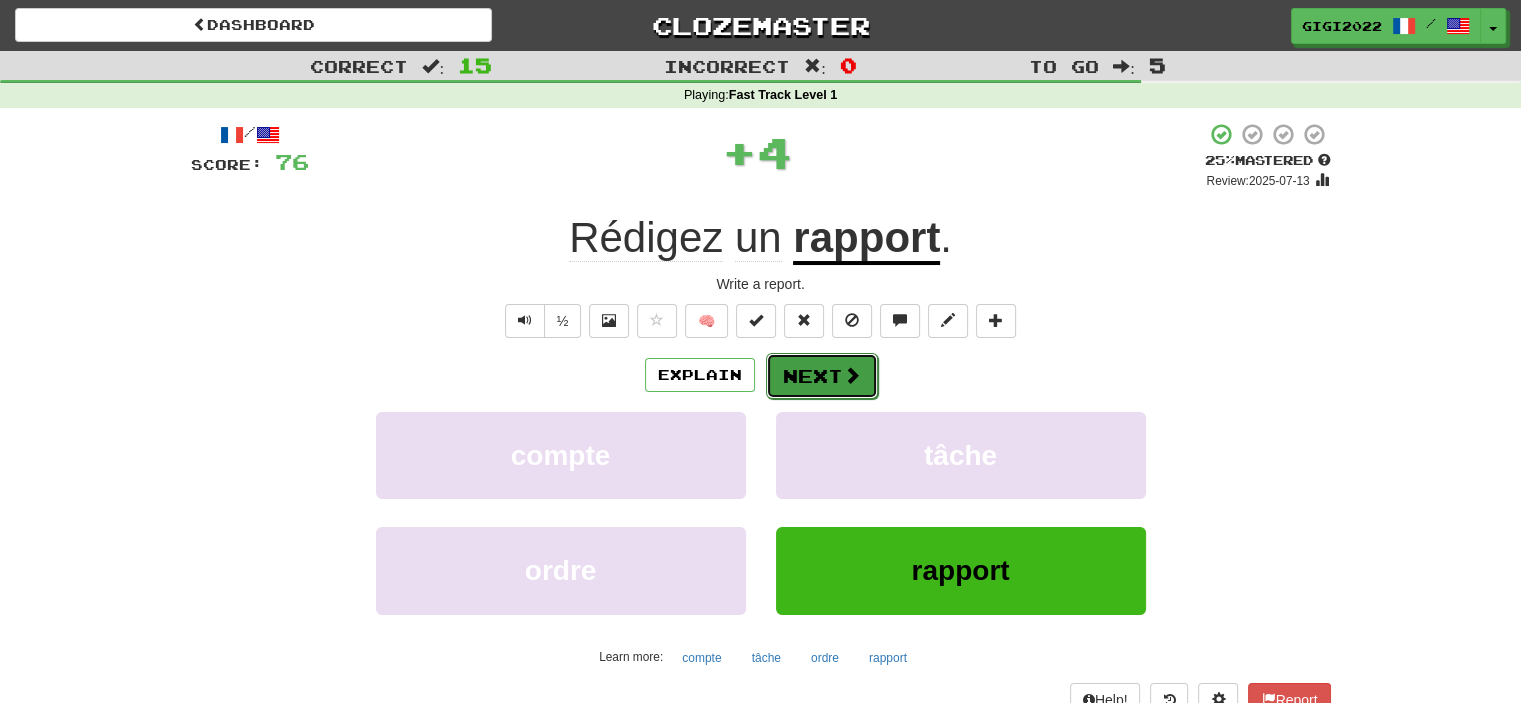 click on "Next" at bounding box center (822, 376) 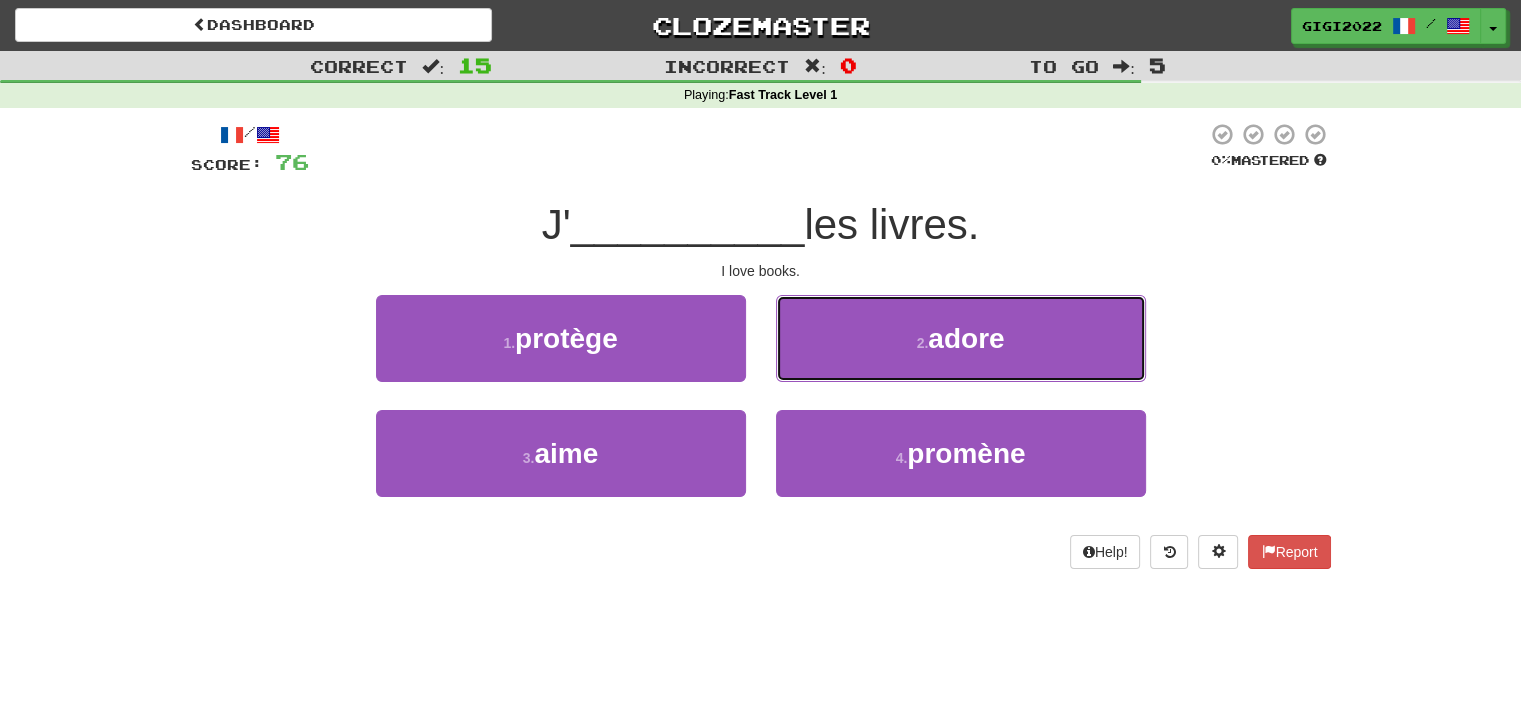 click on "2 .  adore" at bounding box center [961, 338] 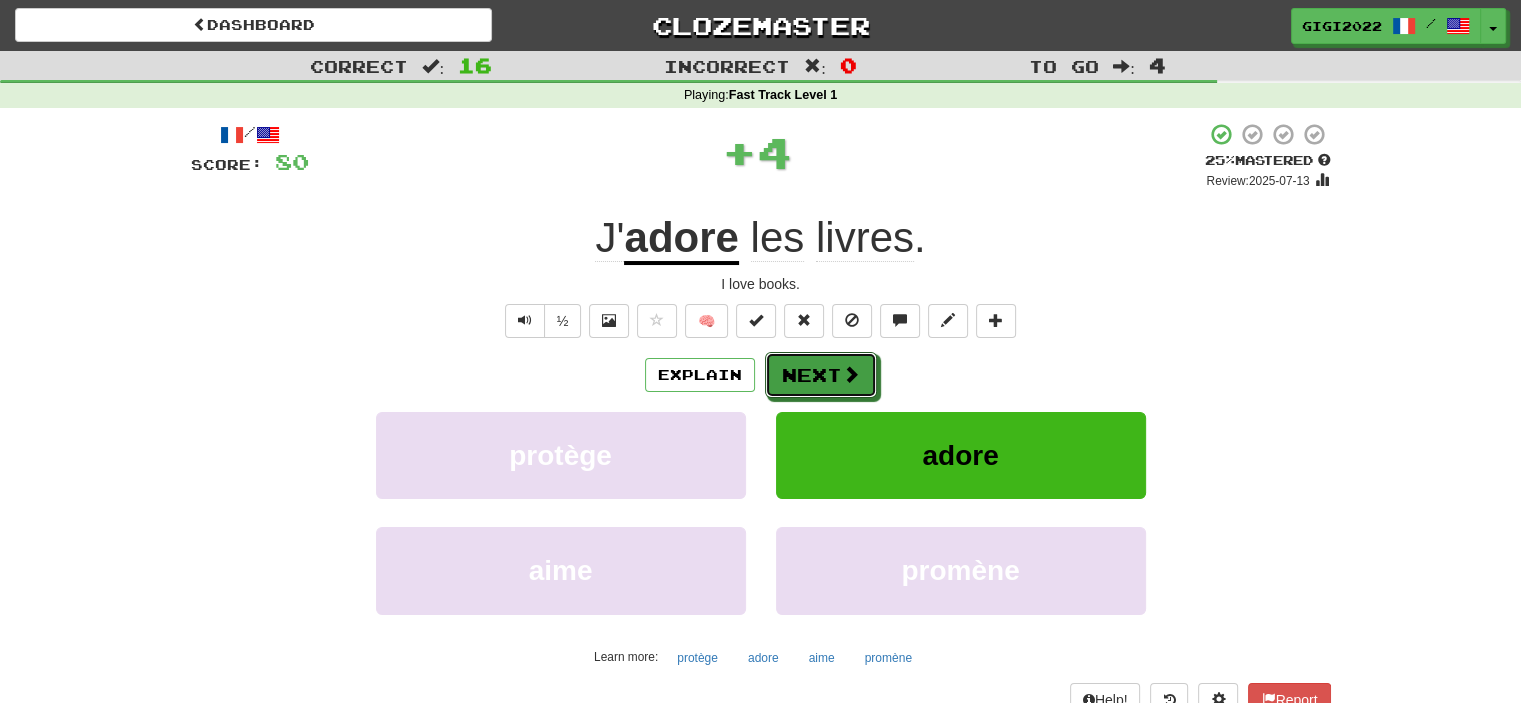 click on "Next" at bounding box center (821, 375) 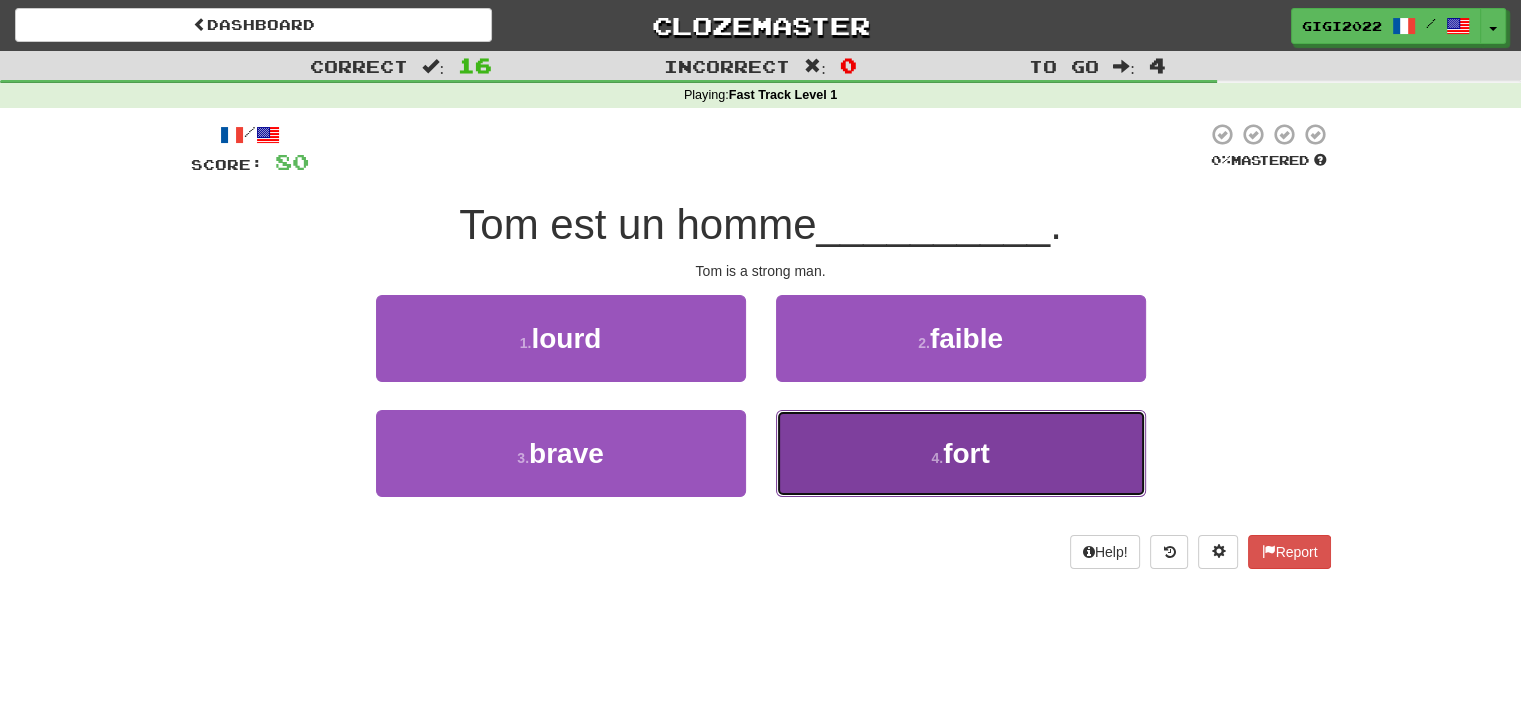click on "4 .  fort" at bounding box center (961, 453) 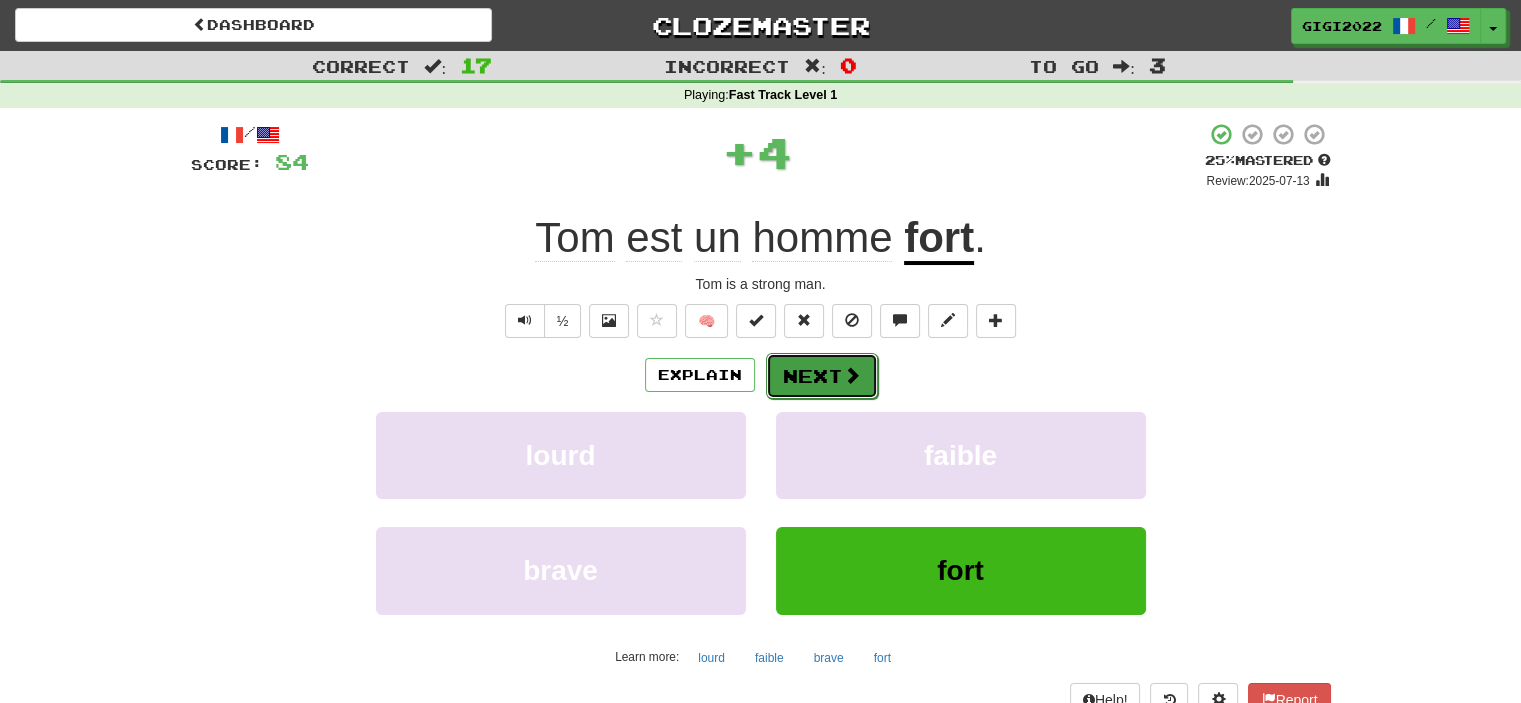 click on "Next" at bounding box center [822, 376] 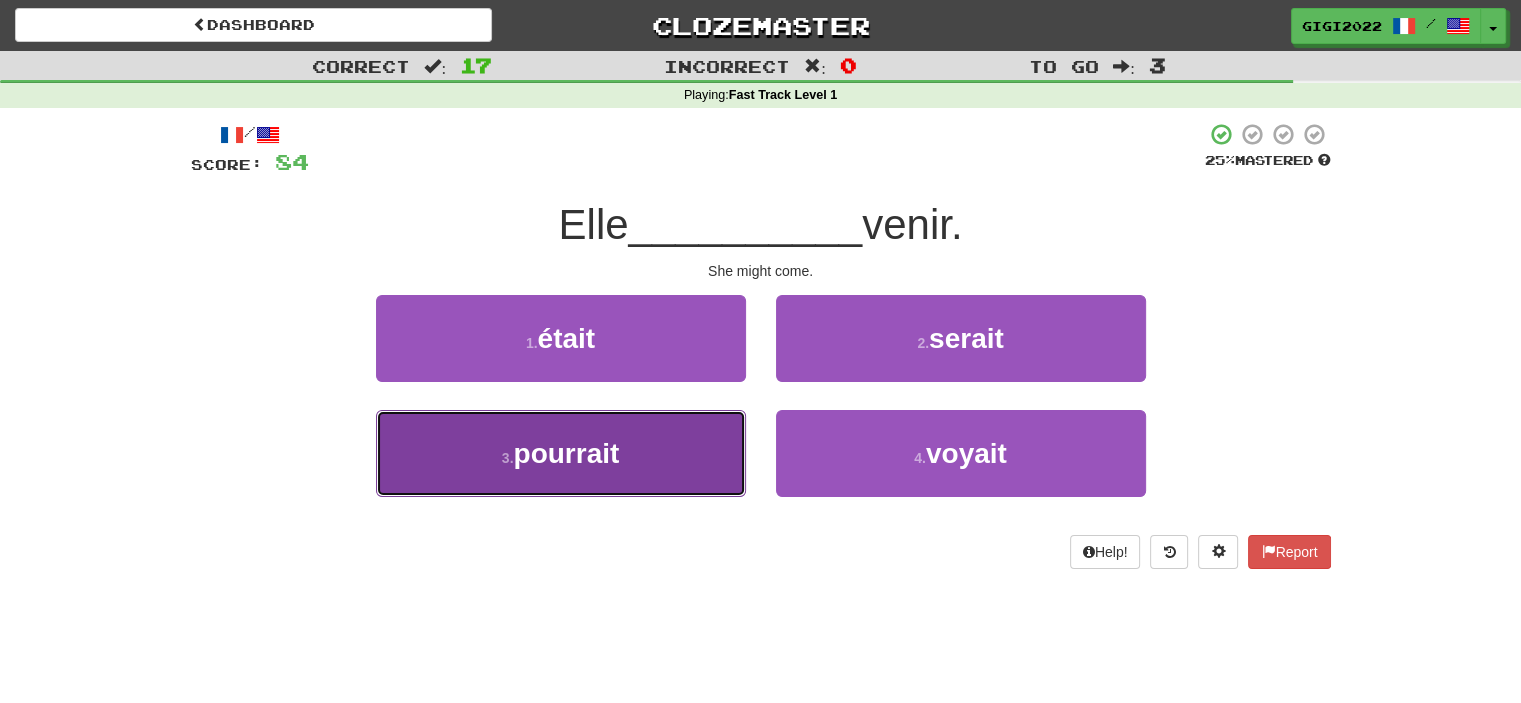click on "3 .  pourrait" at bounding box center (561, 453) 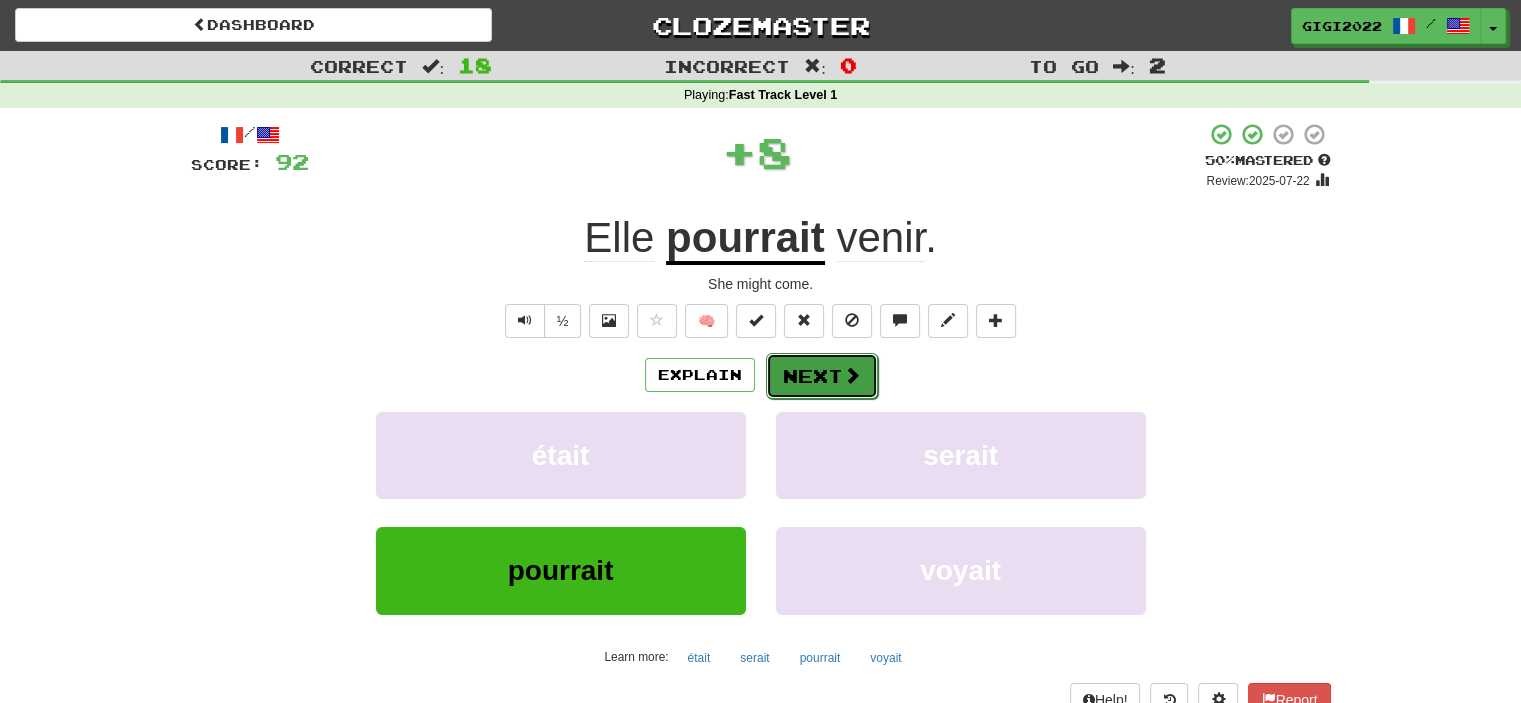 click on "Next" at bounding box center [822, 376] 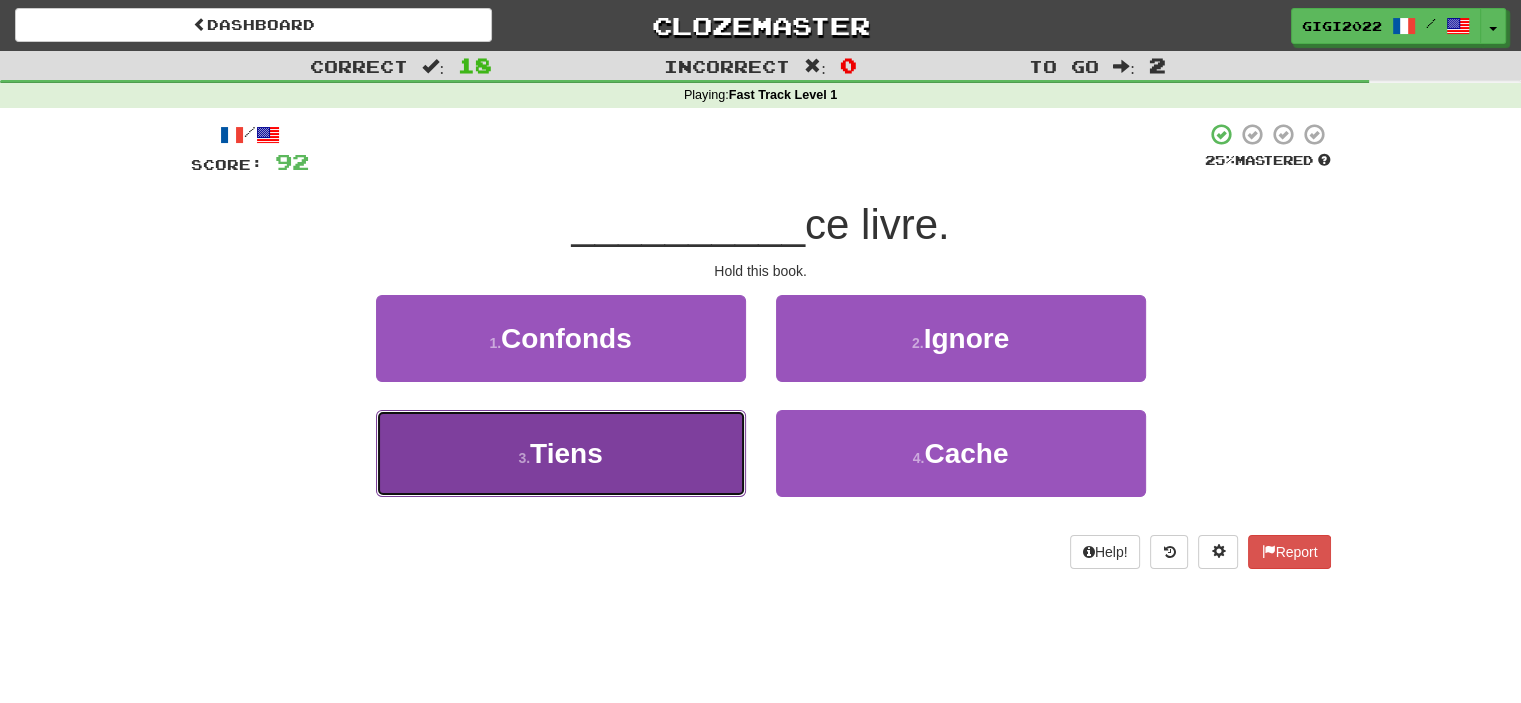 click on "3 .  Tiens" at bounding box center (561, 453) 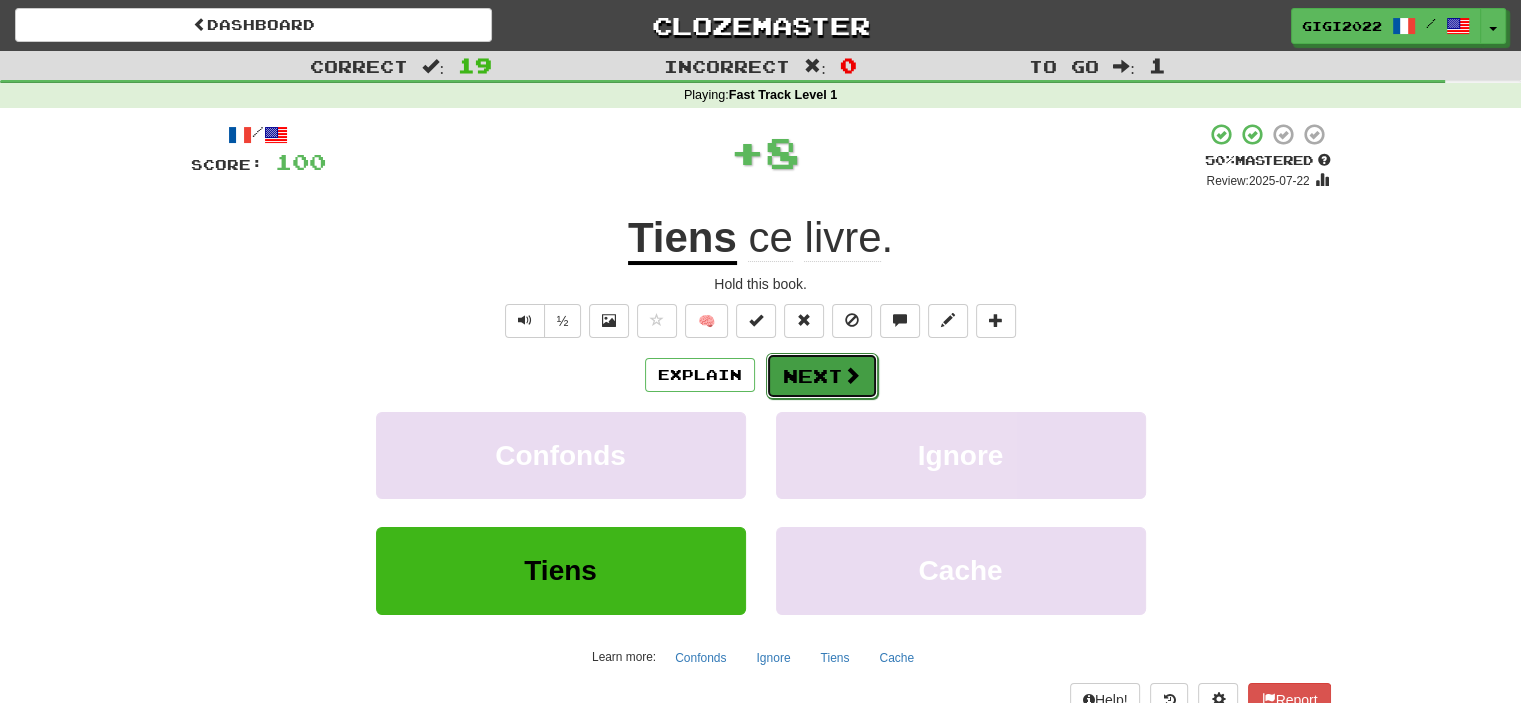 click on "Next" at bounding box center [822, 376] 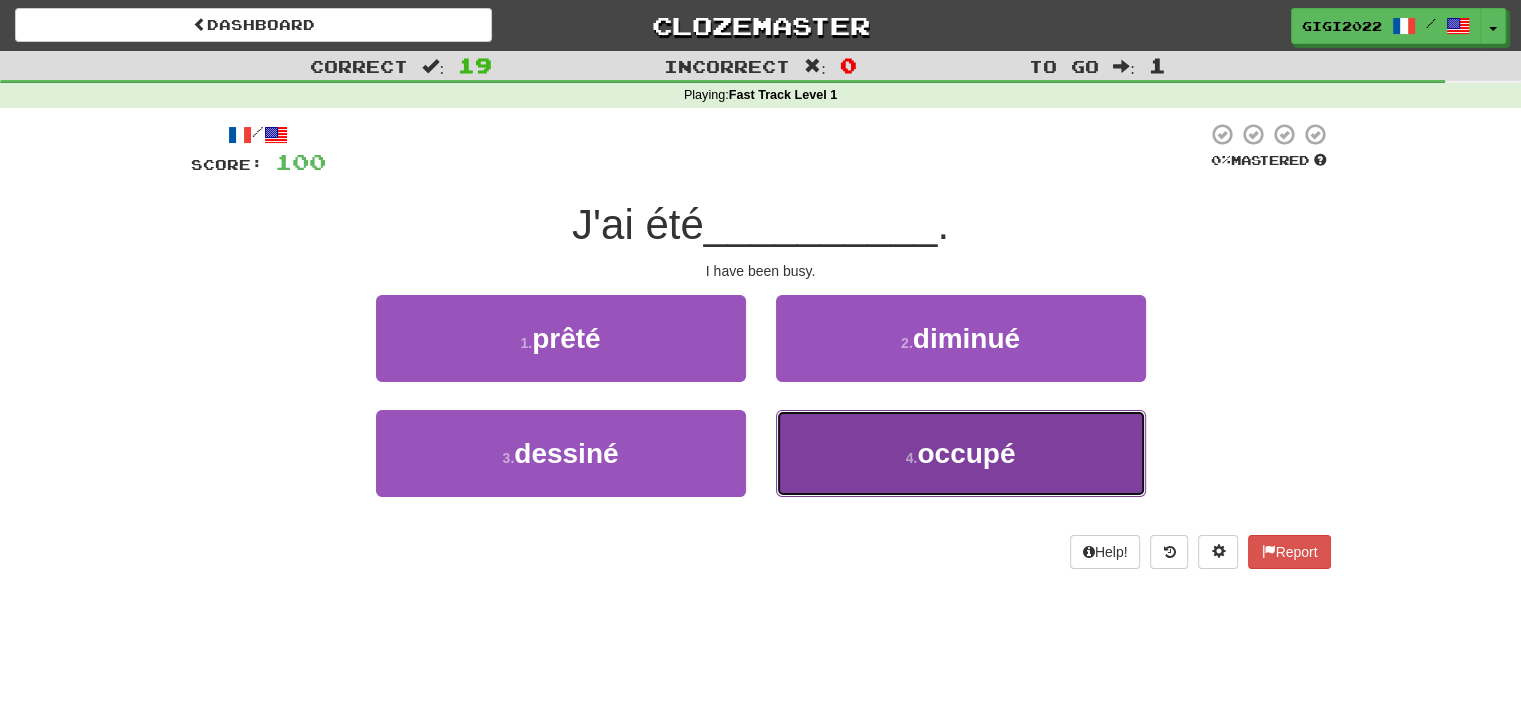 click on "4 .  occupé" at bounding box center (961, 453) 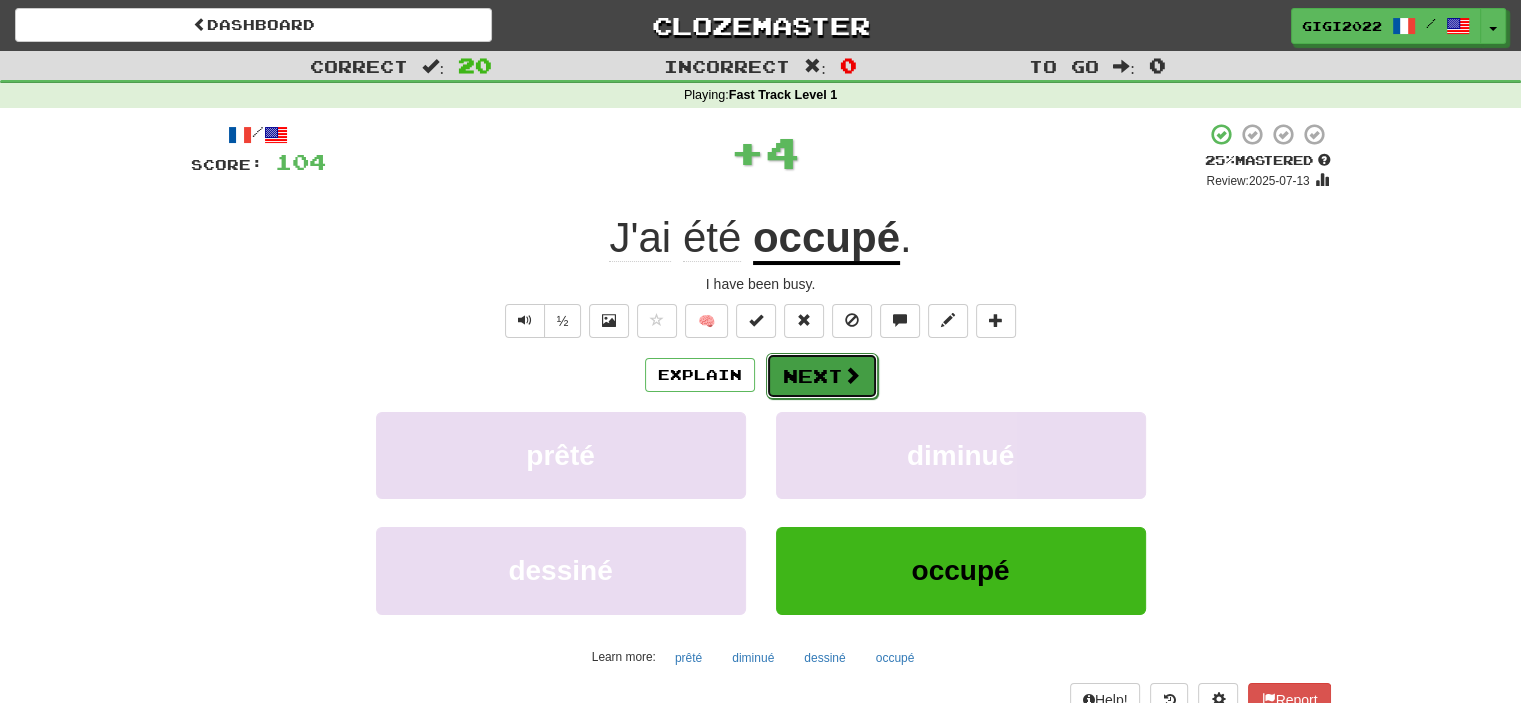 click on "Next" at bounding box center (822, 376) 